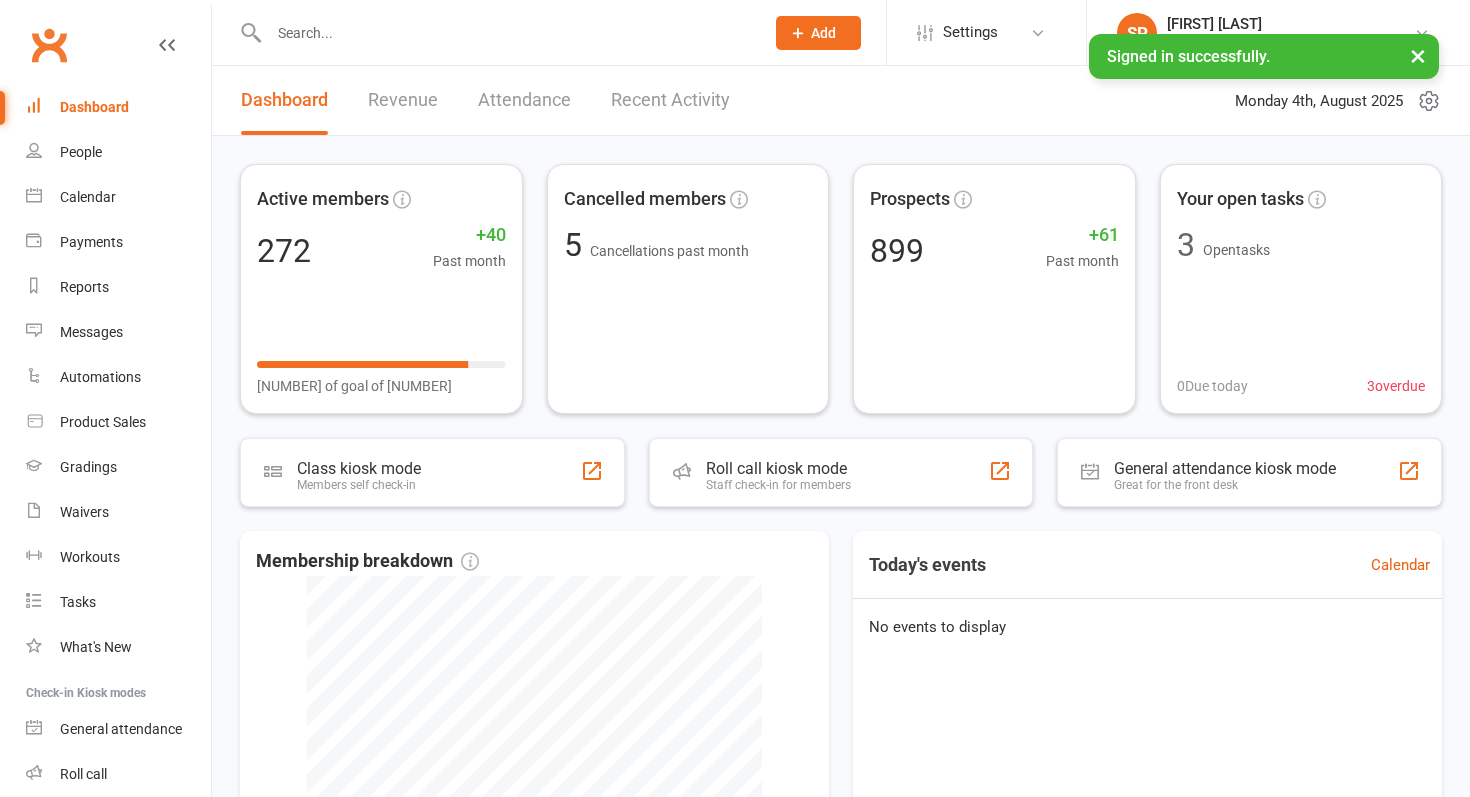 scroll, scrollTop: 0, scrollLeft: 0, axis: both 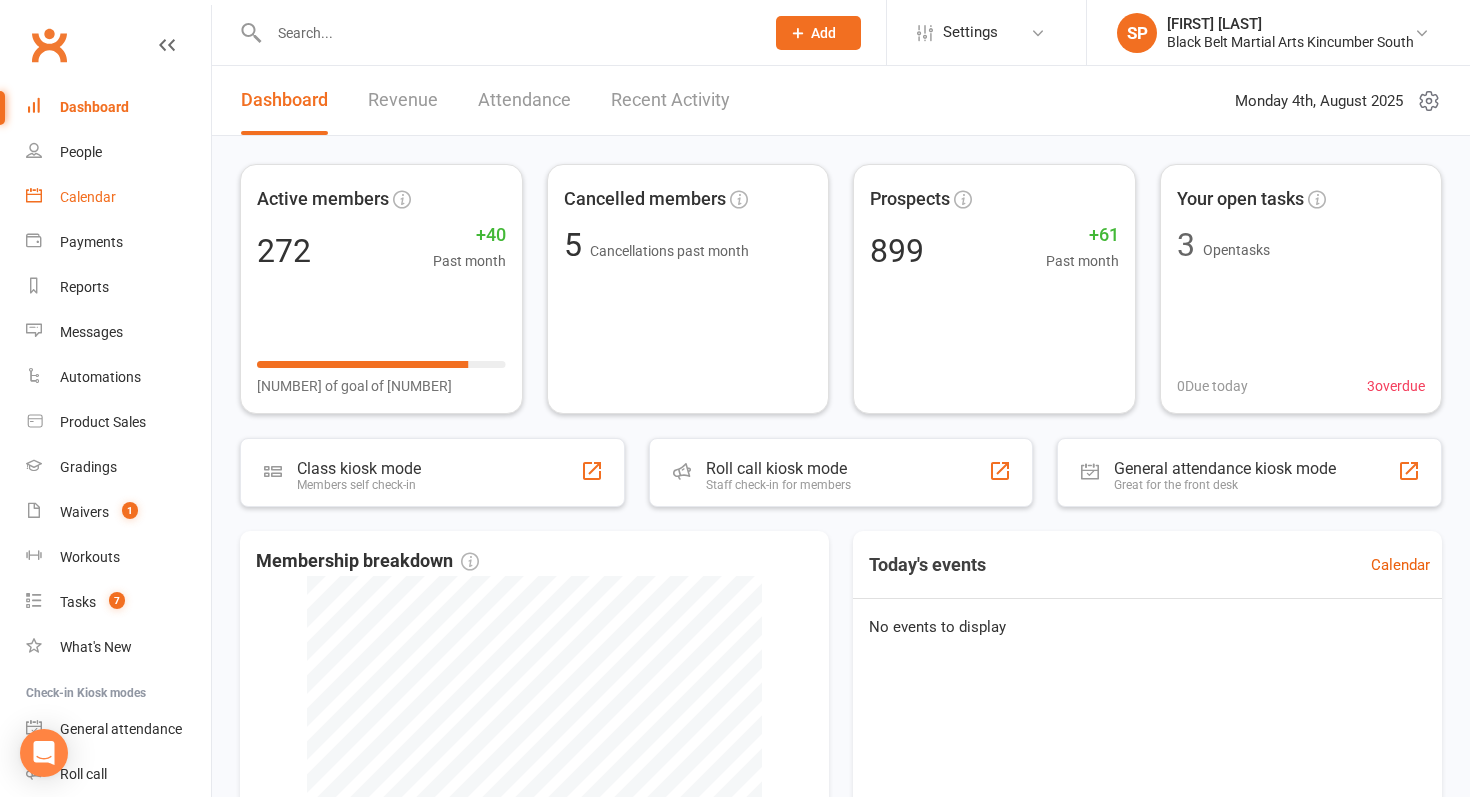click on "Calendar" at bounding box center [118, 197] 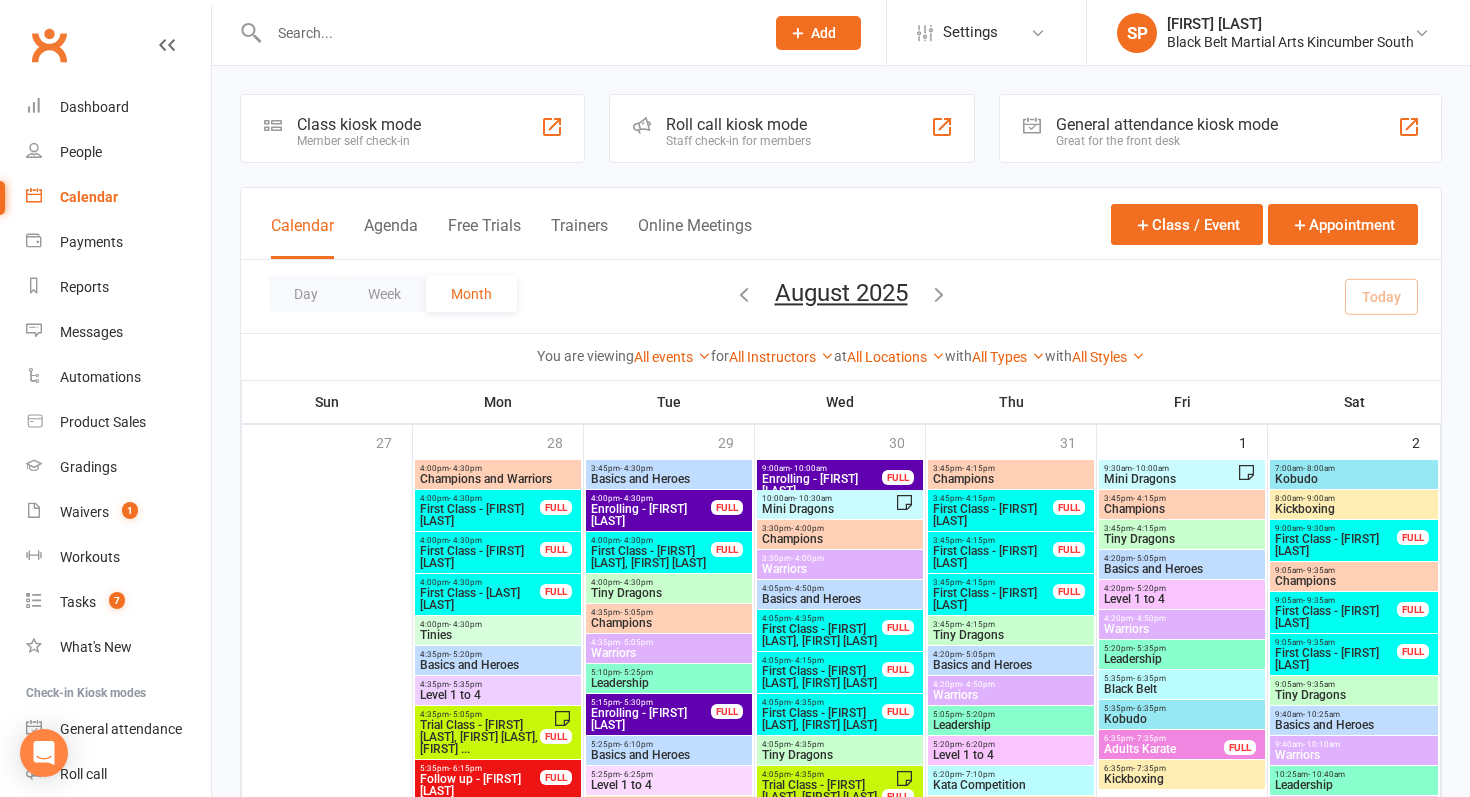 scroll, scrollTop: 80, scrollLeft: 0, axis: vertical 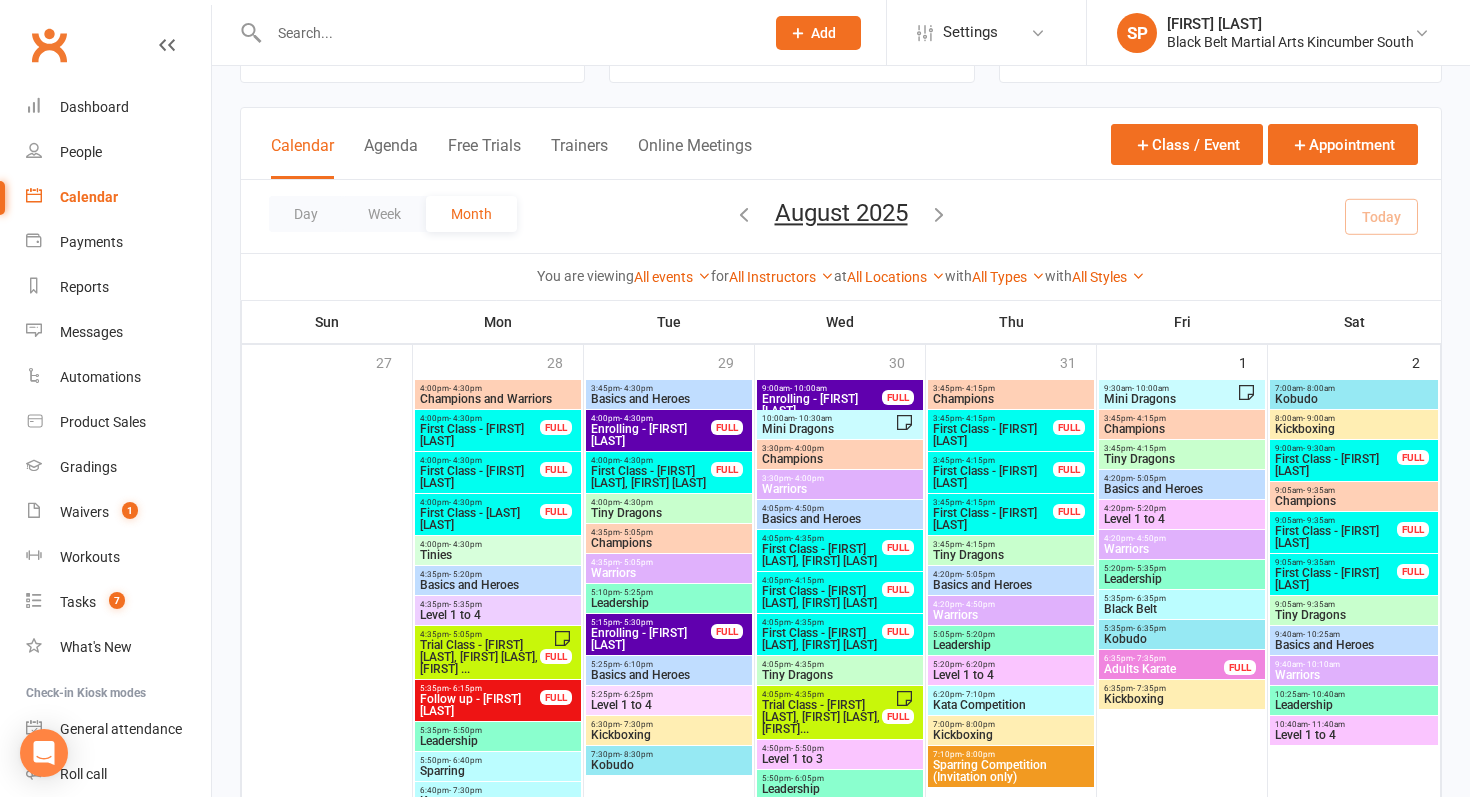 click on "First Class - [FIRST] [LAST]" at bounding box center [1336, 465] 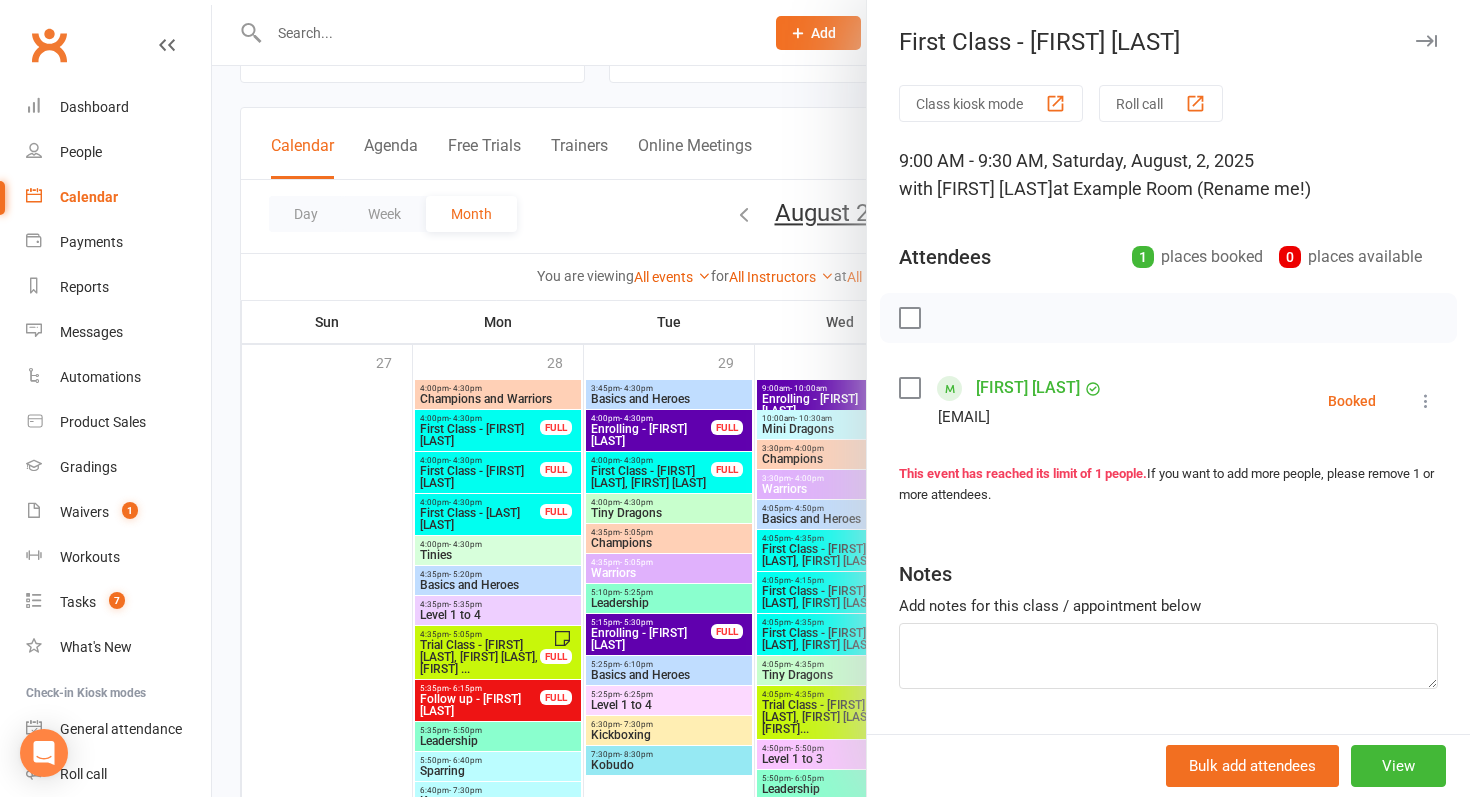click at bounding box center [841, 398] 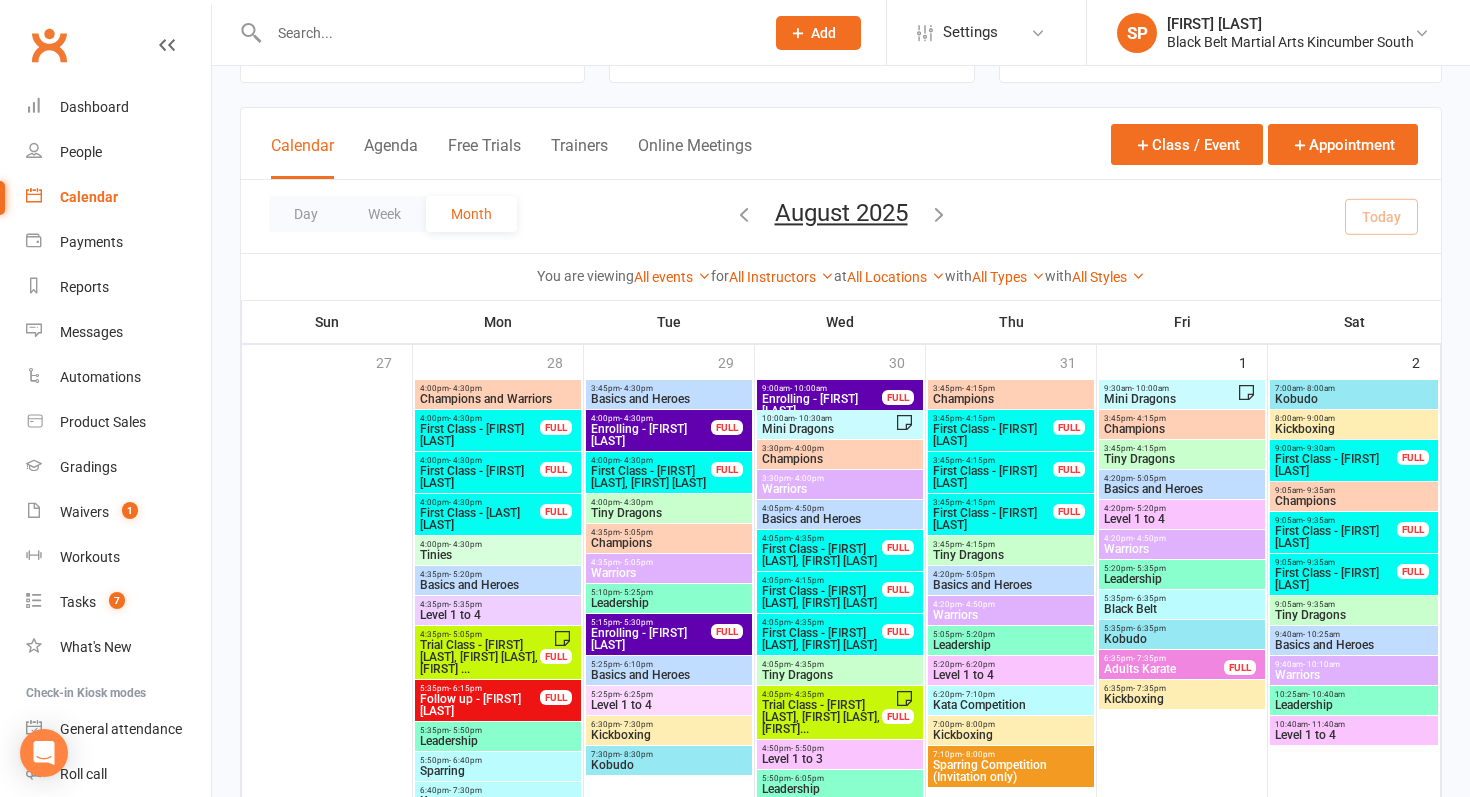 click on "[HH]:[MM]am  - [HH]:[MM]am First Class - [FIRST] [LAST] FULL" at bounding box center [1354, 532] 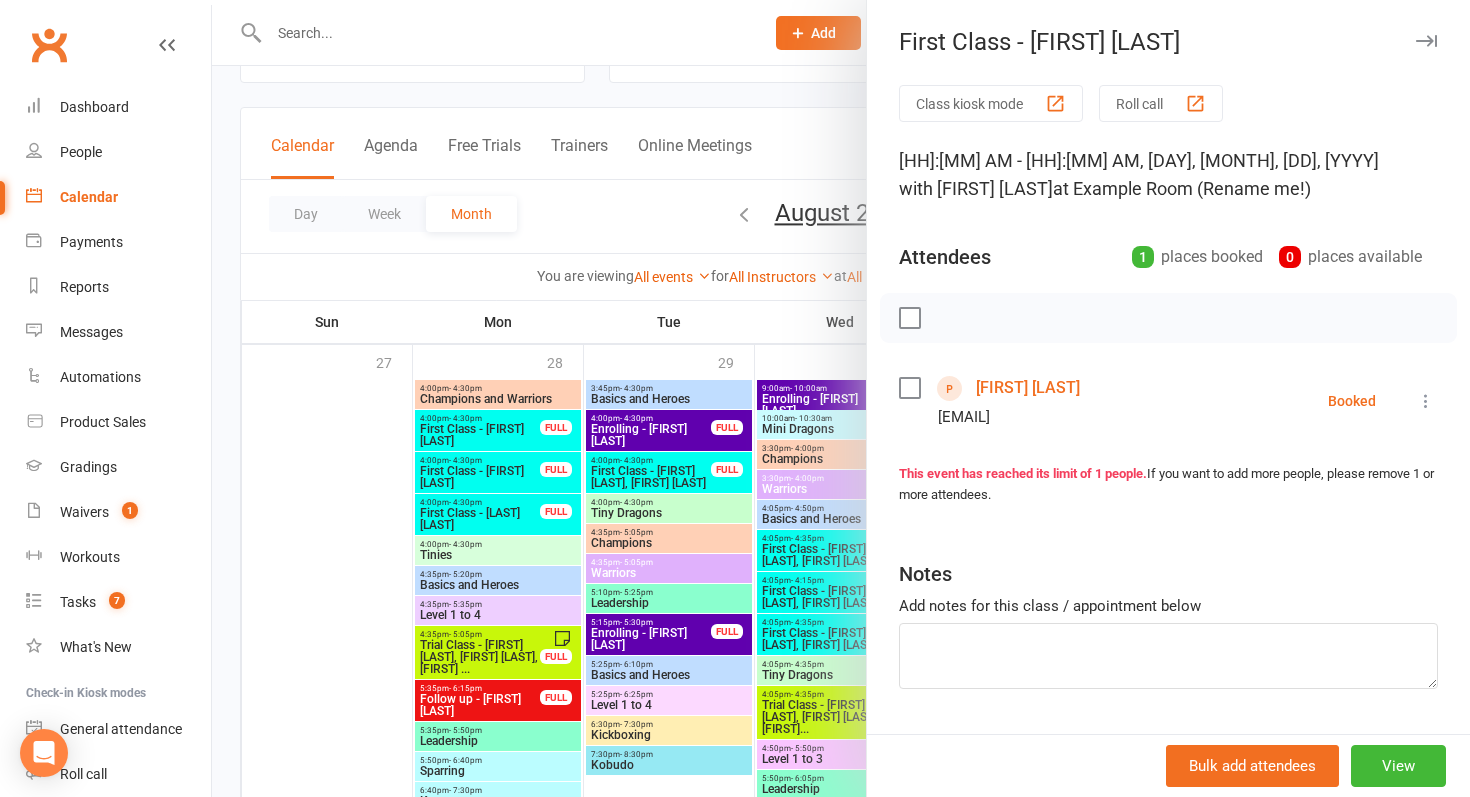 click at bounding box center [841, 398] 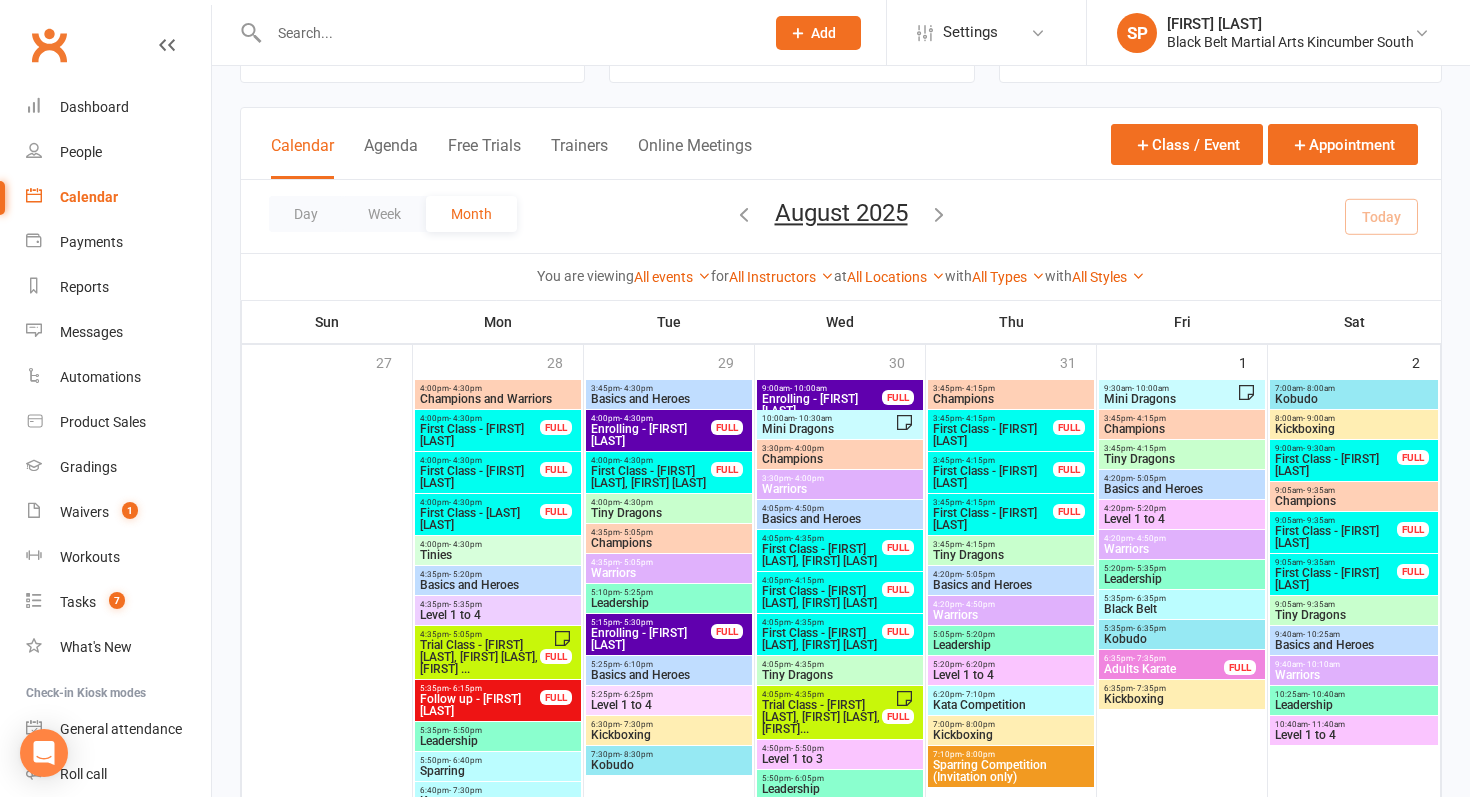 click on "First Class - [FIRST] [LAST]" at bounding box center (1336, 579) 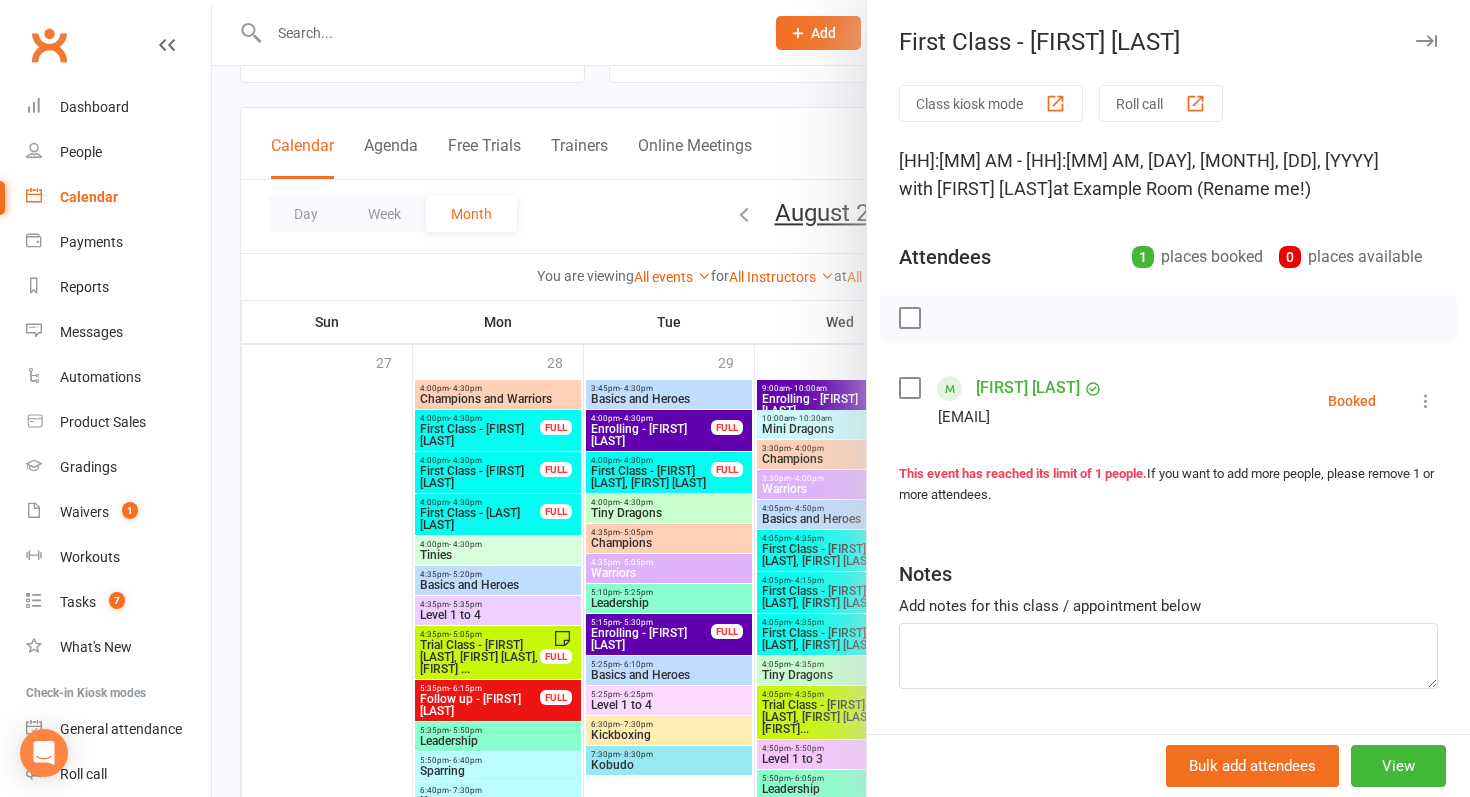 click at bounding box center (841, 398) 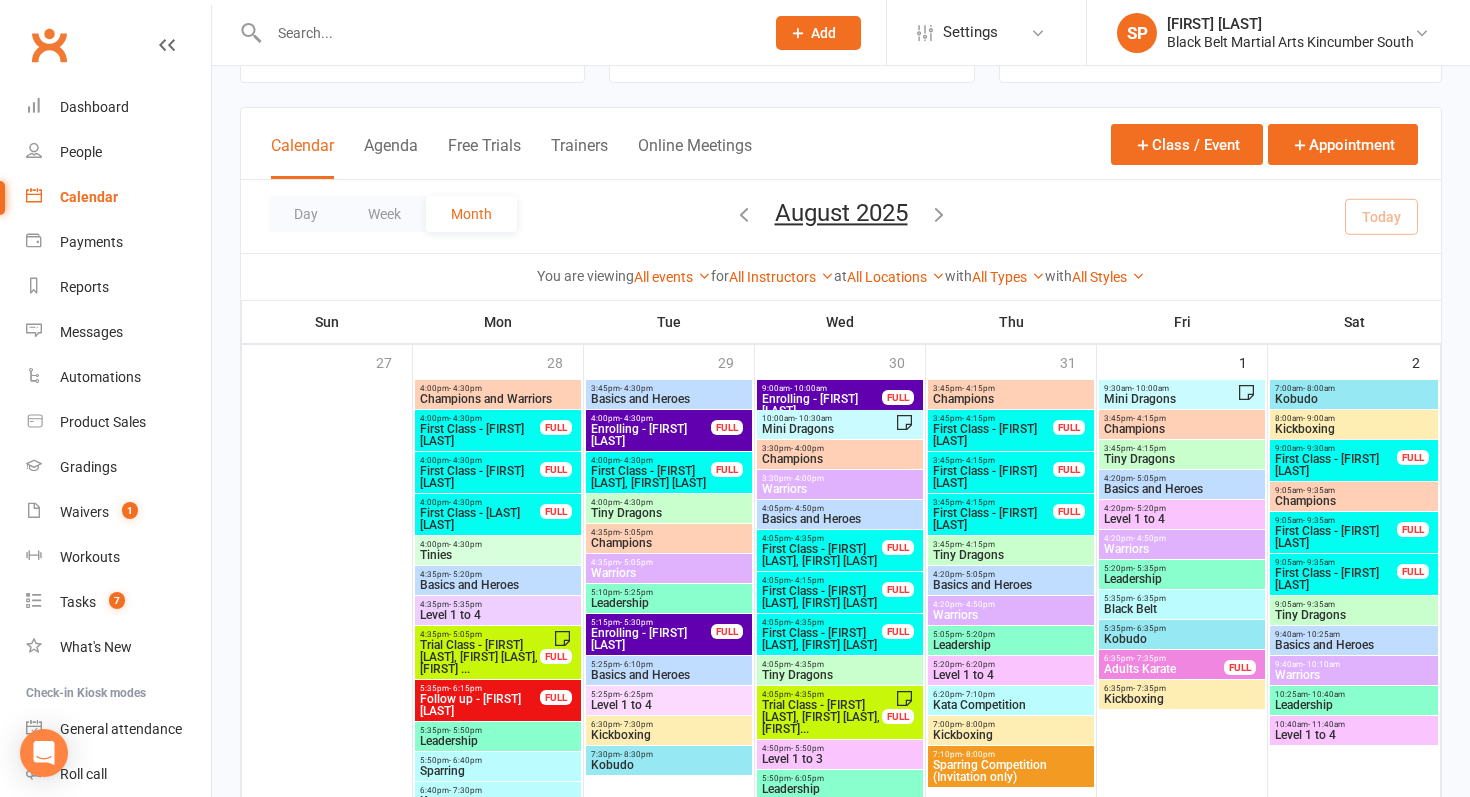 click on "First Class - [FIRST] [LAST]" at bounding box center (1336, 465) 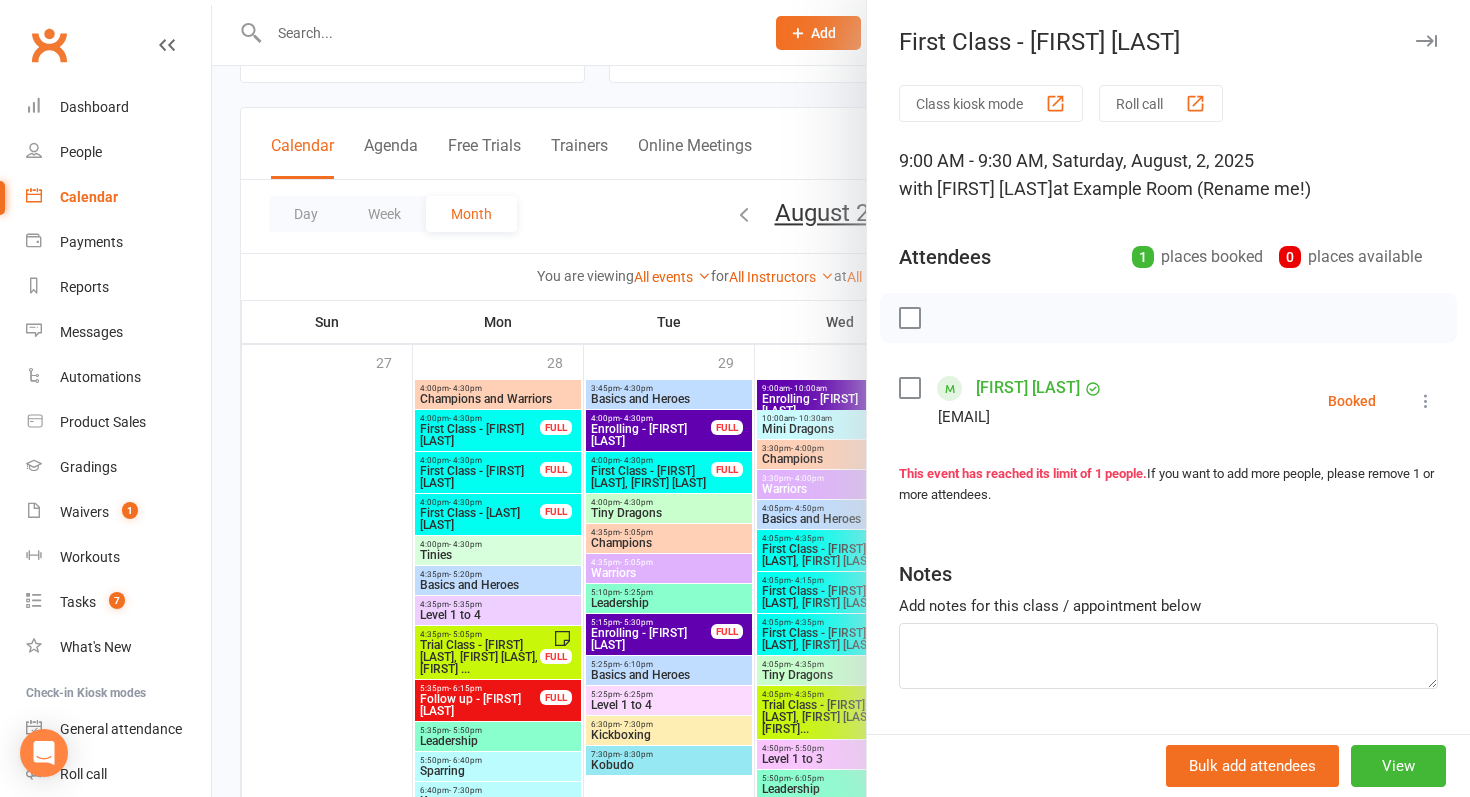 click at bounding box center (841, 398) 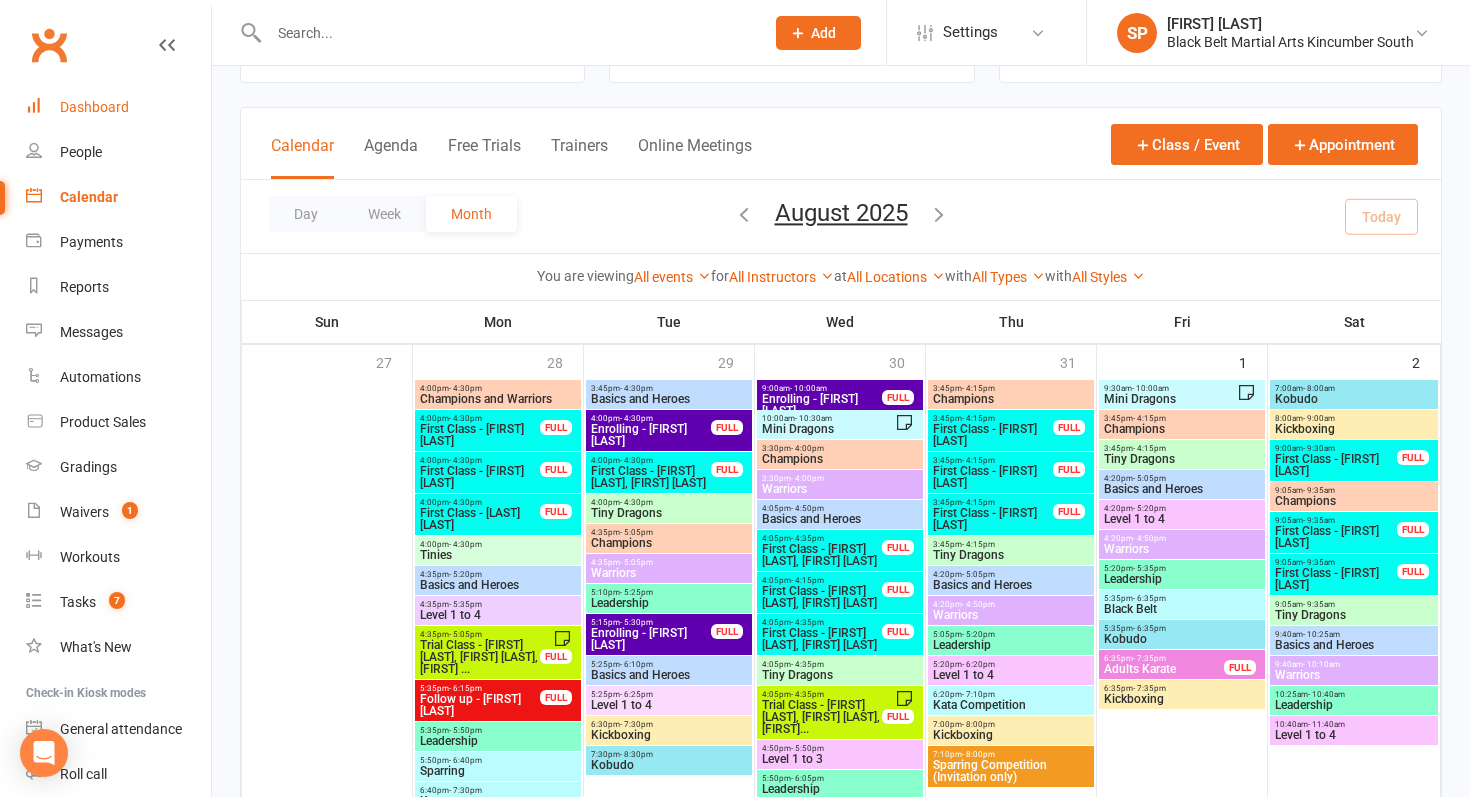 click on "Dashboard" at bounding box center (118, 107) 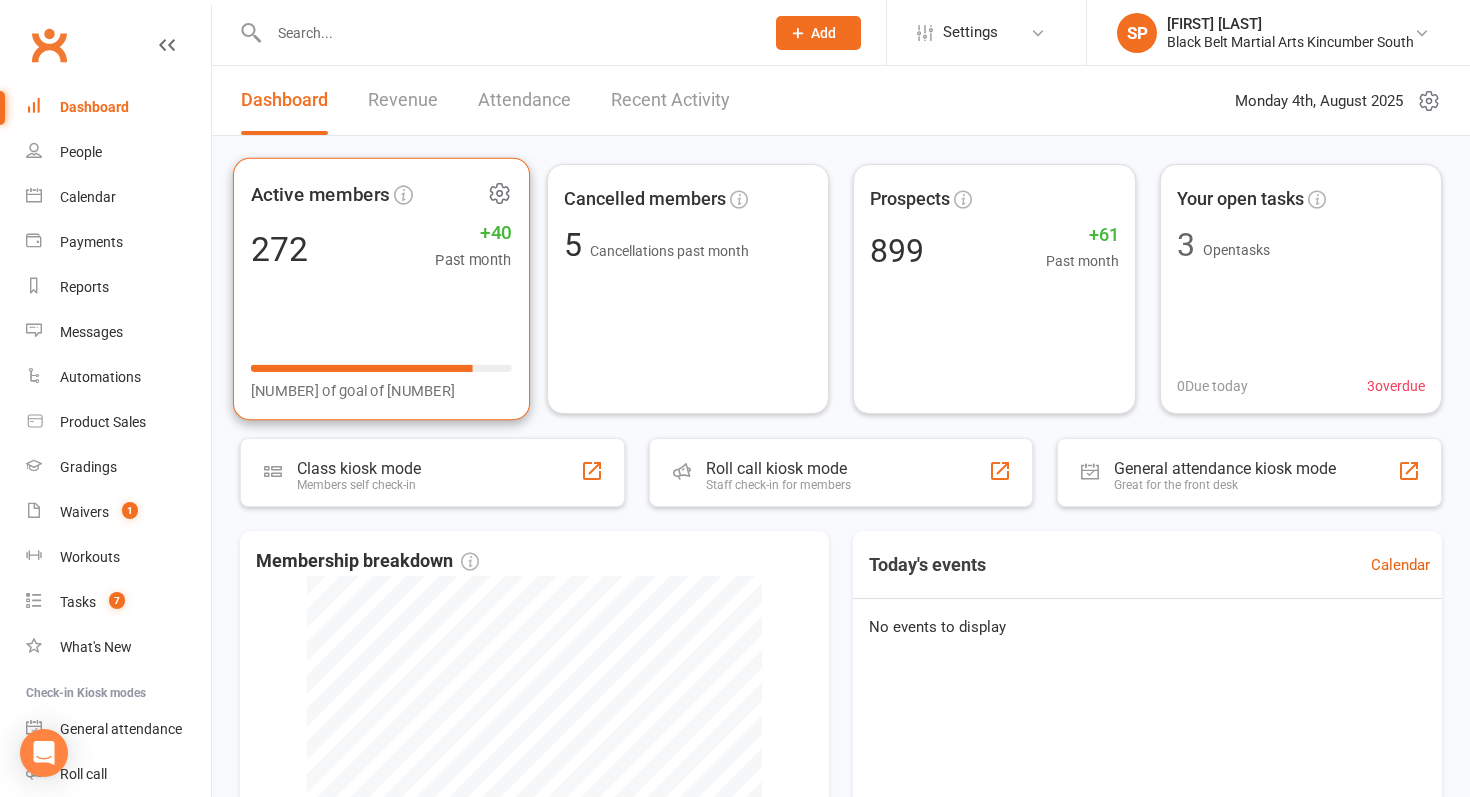 click on "[NUMBER] +[NUMBER] Past month" at bounding box center (381, 248) 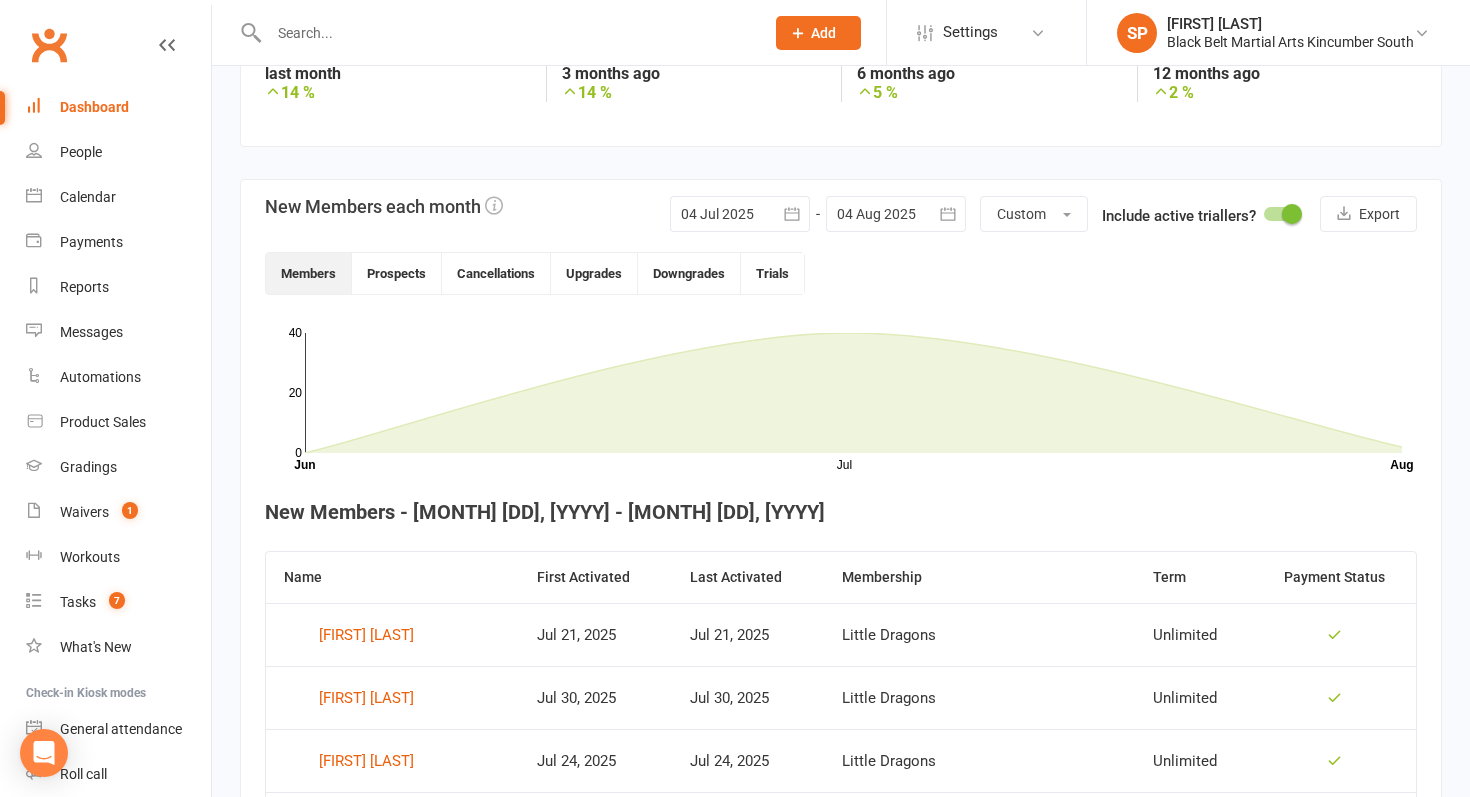 scroll, scrollTop: 0, scrollLeft: 0, axis: both 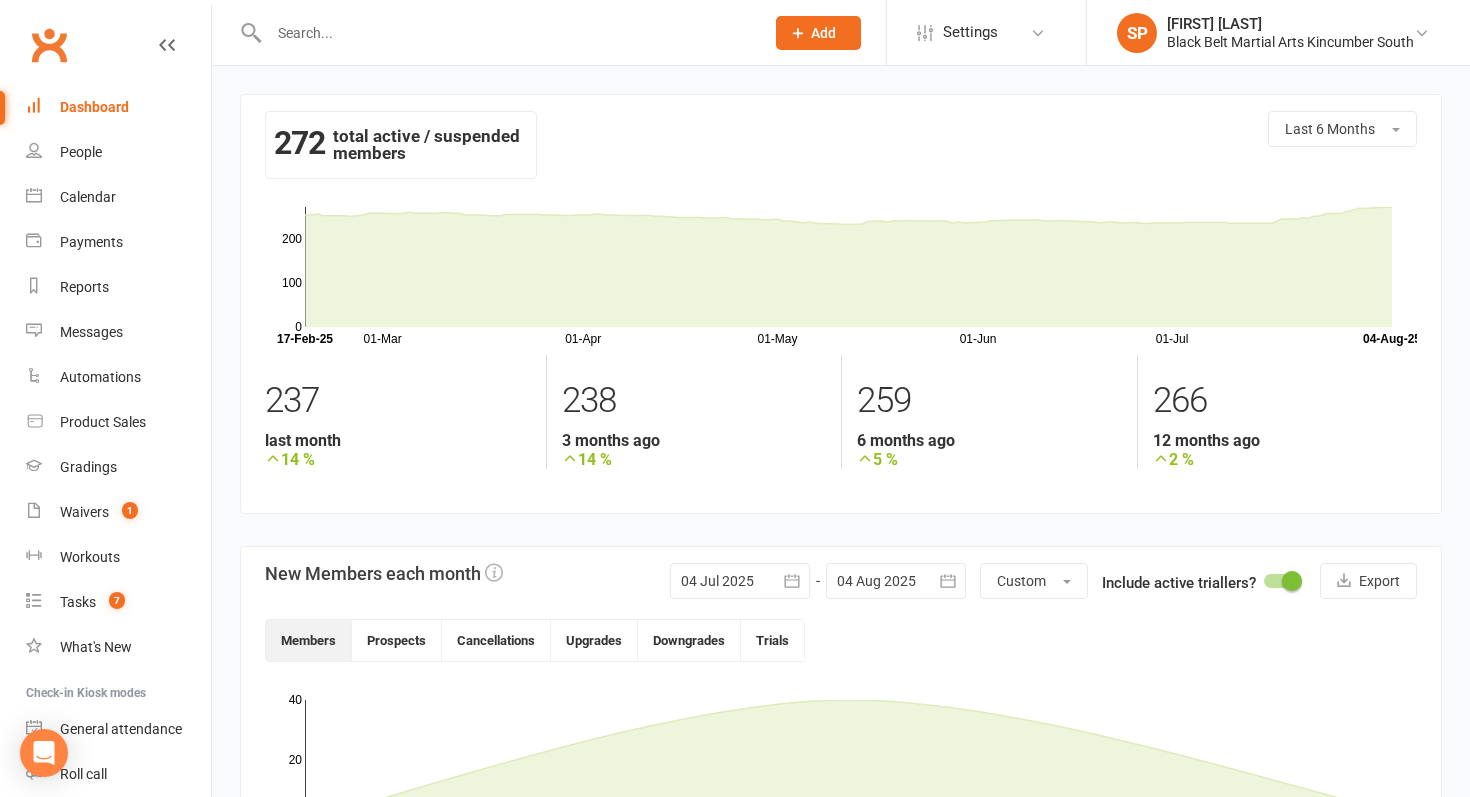 click on "Dashboard" at bounding box center (94, 107) 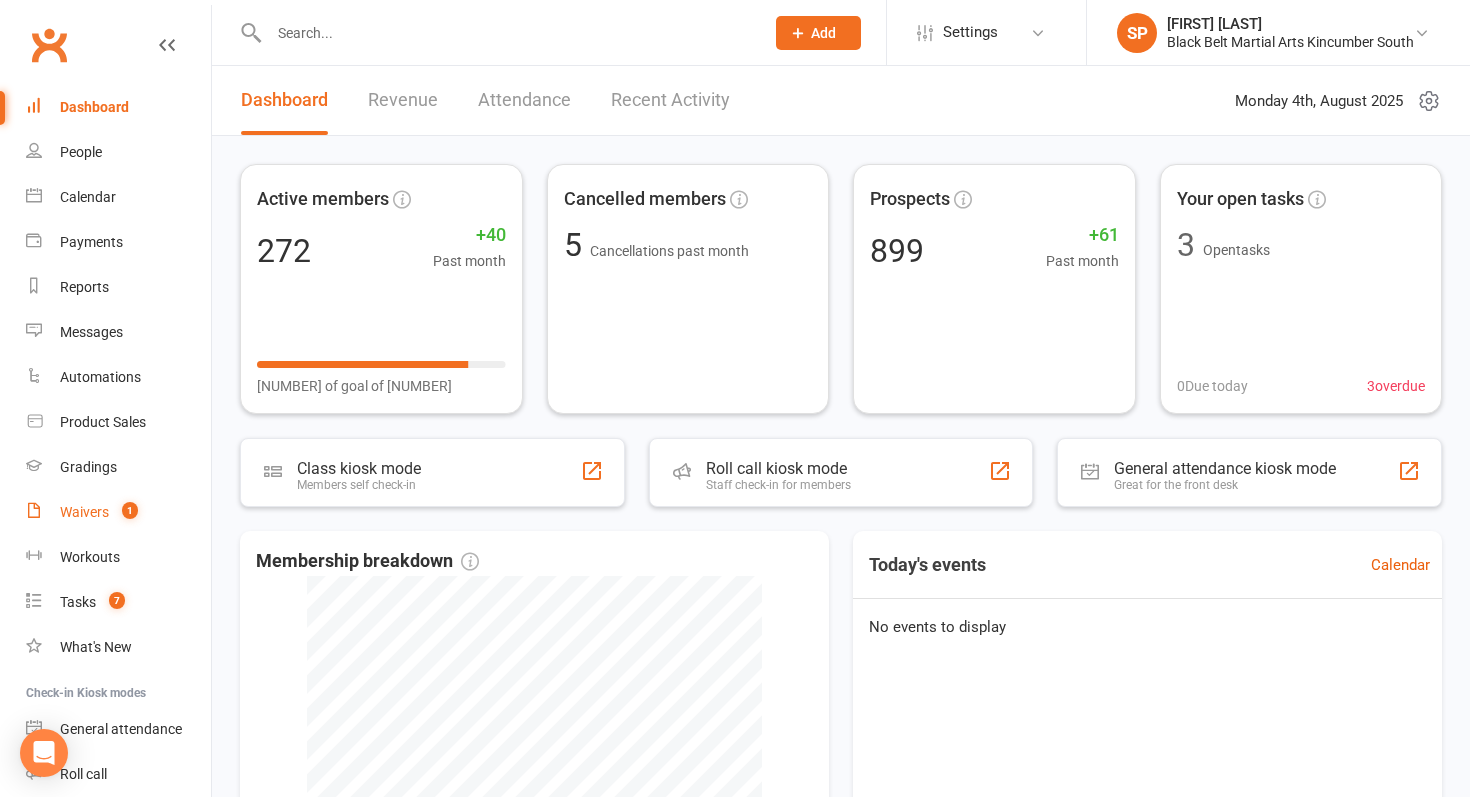 click on "Waivers   1" at bounding box center (118, 512) 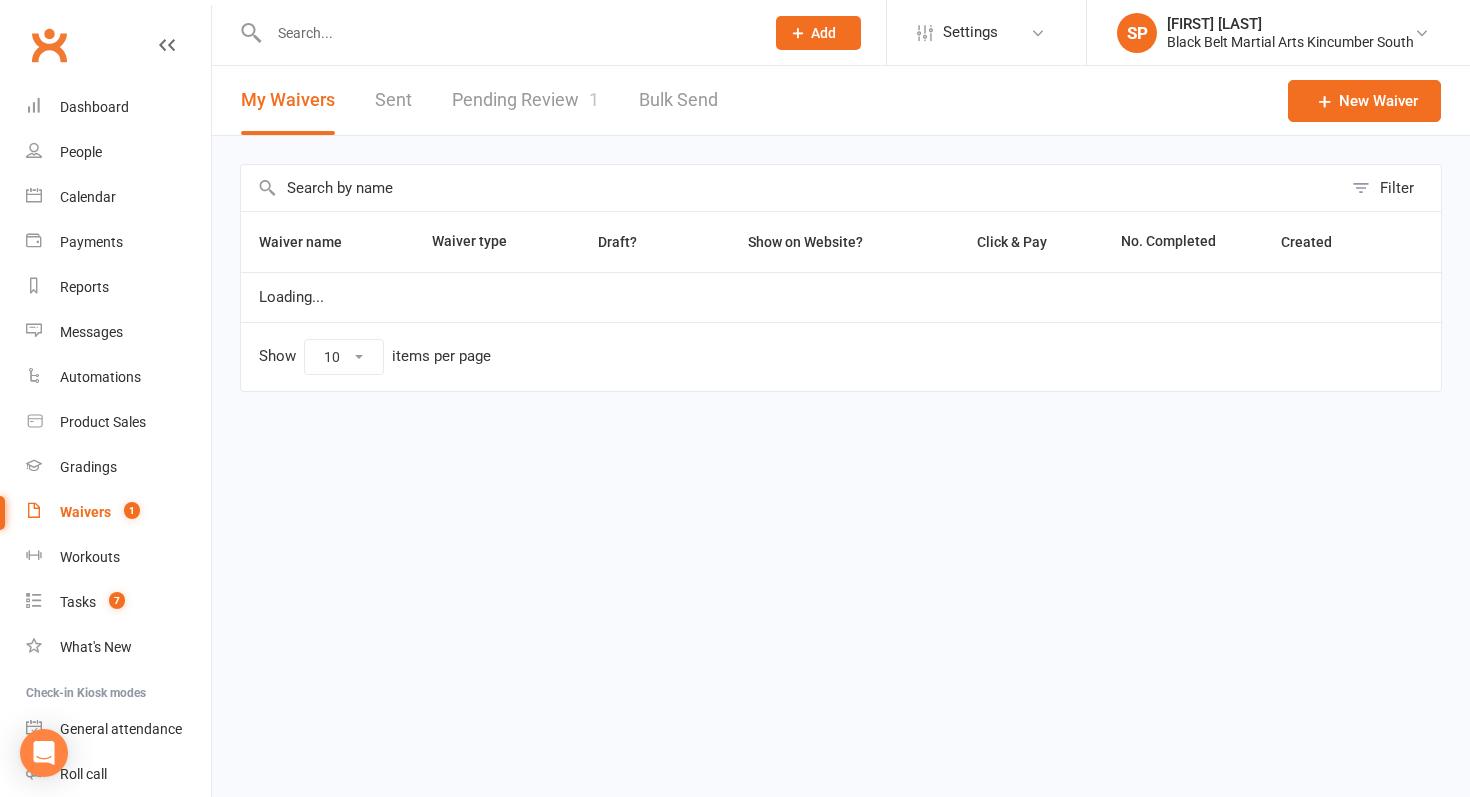 click on "Pending Review 1" at bounding box center (525, 100) 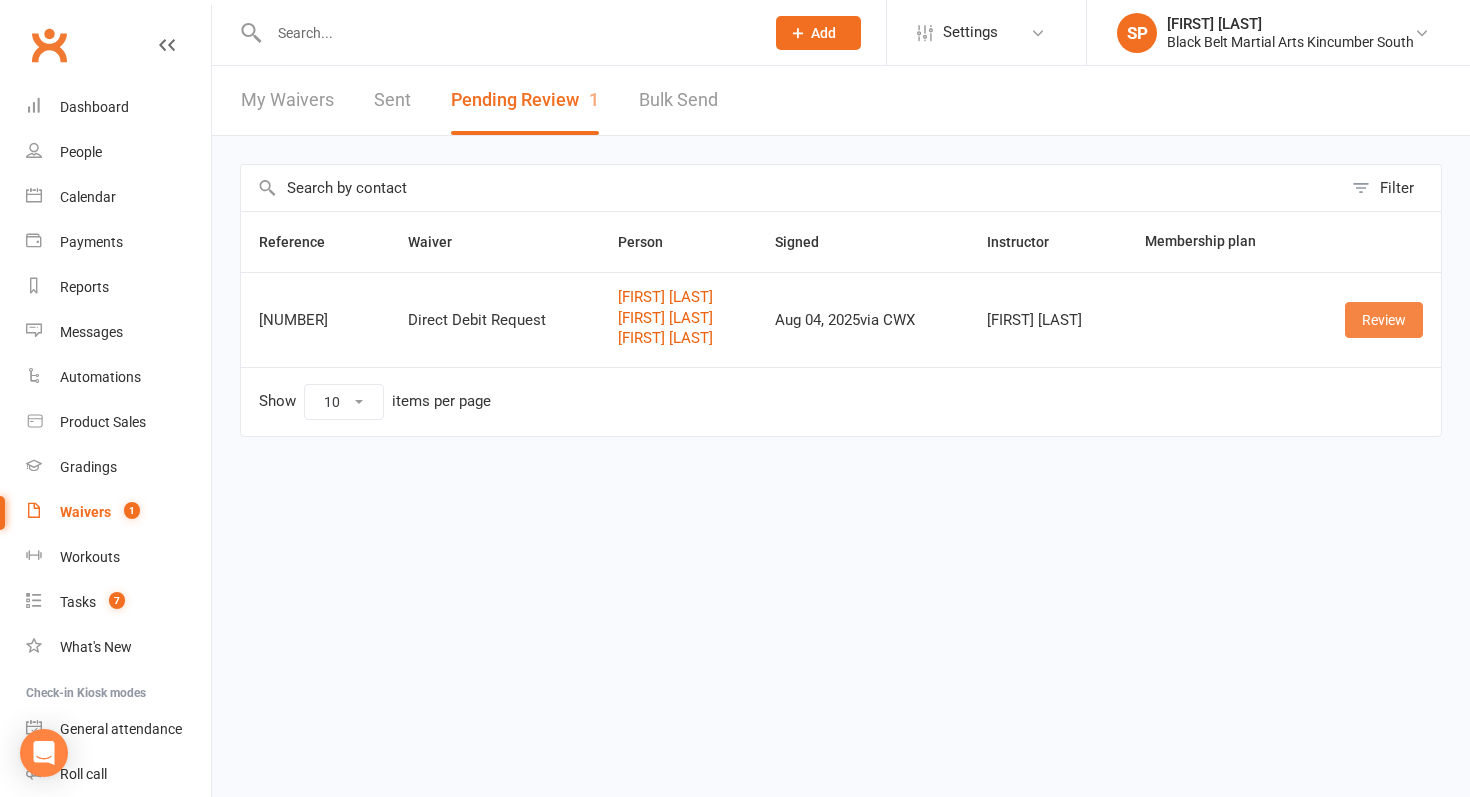 click on "Review" at bounding box center [1384, 320] 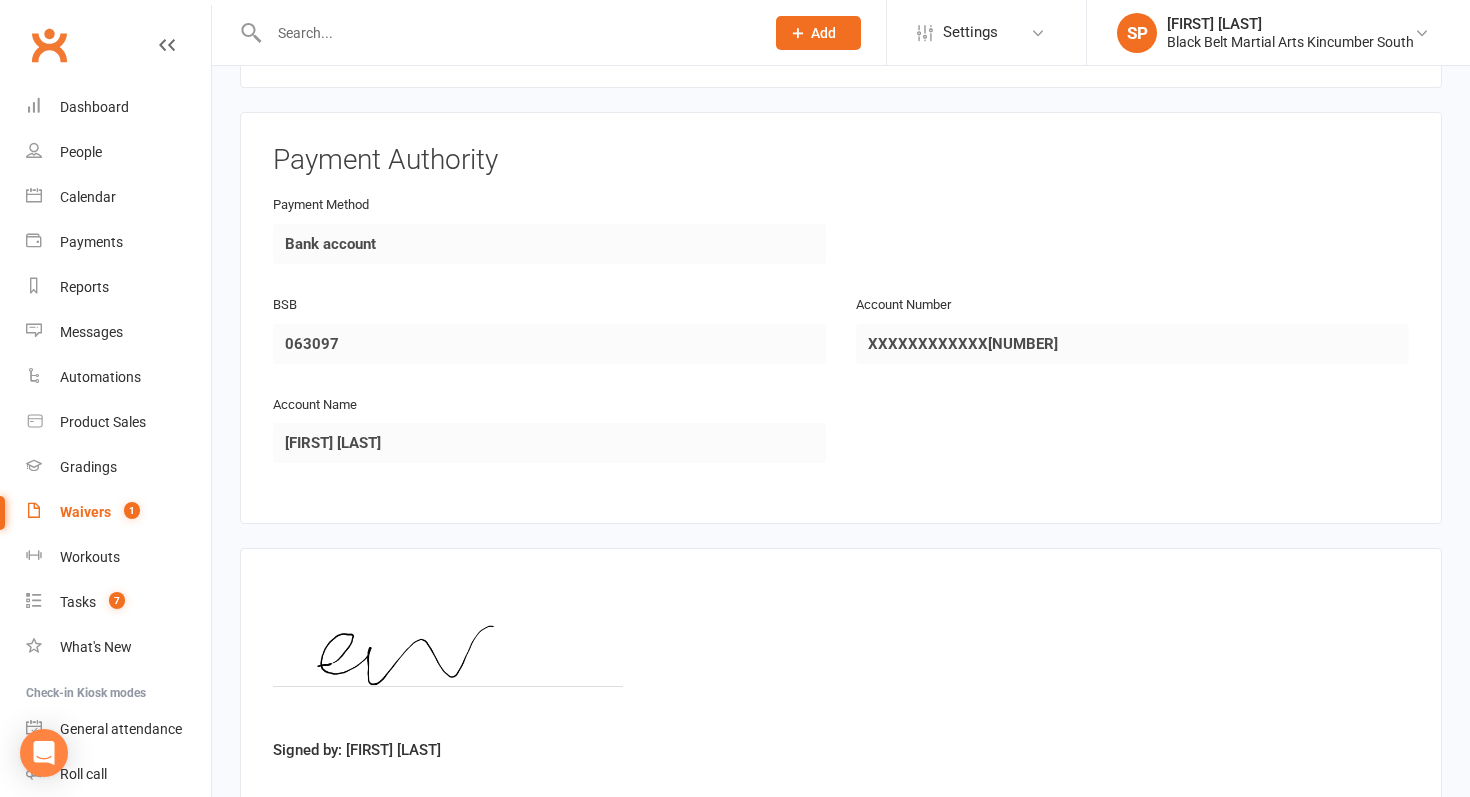 scroll, scrollTop: 2546, scrollLeft: 0, axis: vertical 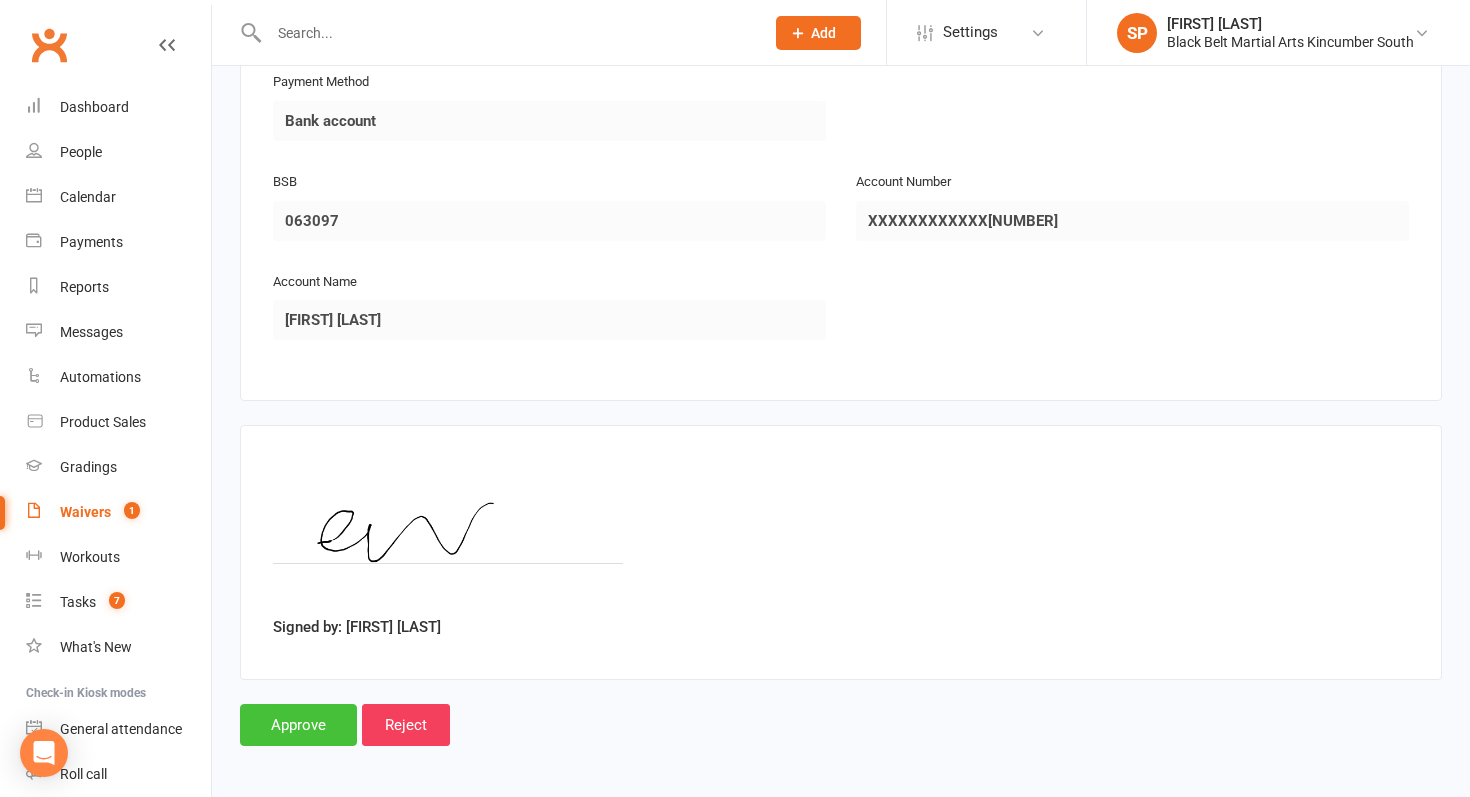 click on "Approve" at bounding box center [298, 725] 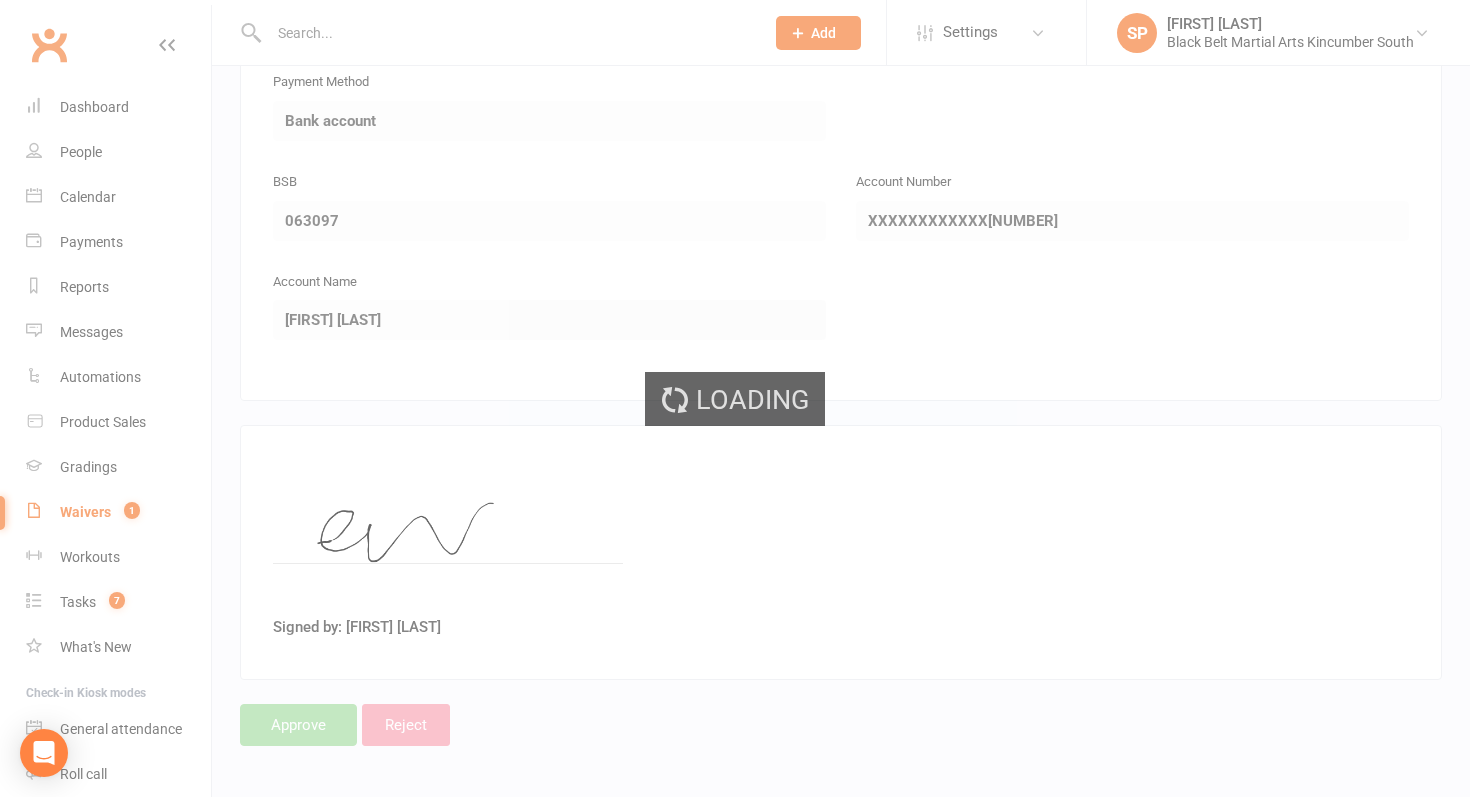scroll, scrollTop: 0, scrollLeft: 0, axis: both 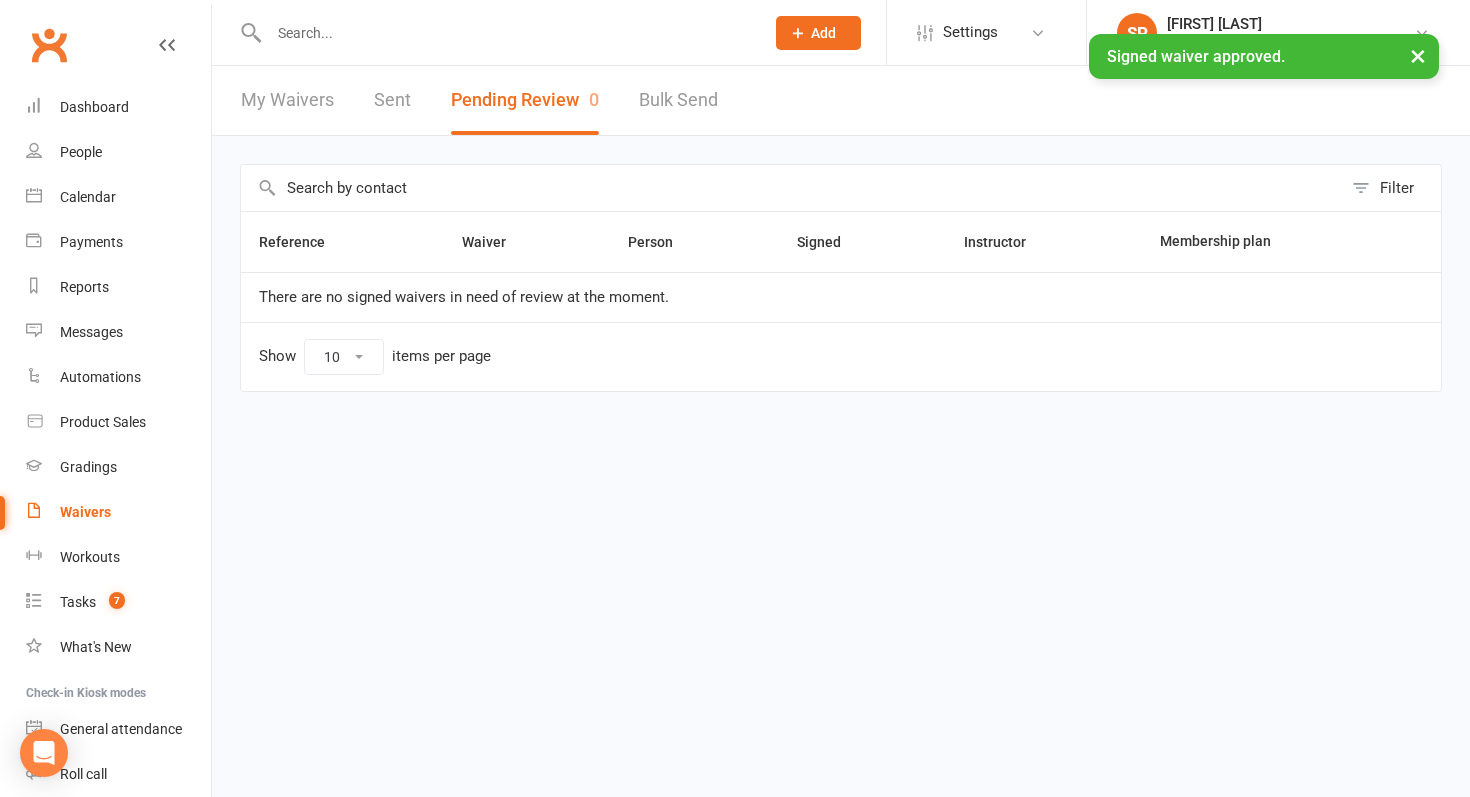 click at bounding box center (506, 33) 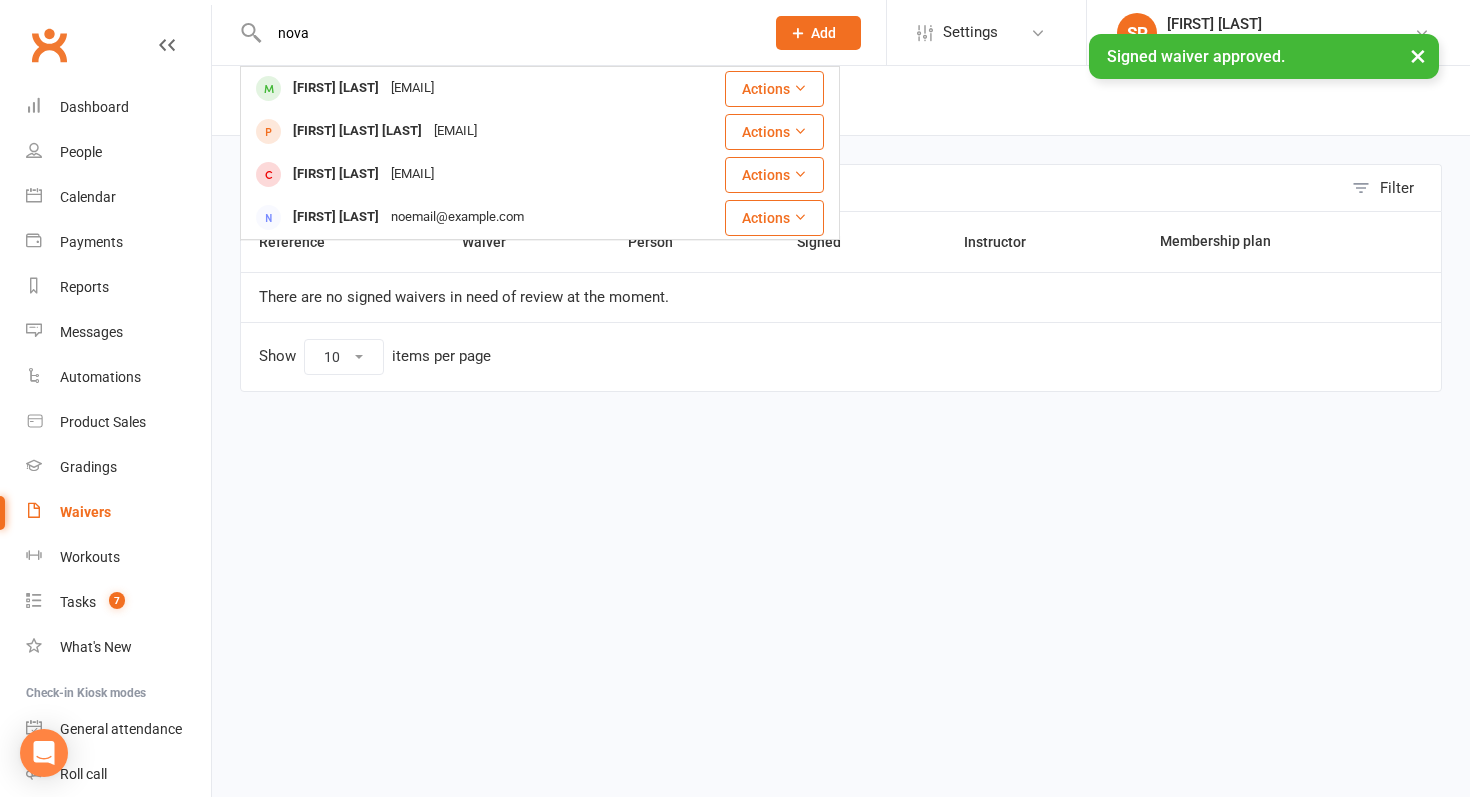 type on "nova" 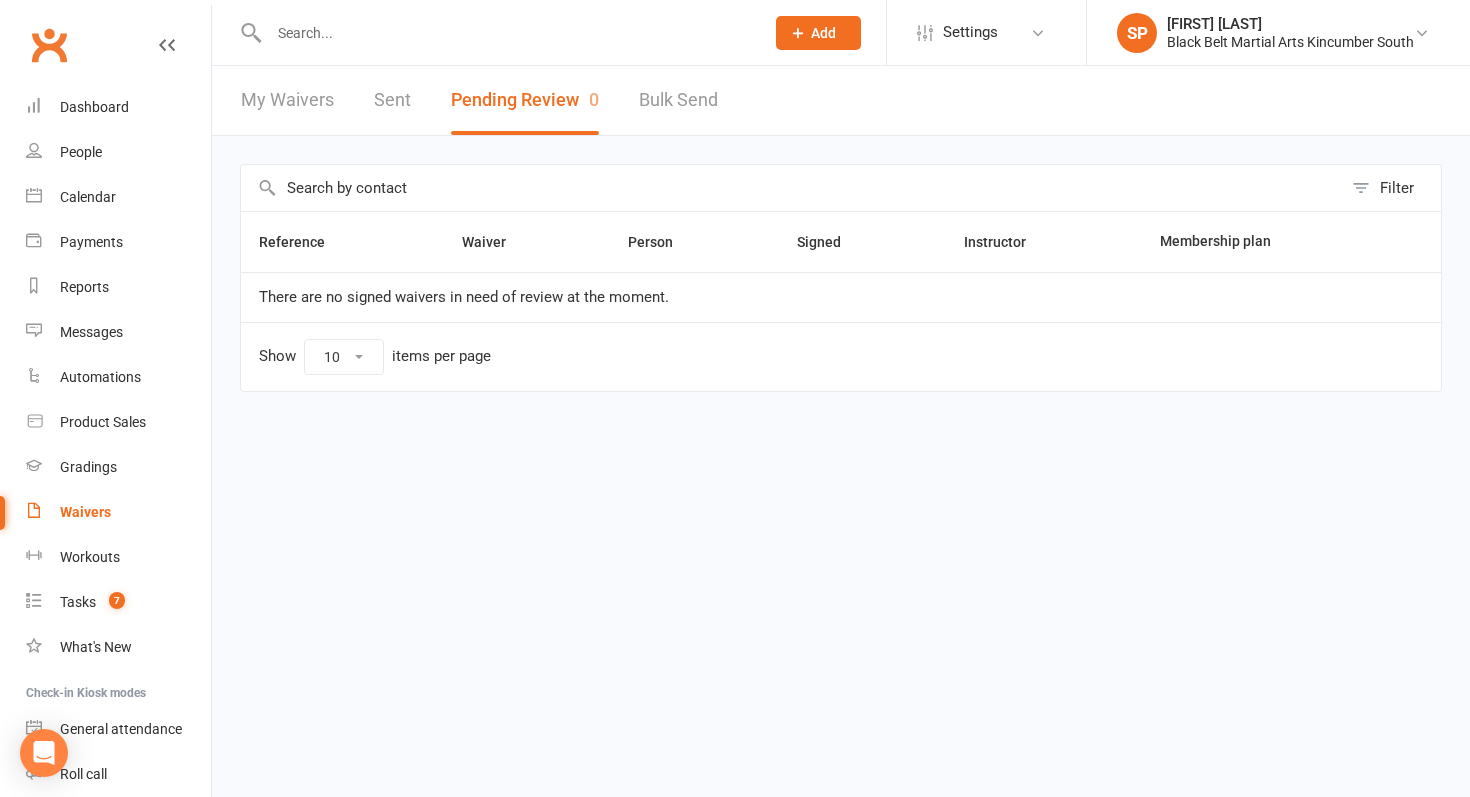 click at bounding box center (506, 33) 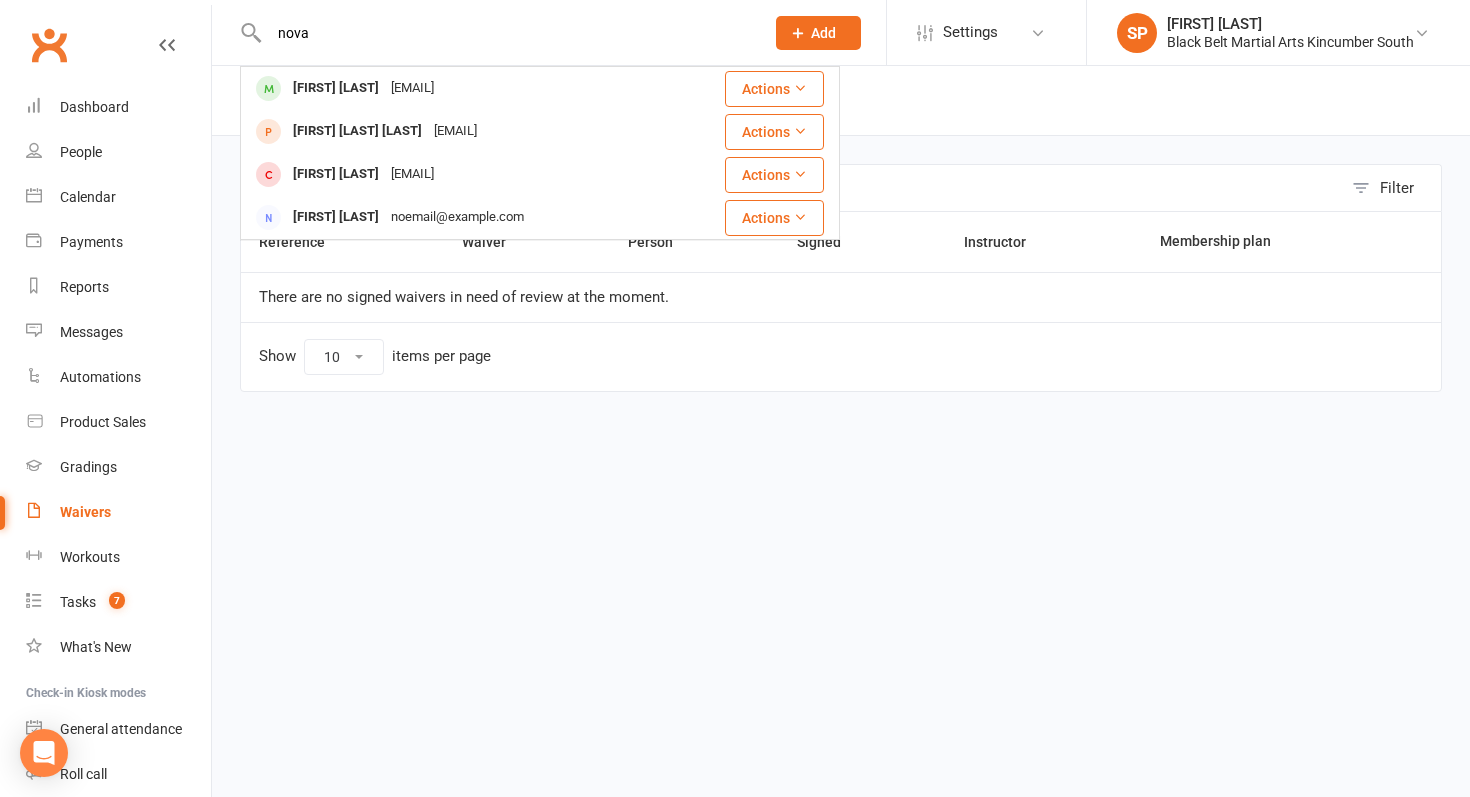type on "nova" 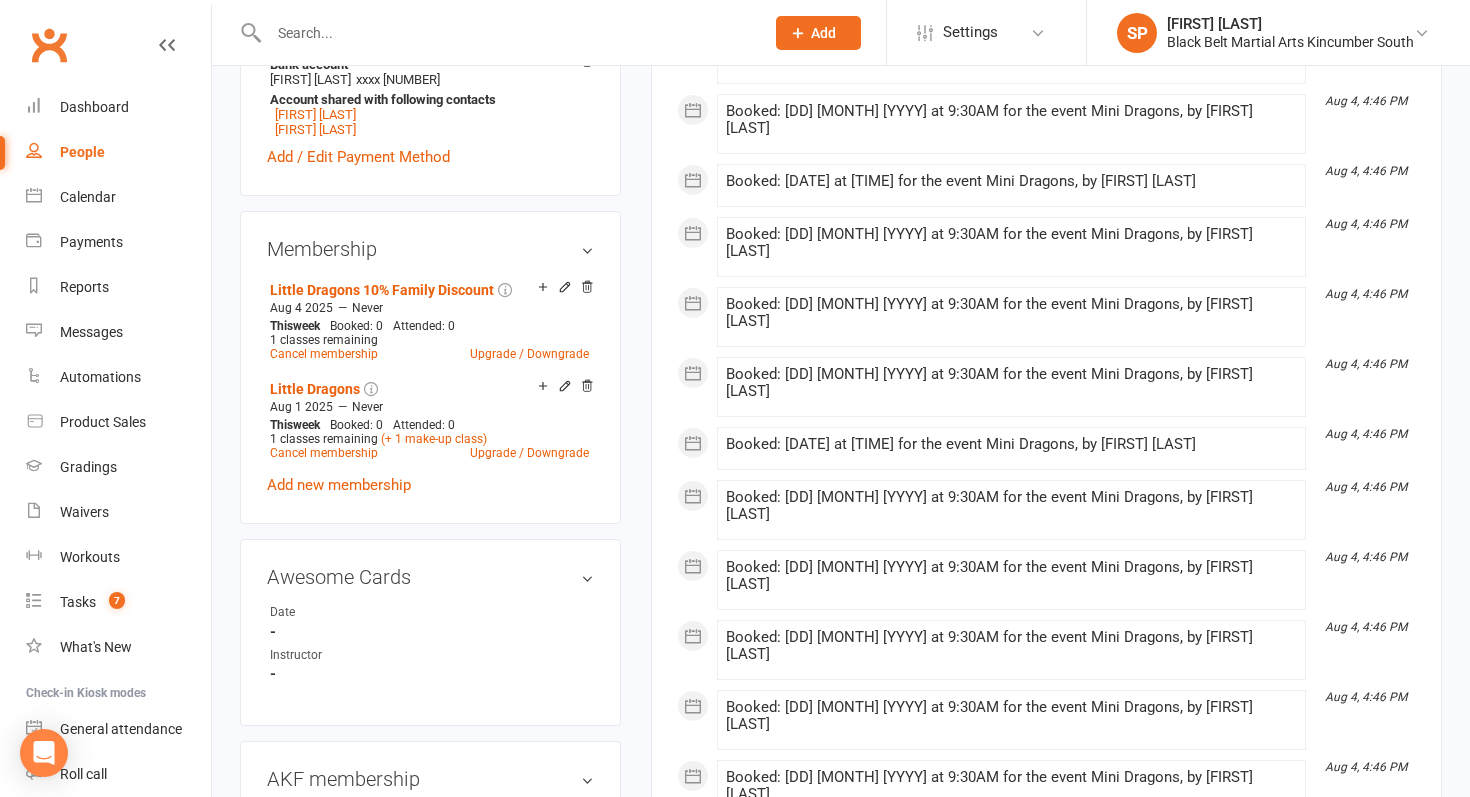scroll, scrollTop: 753, scrollLeft: 0, axis: vertical 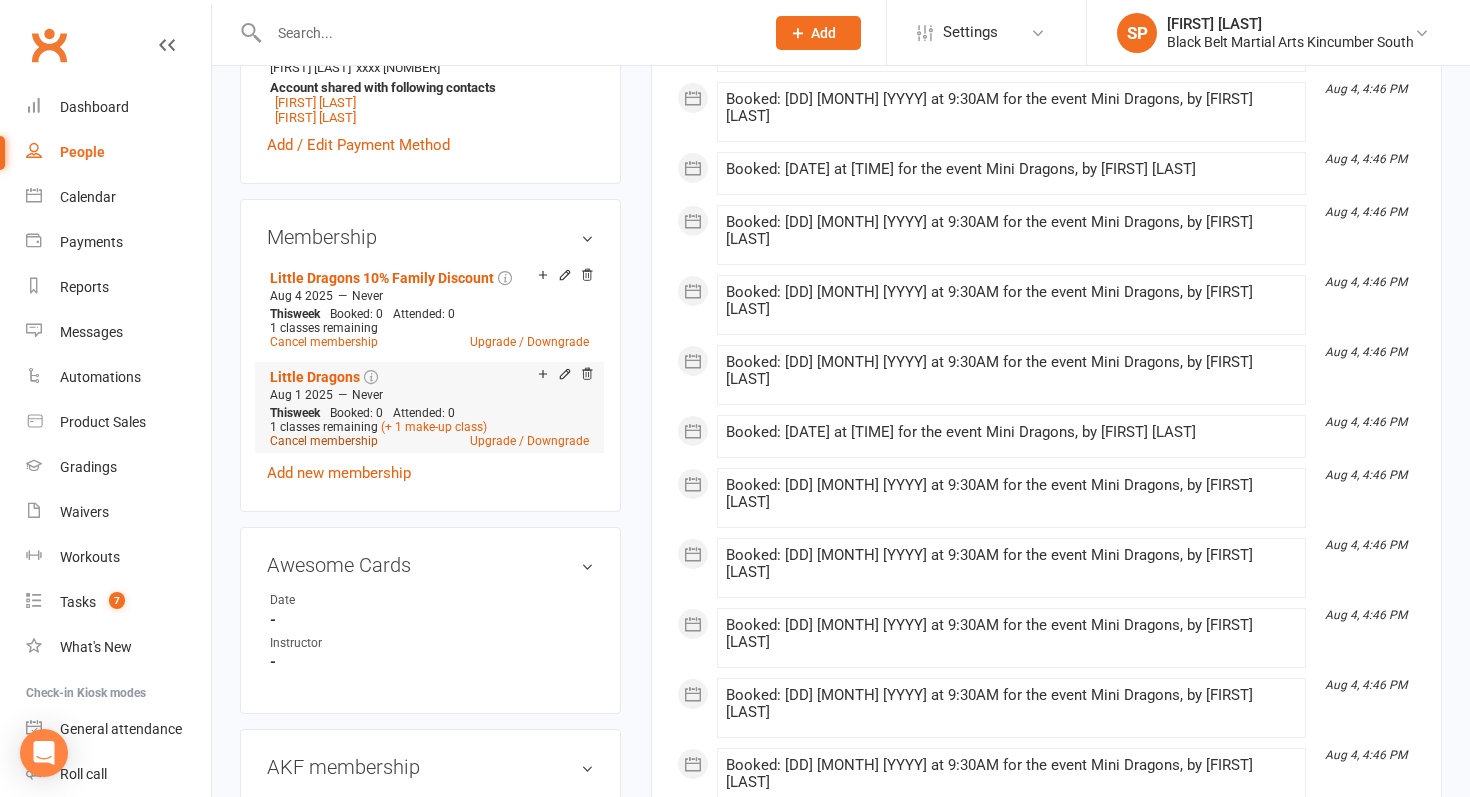 click on "Cancel membership" at bounding box center (324, 441) 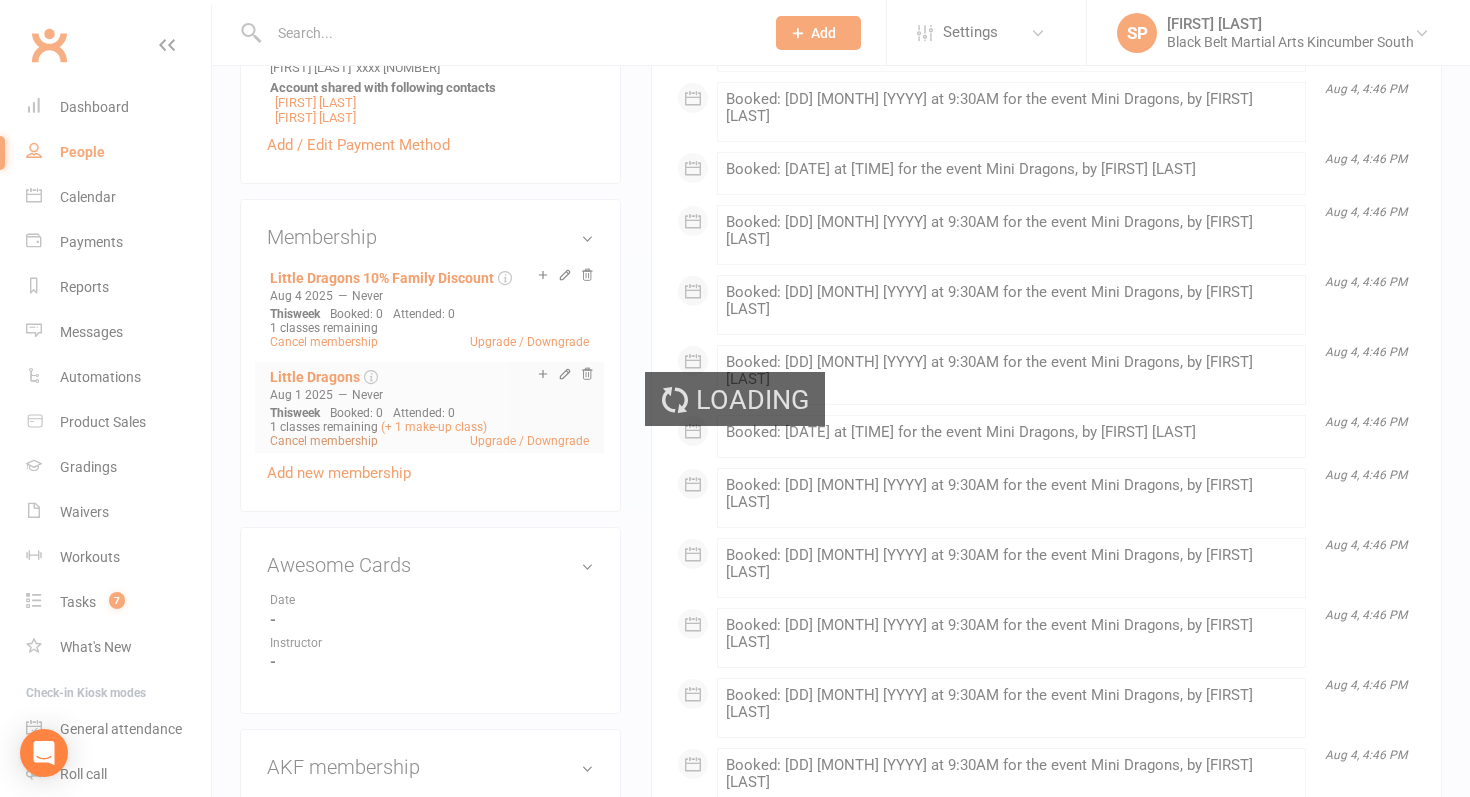 scroll, scrollTop: 0, scrollLeft: 0, axis: both 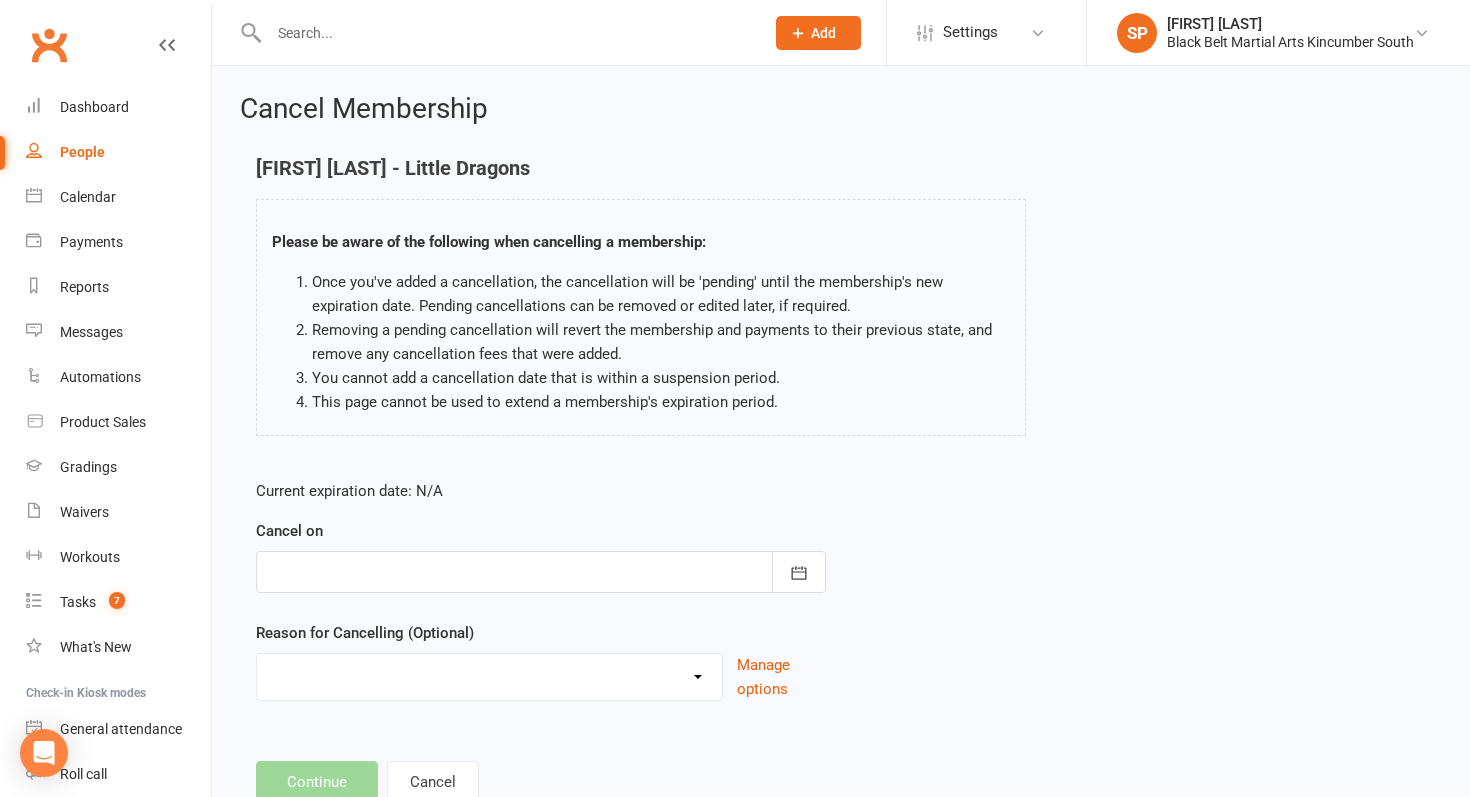 click at bounding box center [541, 572] 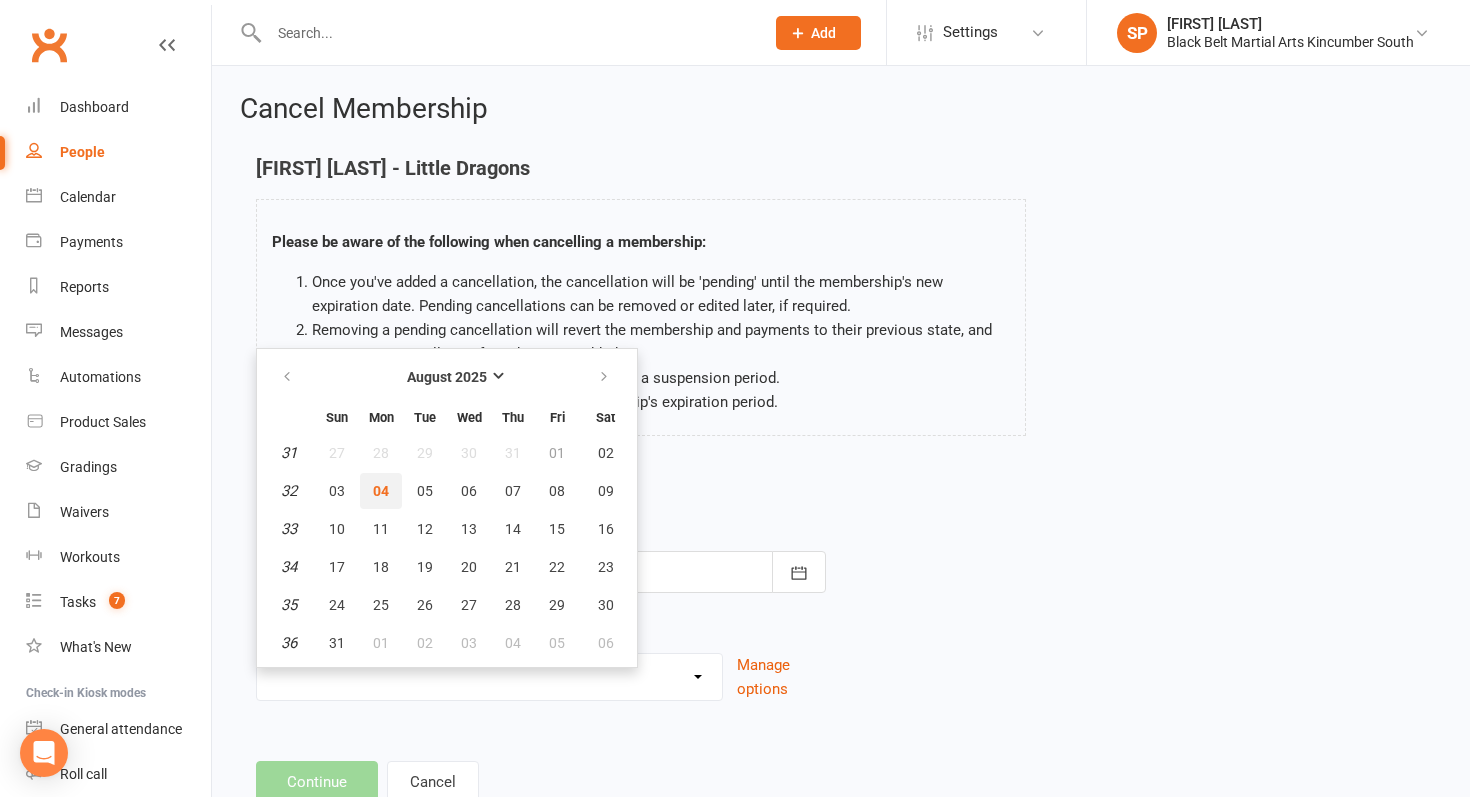 click on "04" at bounding box center [381, 491] 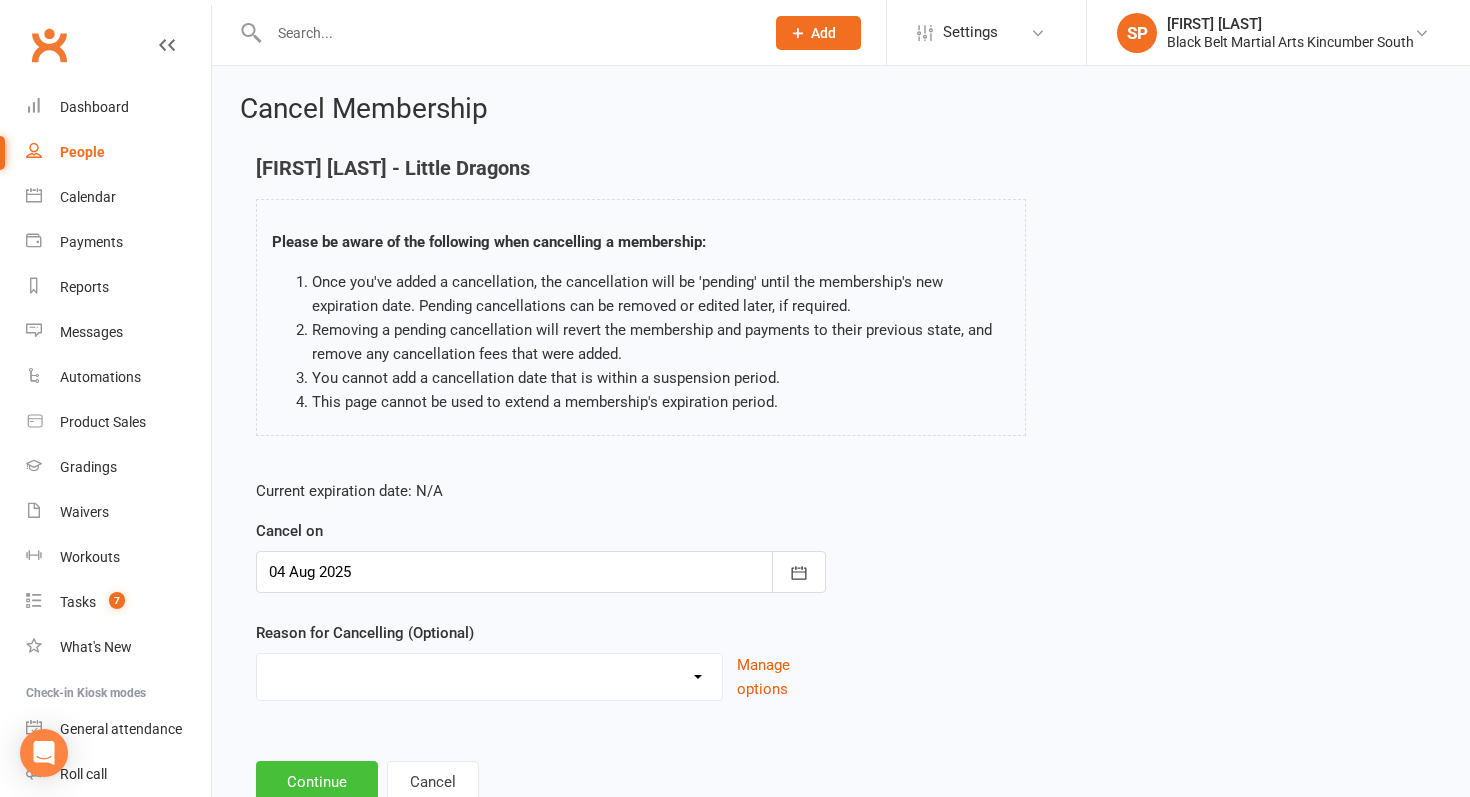 click on "Continue" at bounding box center (317, 782) 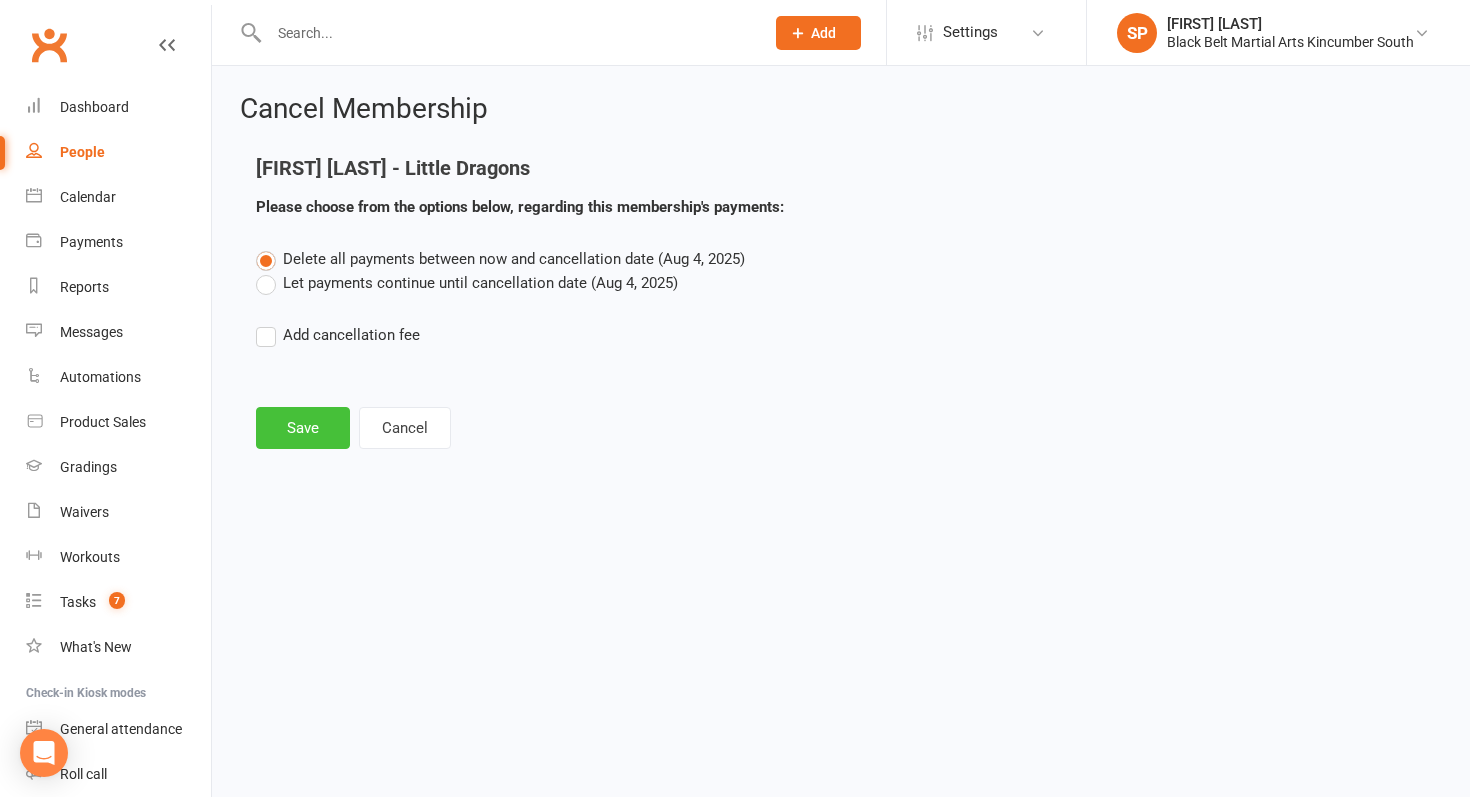 click on "Save" at bounding box center (303, 428) 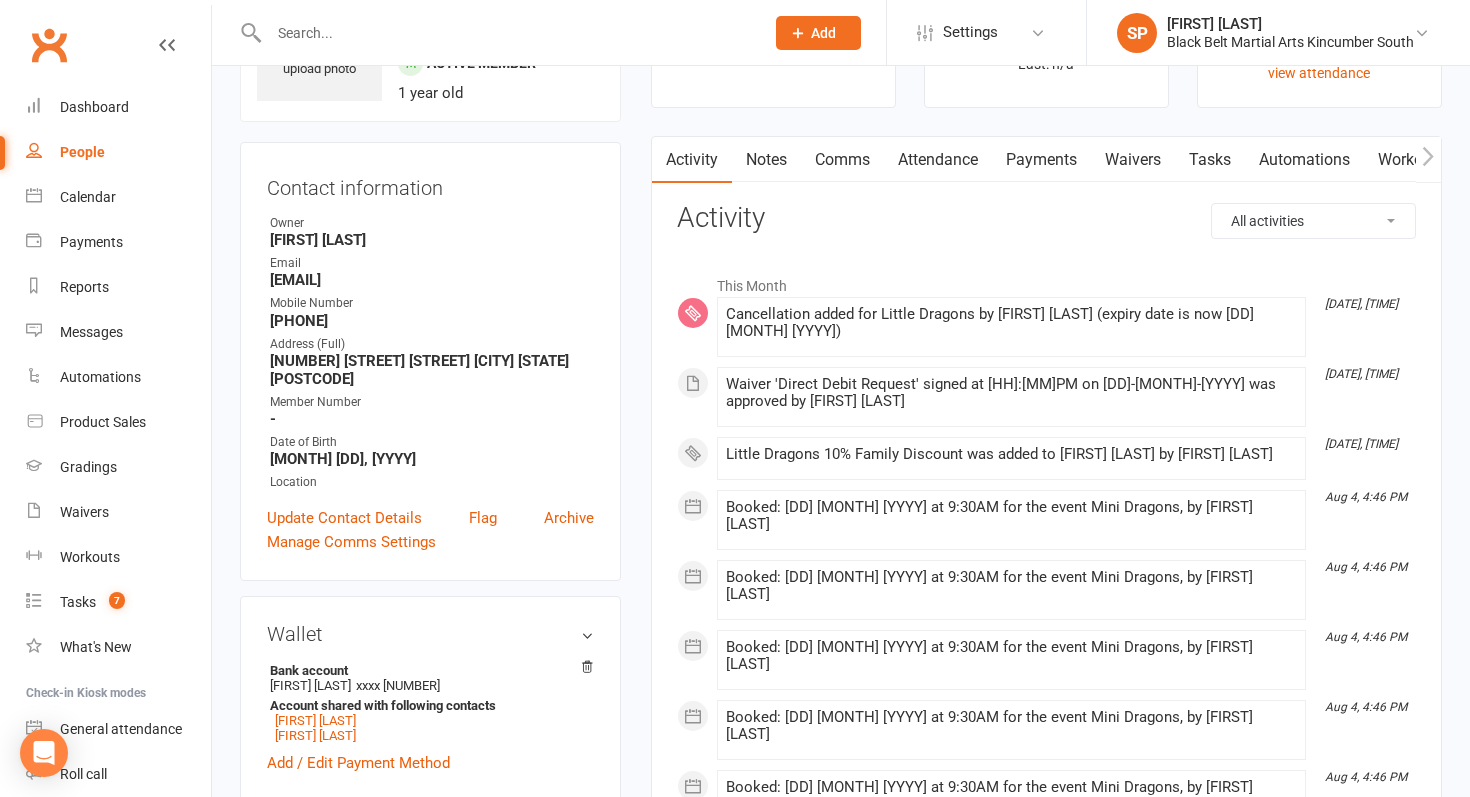 scroll, scrollTop: 0, scrollLeft: 0, axis: both 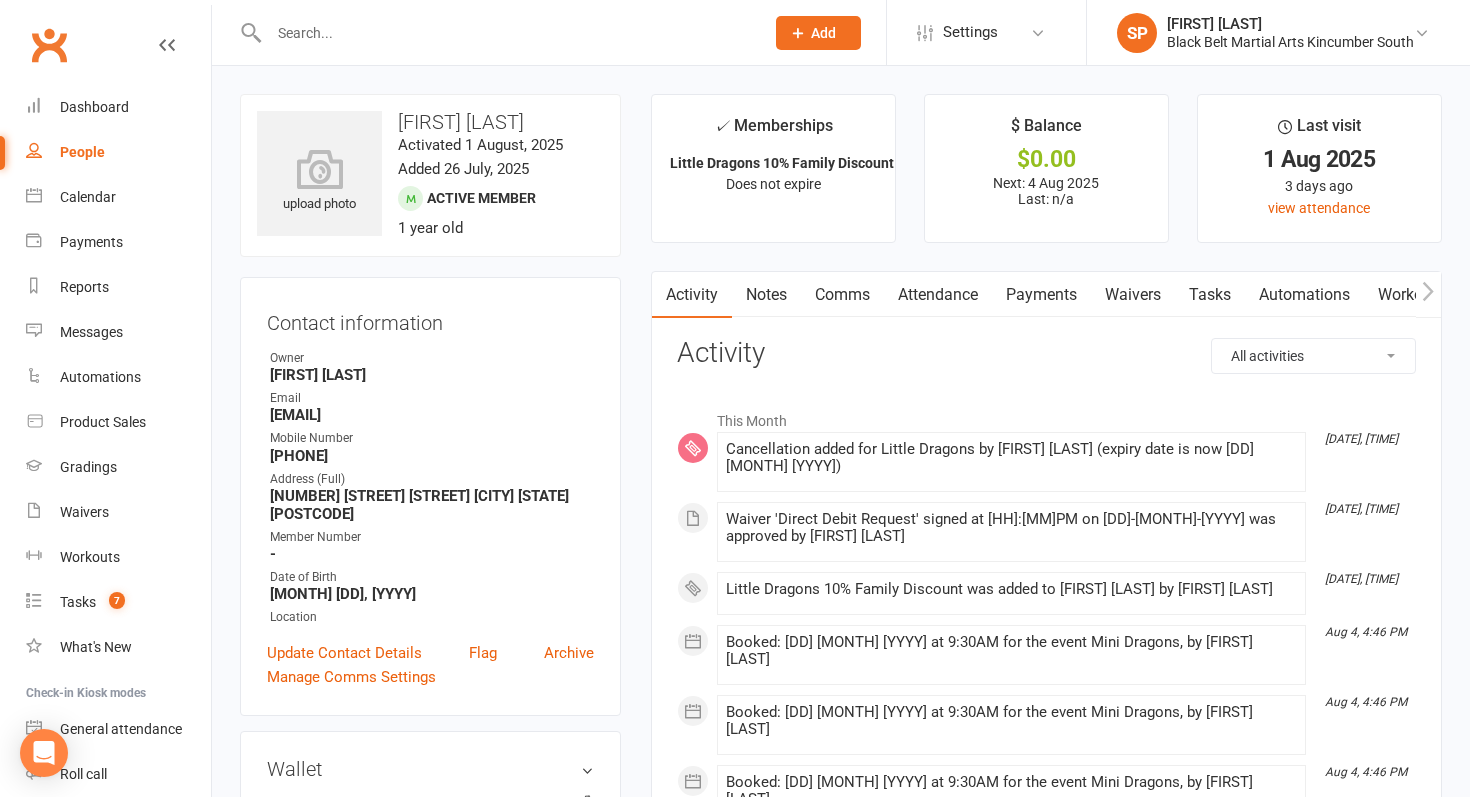 click on "Payments" at bounding box center [1041, 295] 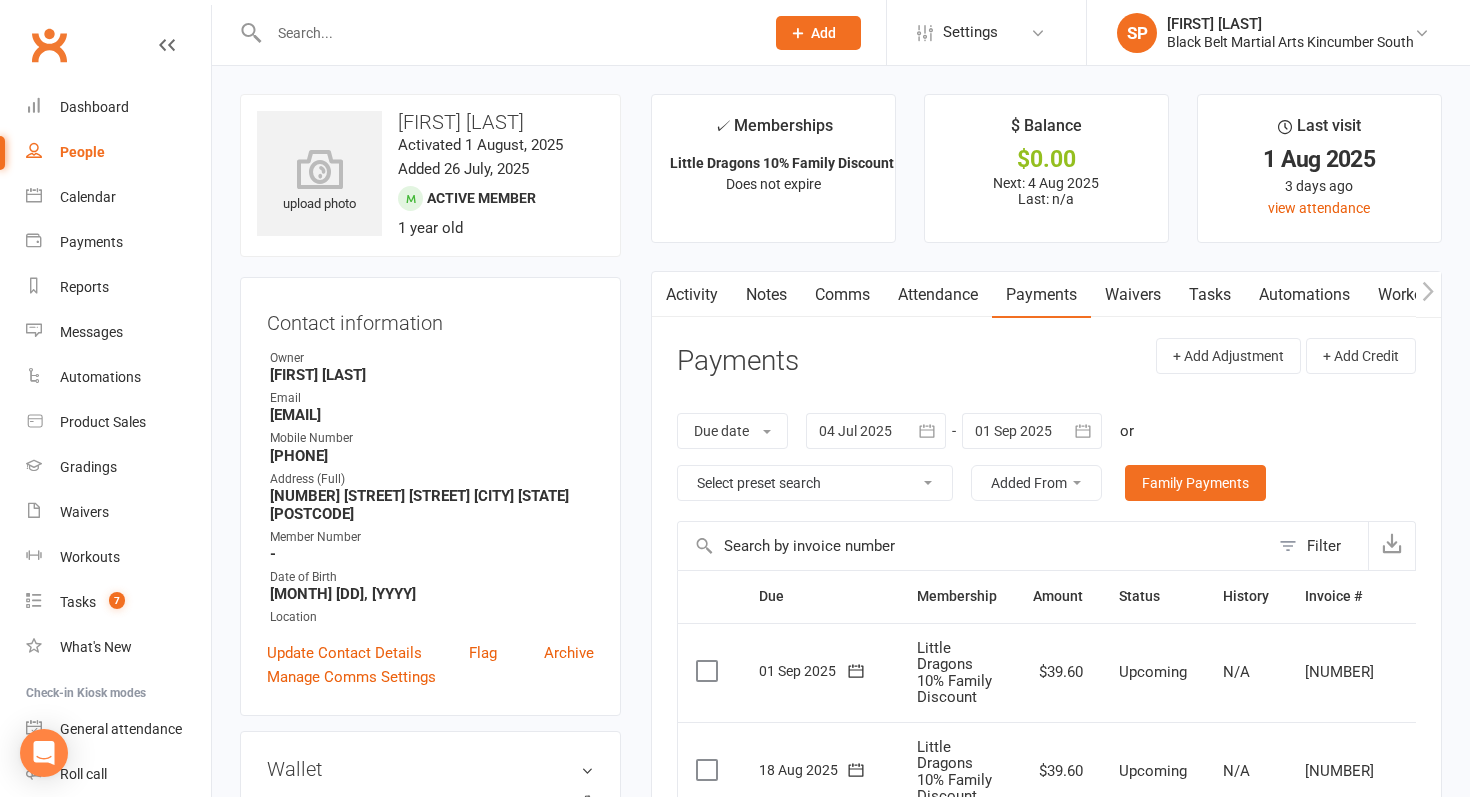 click at bounding box center (876, 431) 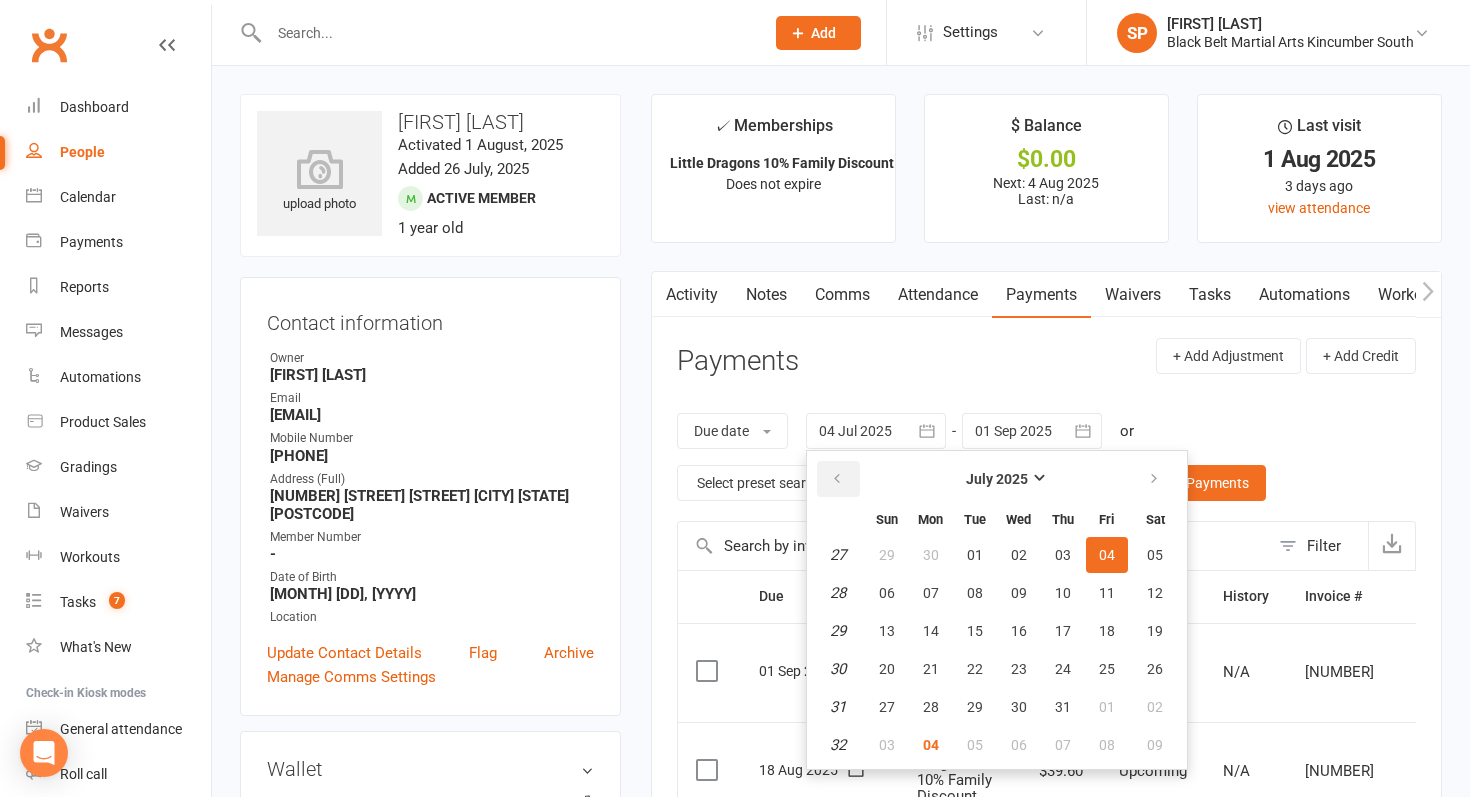 click at bounding box center [838, 479] 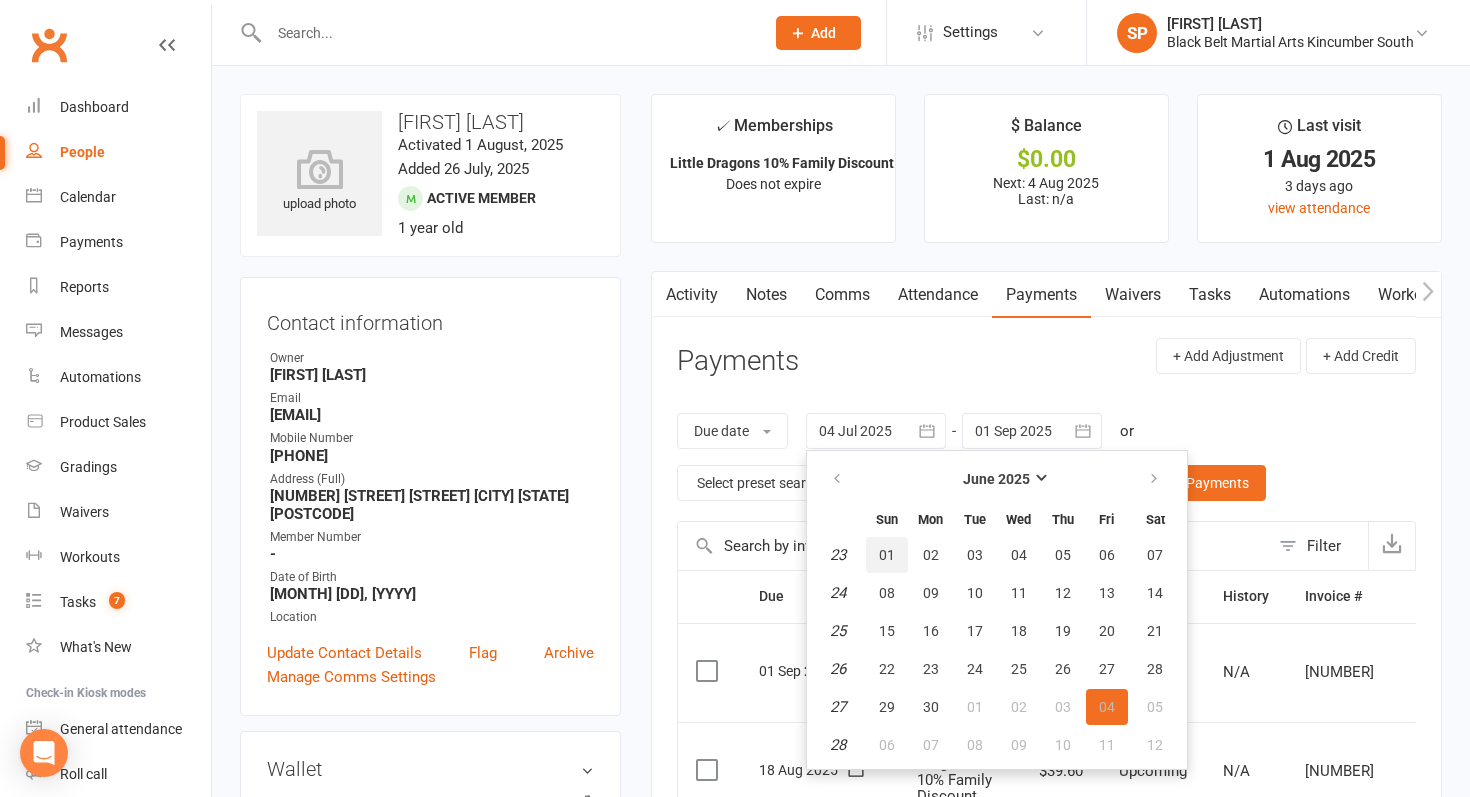 click on "01" at bounding box center (887, 555) 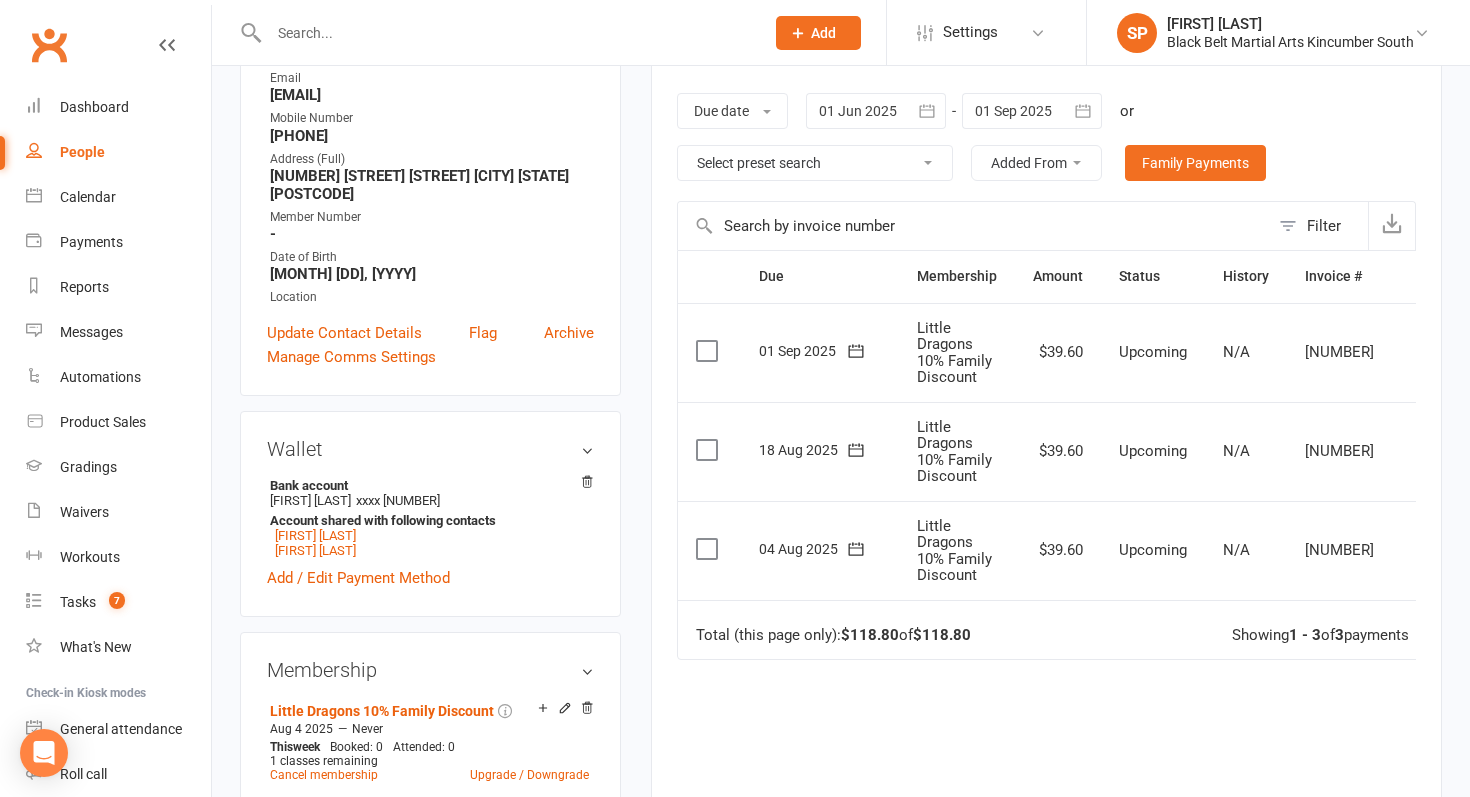 scroll, scrollTop: 322, scrollLeft: 0, axis: vertical 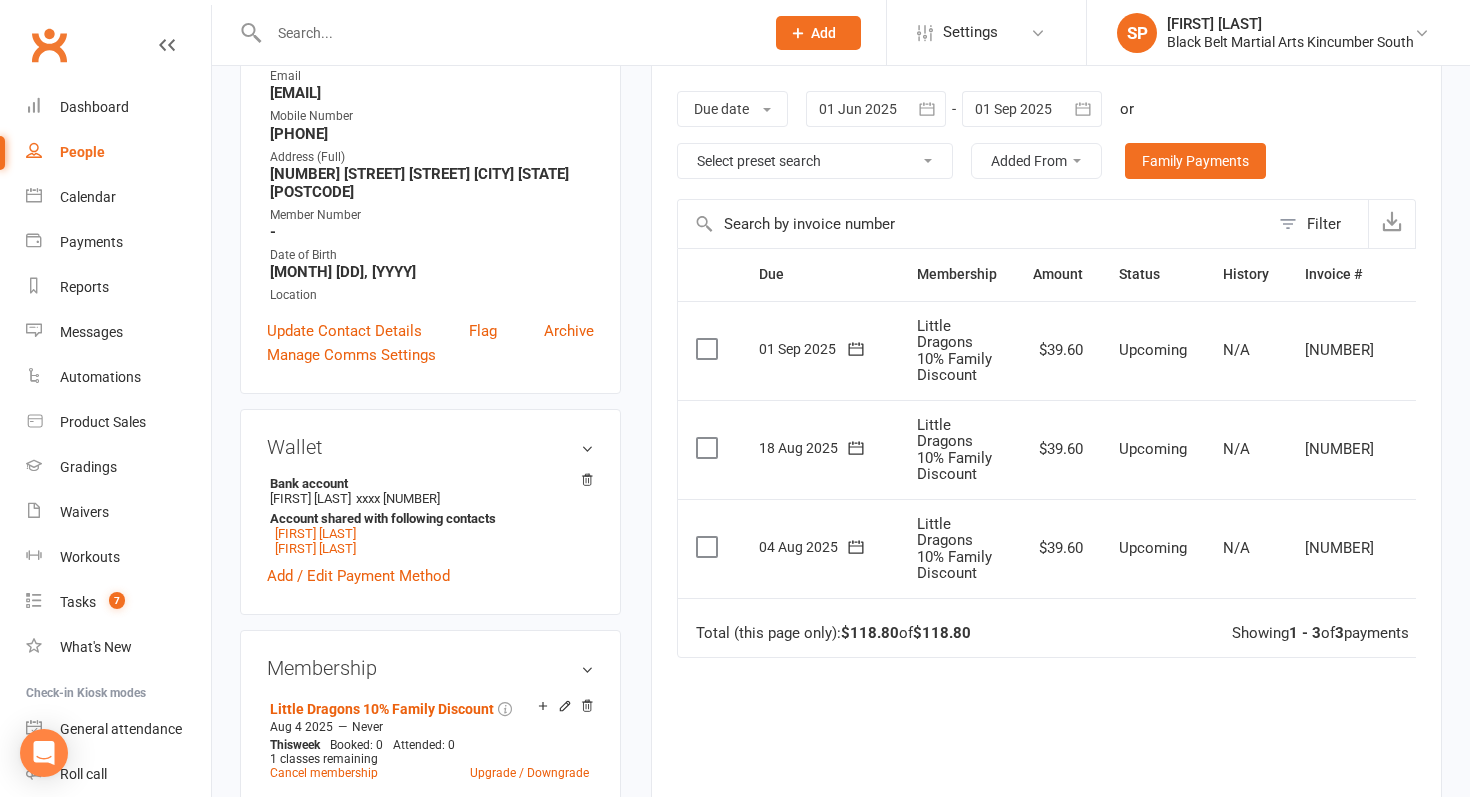 click 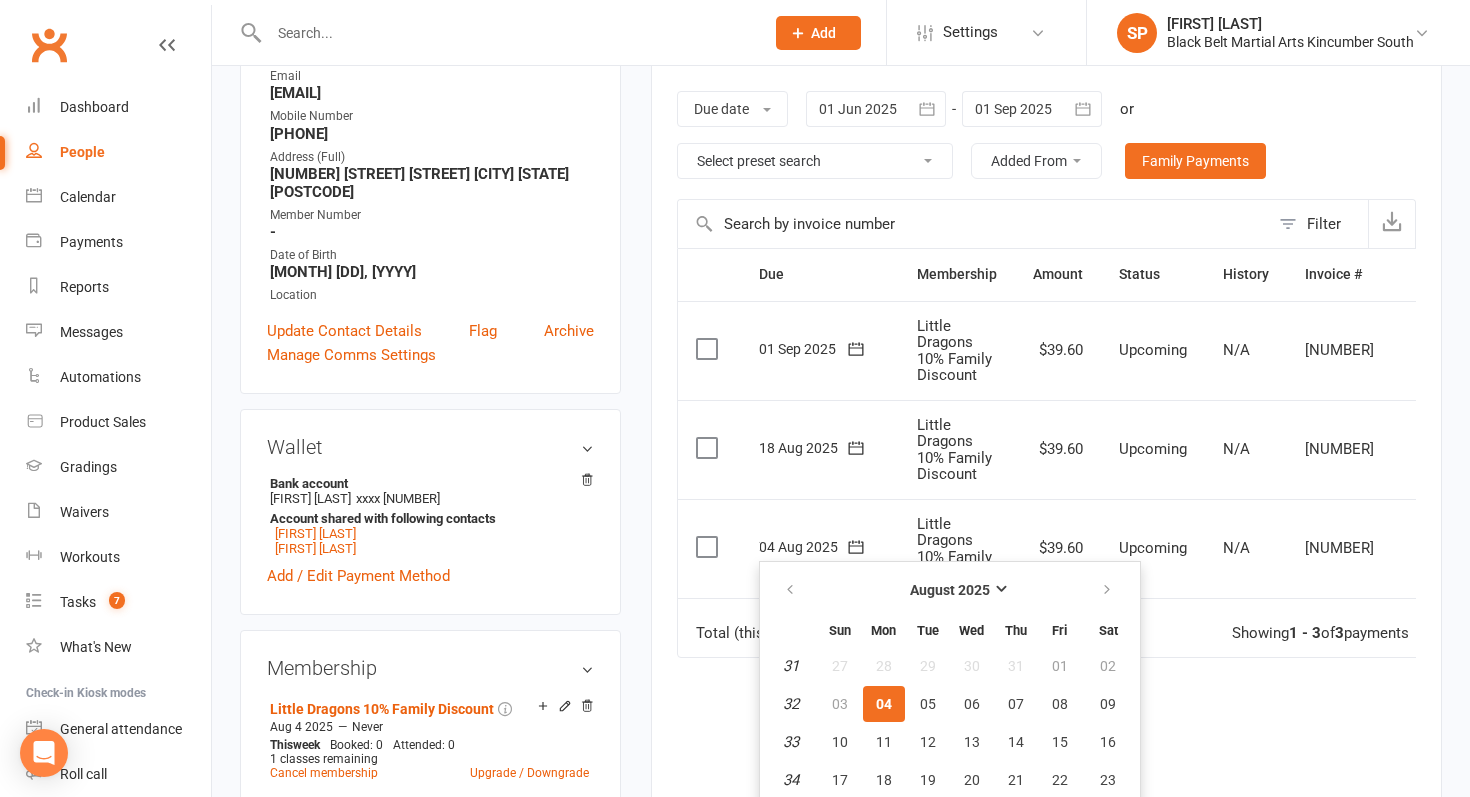 click at bounding box center (1422, 549) 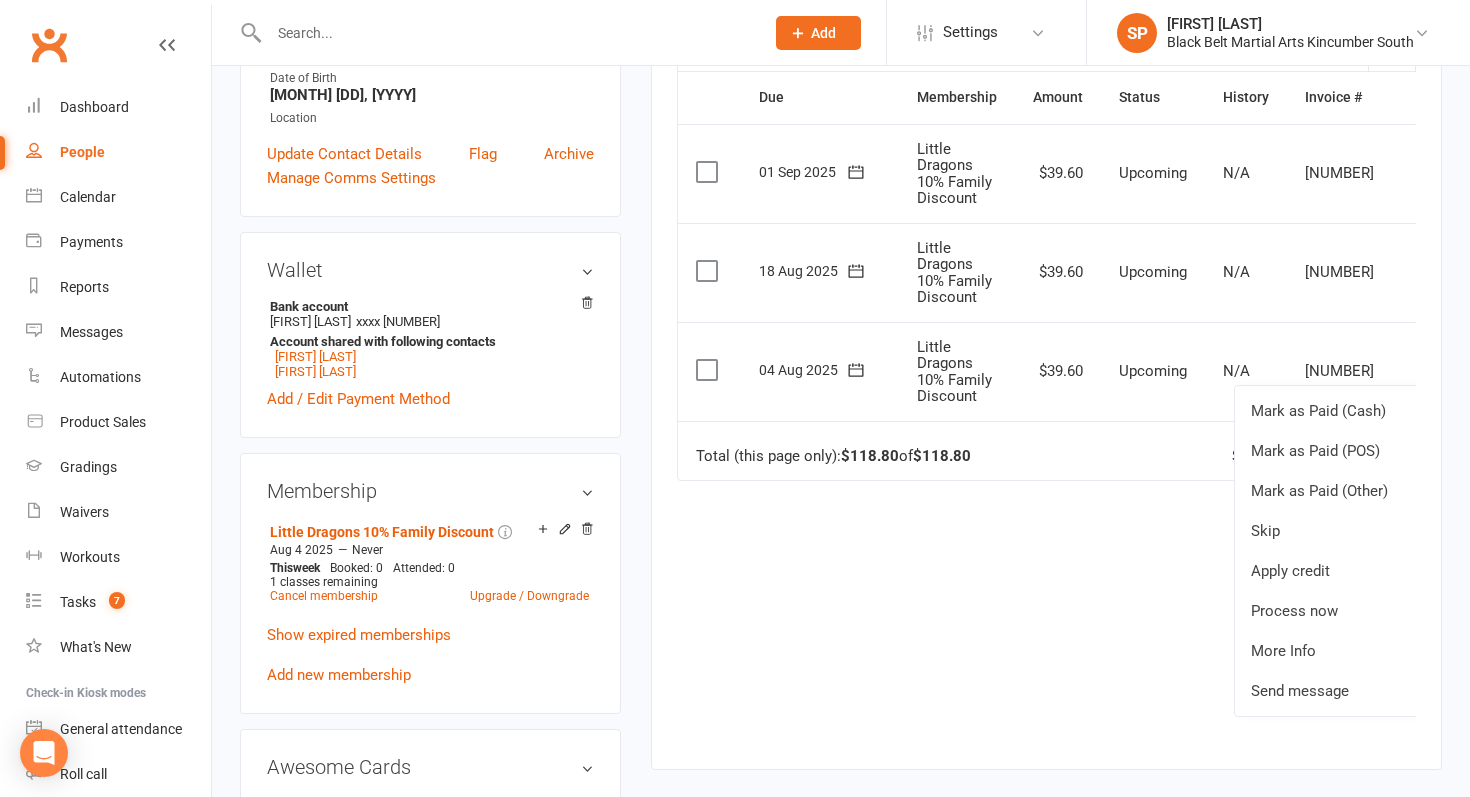scroll, scrollTop: 555, scrollLeft: 0, axis: vertical 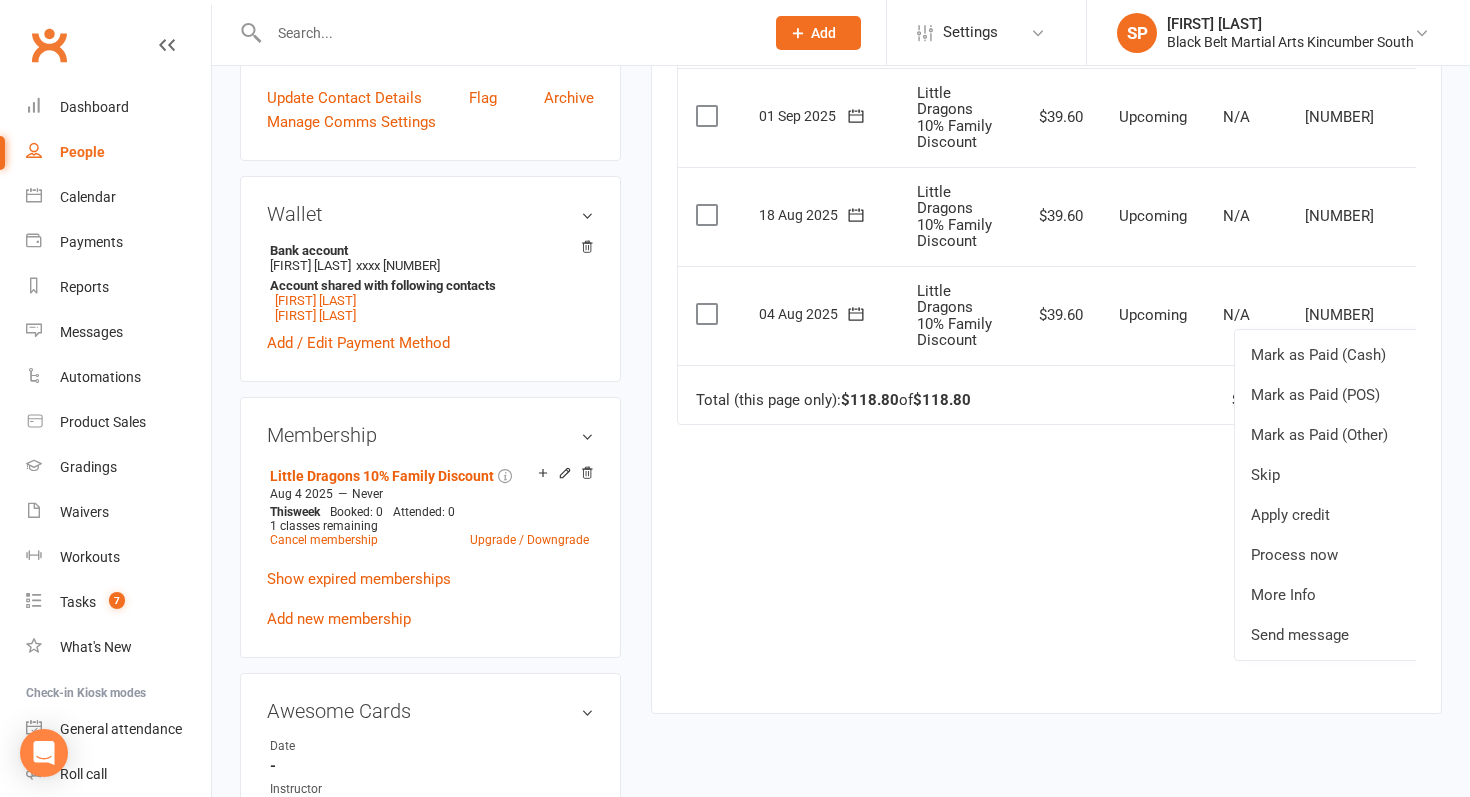 click 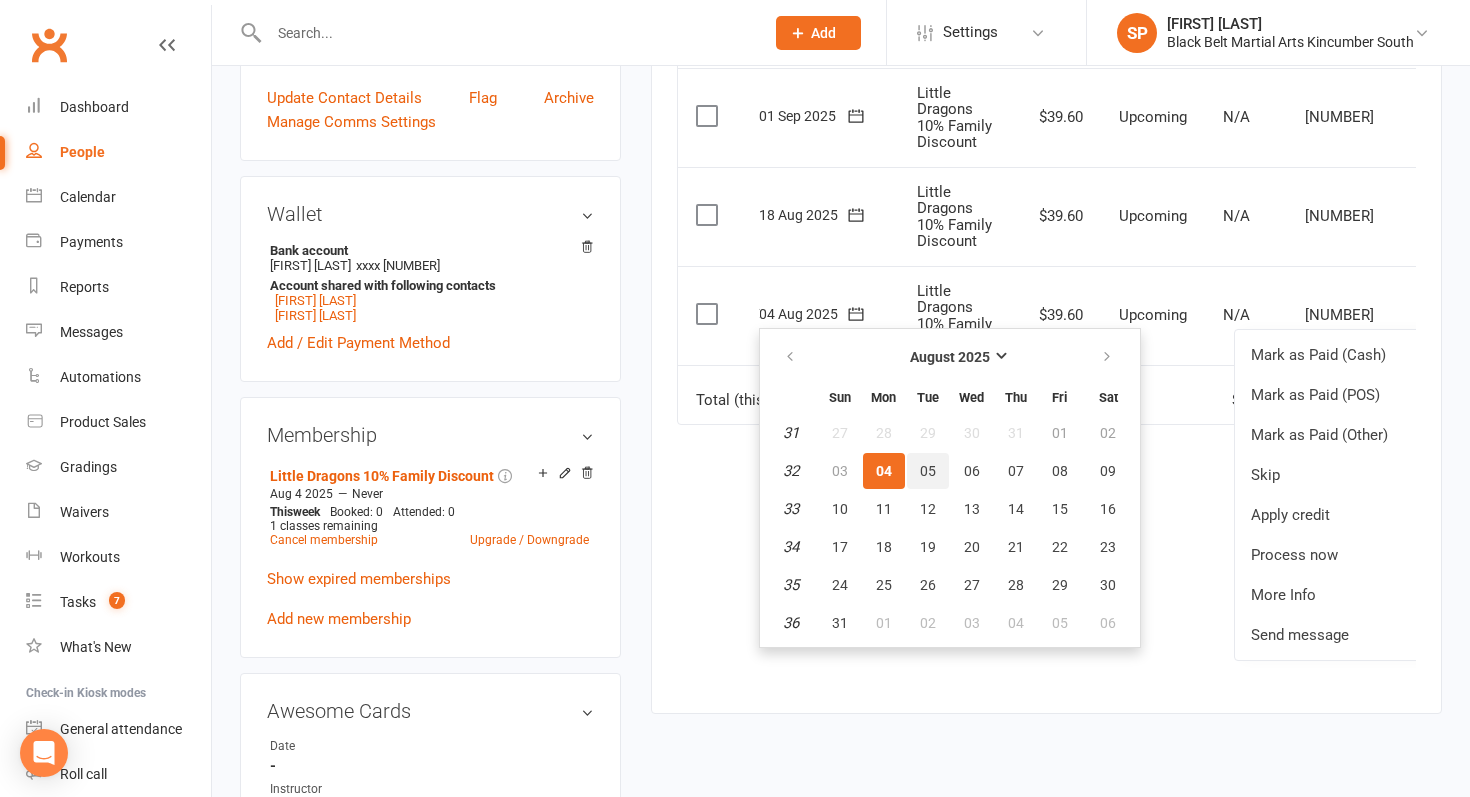 click on "05" at bounding box center (928, 471) 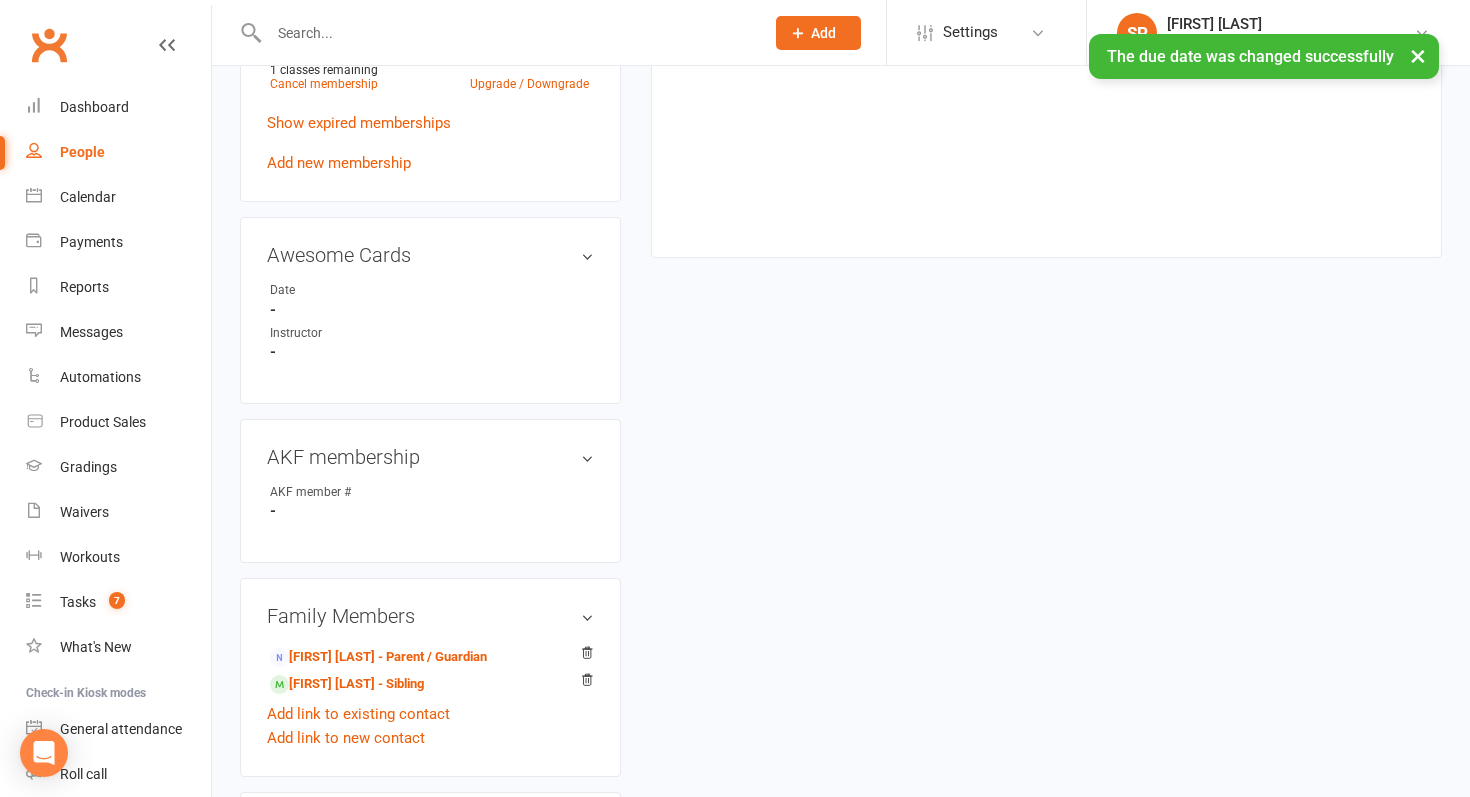 scroll, scrollTop: 1019, scrollLeft: 0, axis: vertical 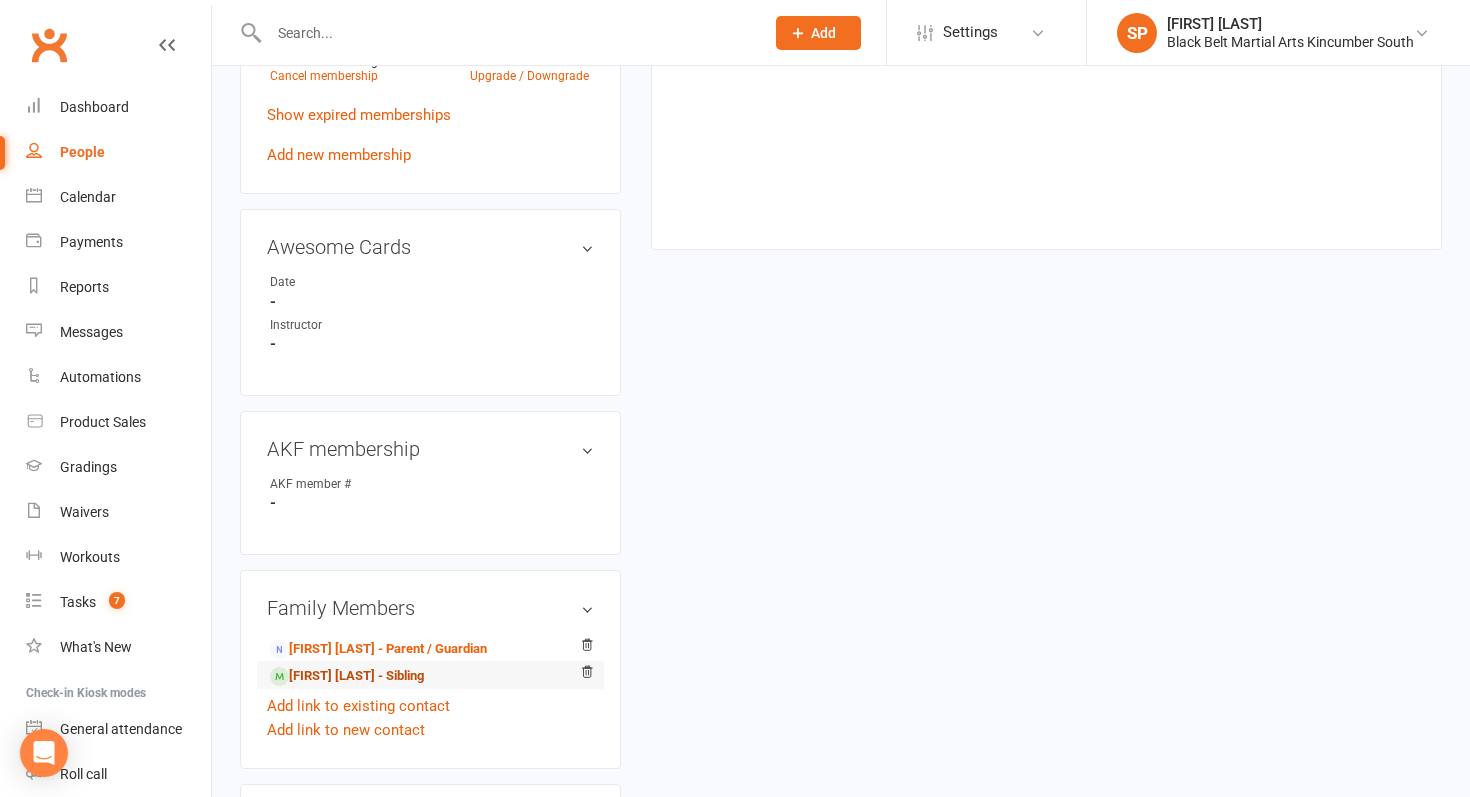 click on "[FIRST] [LAST] - Sibling" at bounding box center [347, 676] 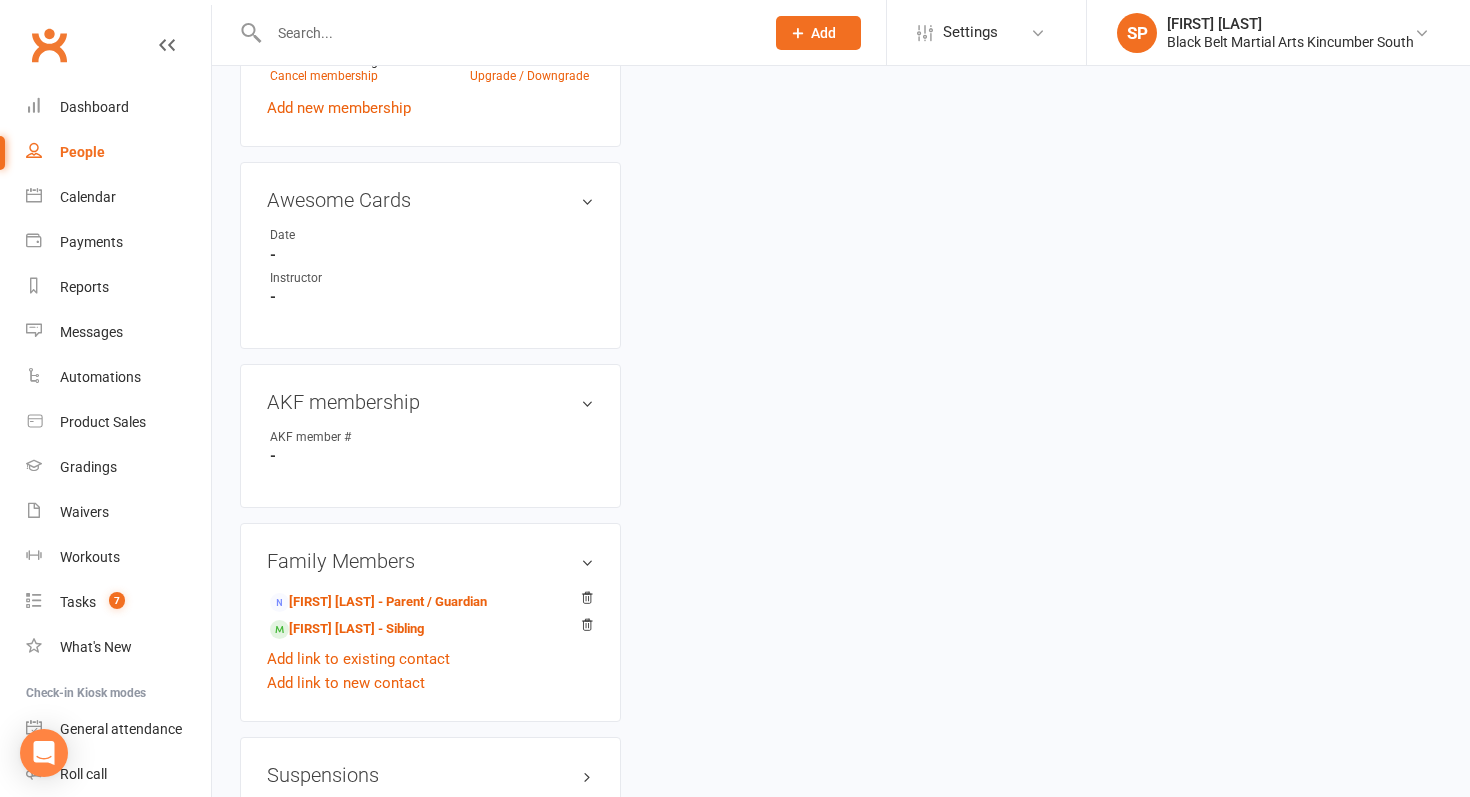 scroll, scrollTop: 0, scrollLeft: 0, axis: both 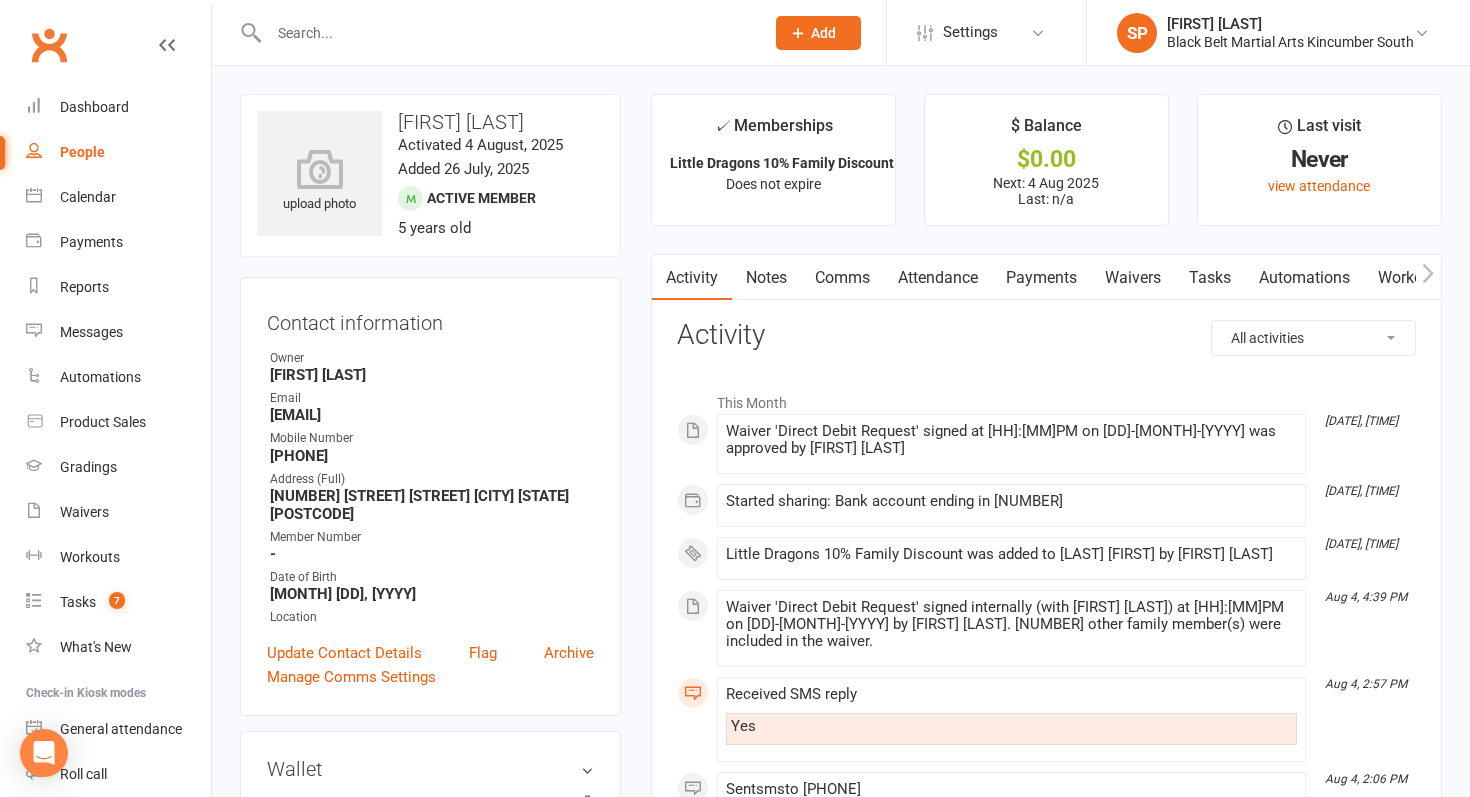 click on "Payments" at bounding box center (1041, 278) 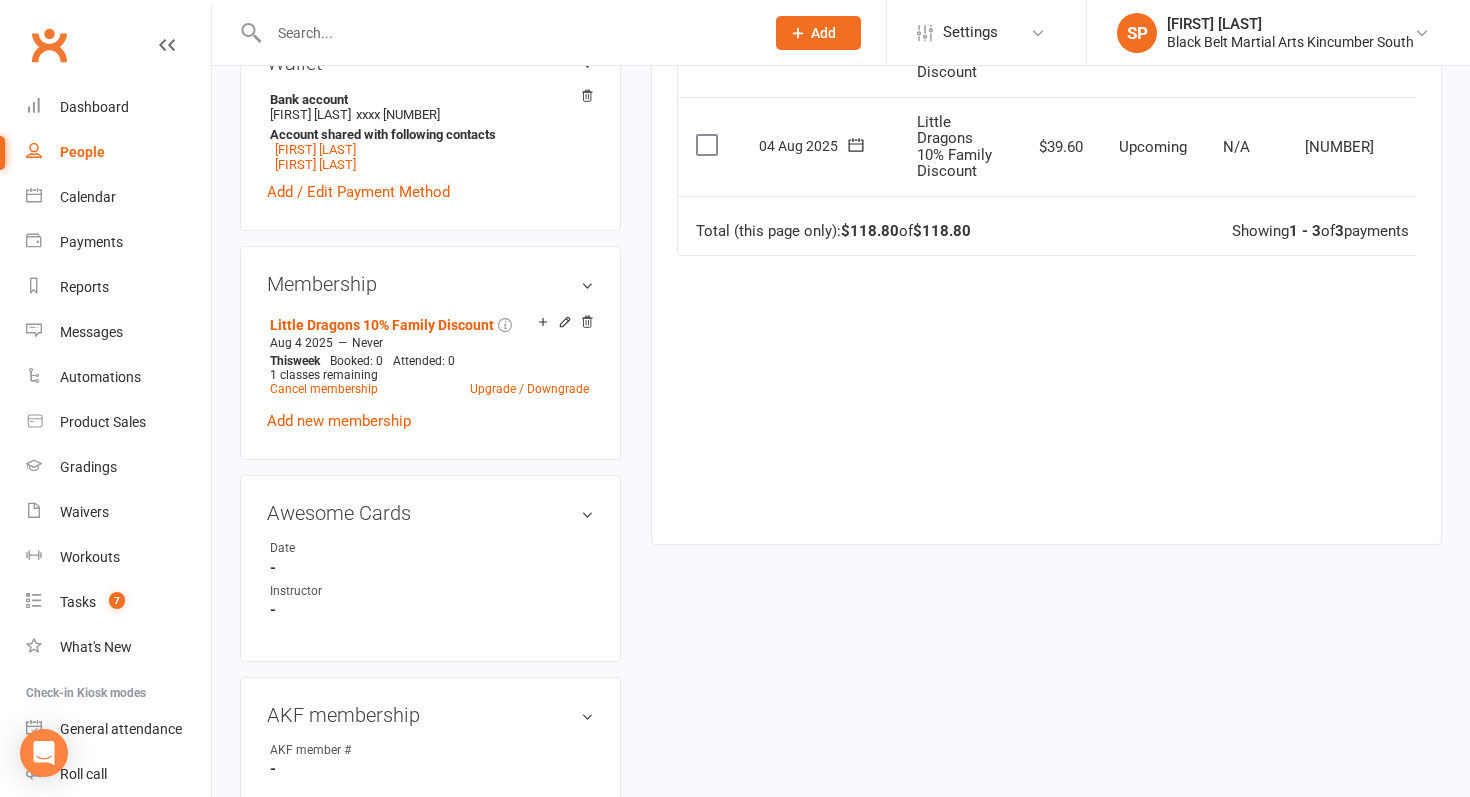 scroll, scrollTop: 699, scrollLeft: 0, axis: vertical 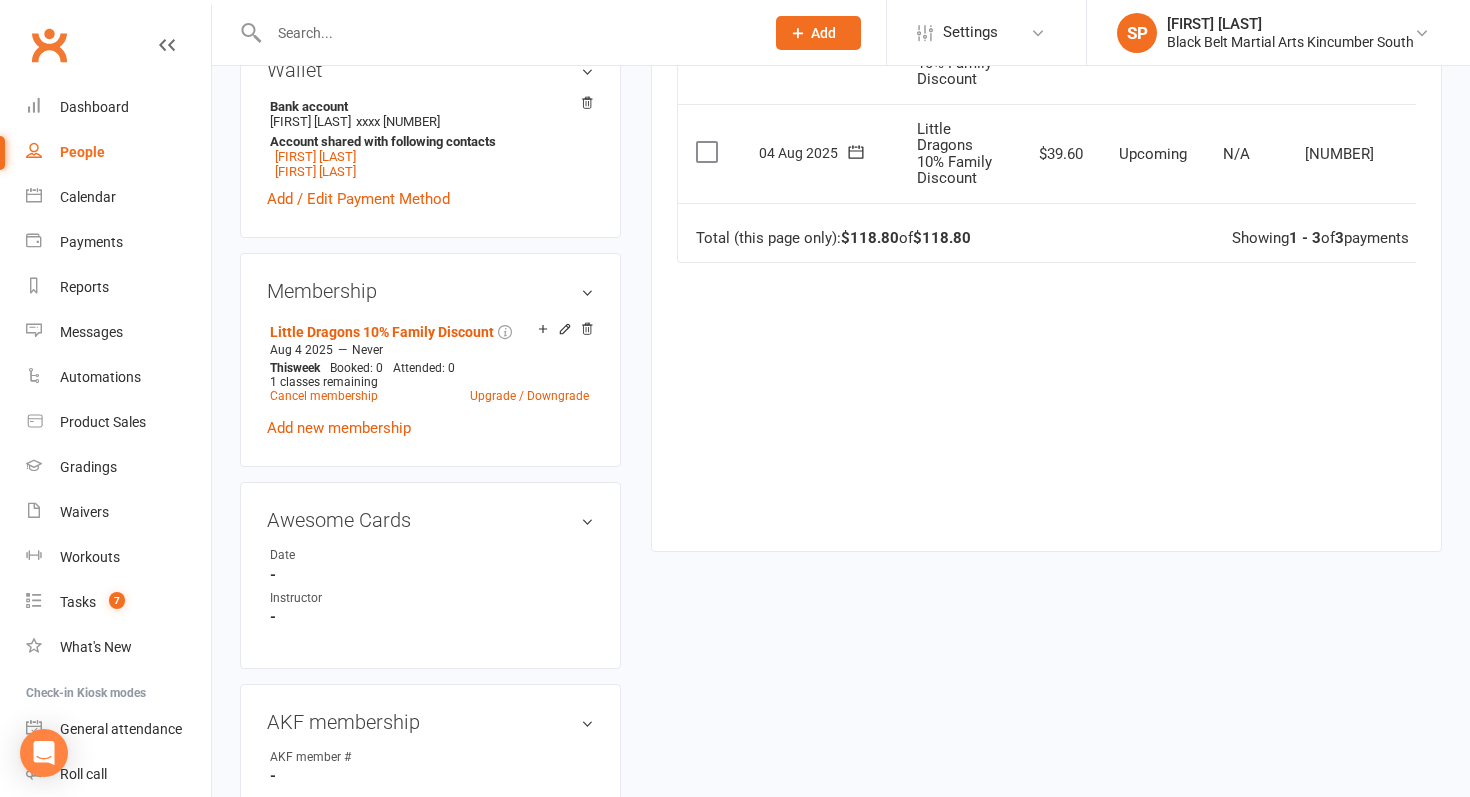 click 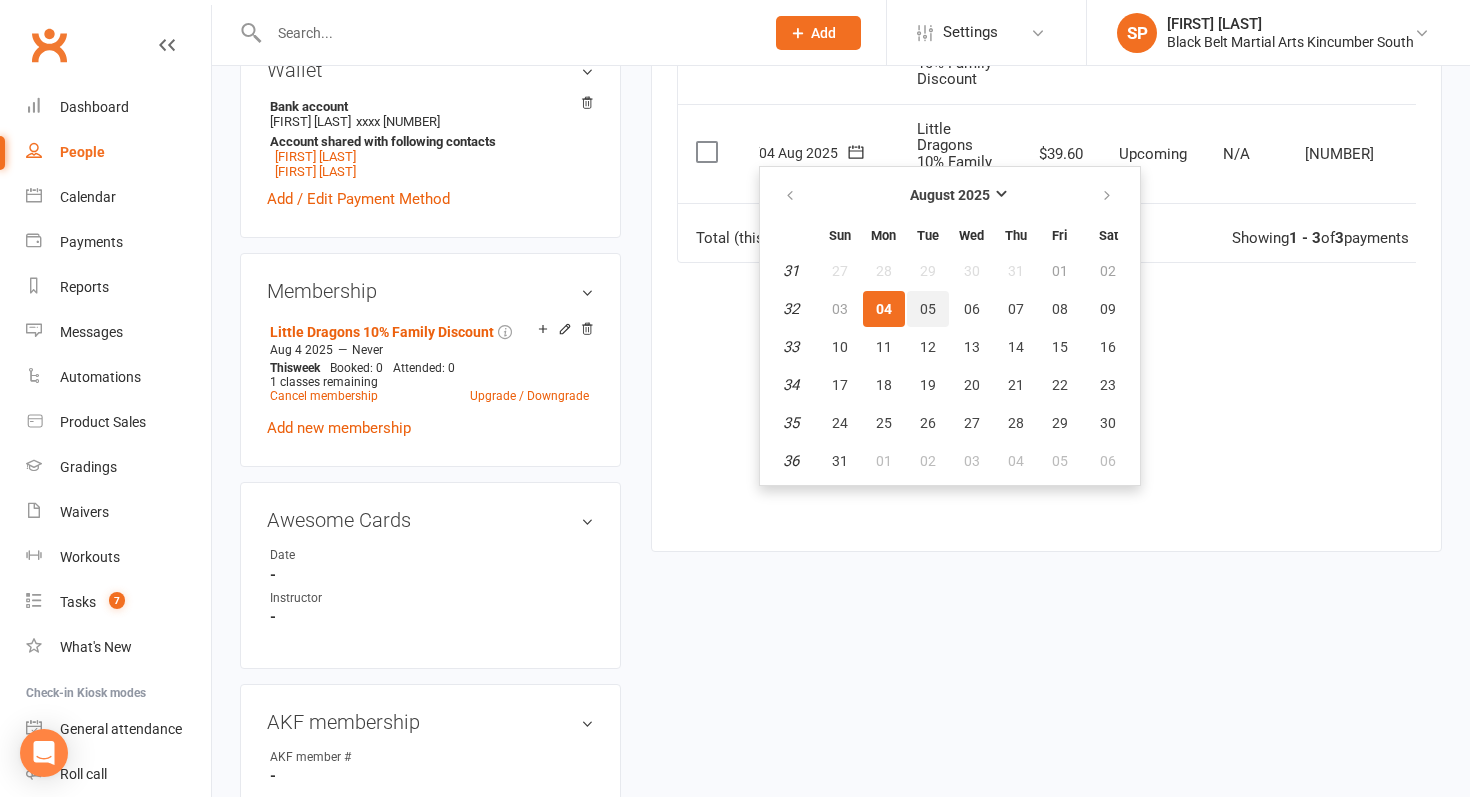 click on "05" at bounding box center [928, 309] 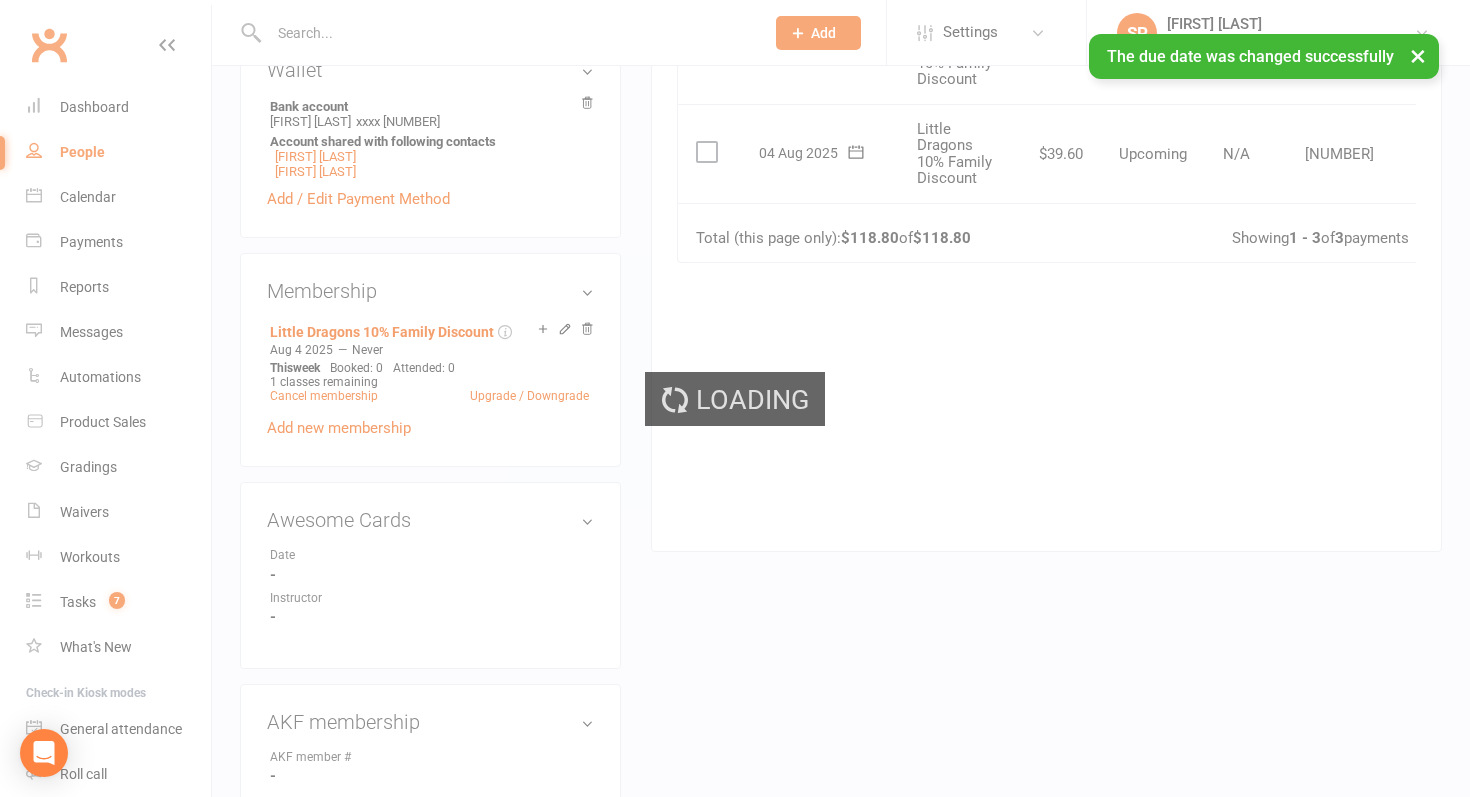click on "Loading" at bounding box center [735, 398] 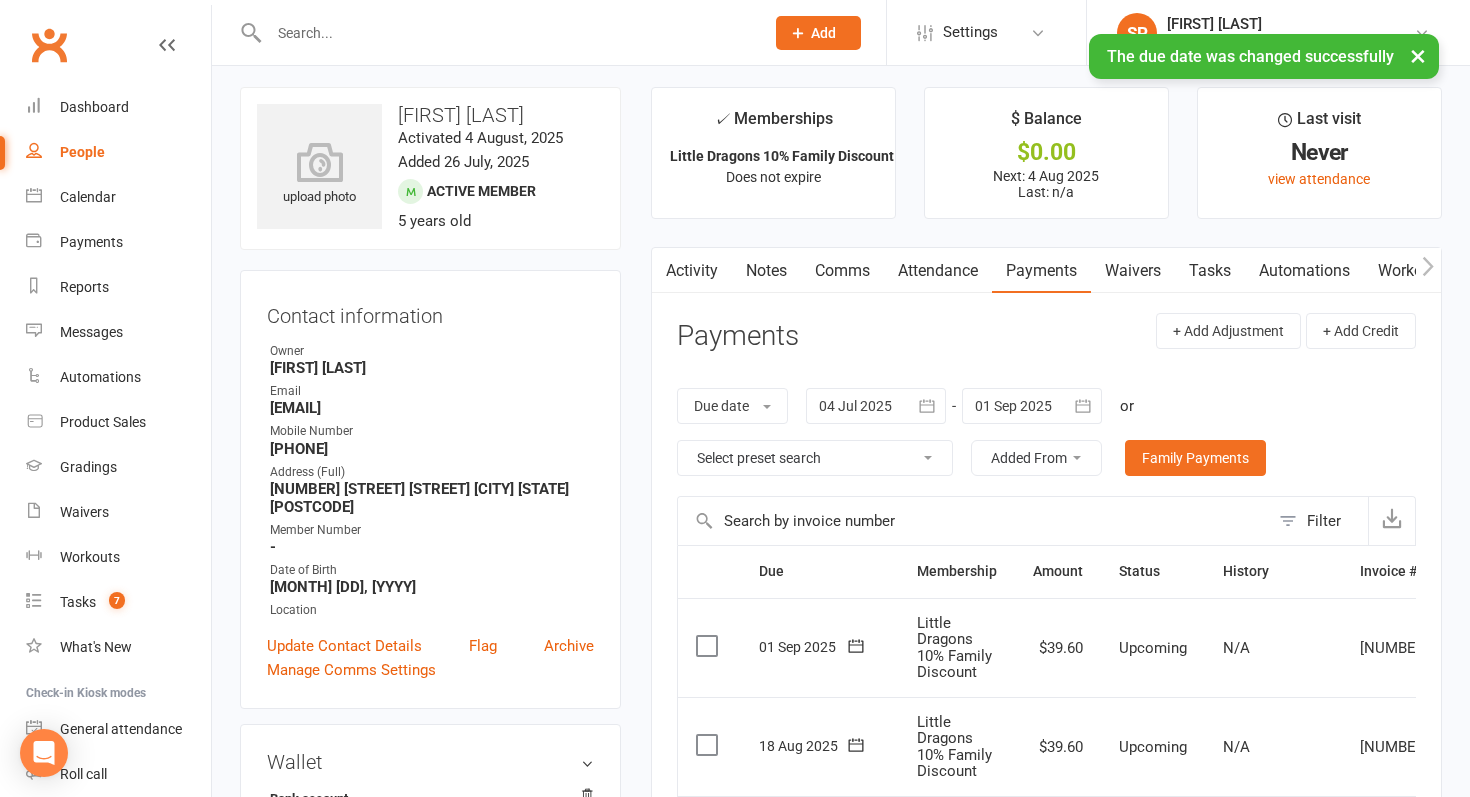 scroll, scrollTop: 0, scrollLeft: 0, axis: both 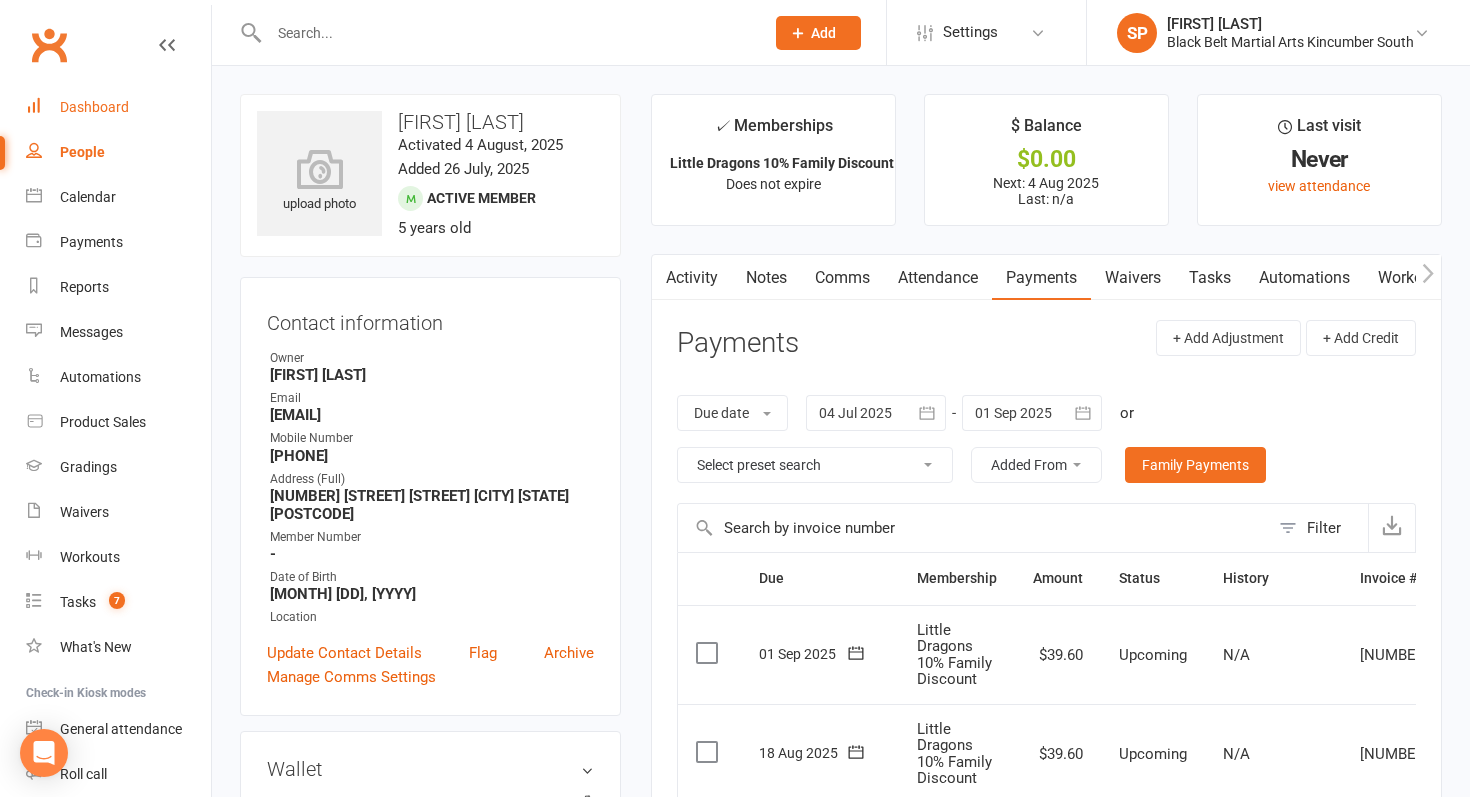 click on "Dashboard" at bounding box center [118, 107] 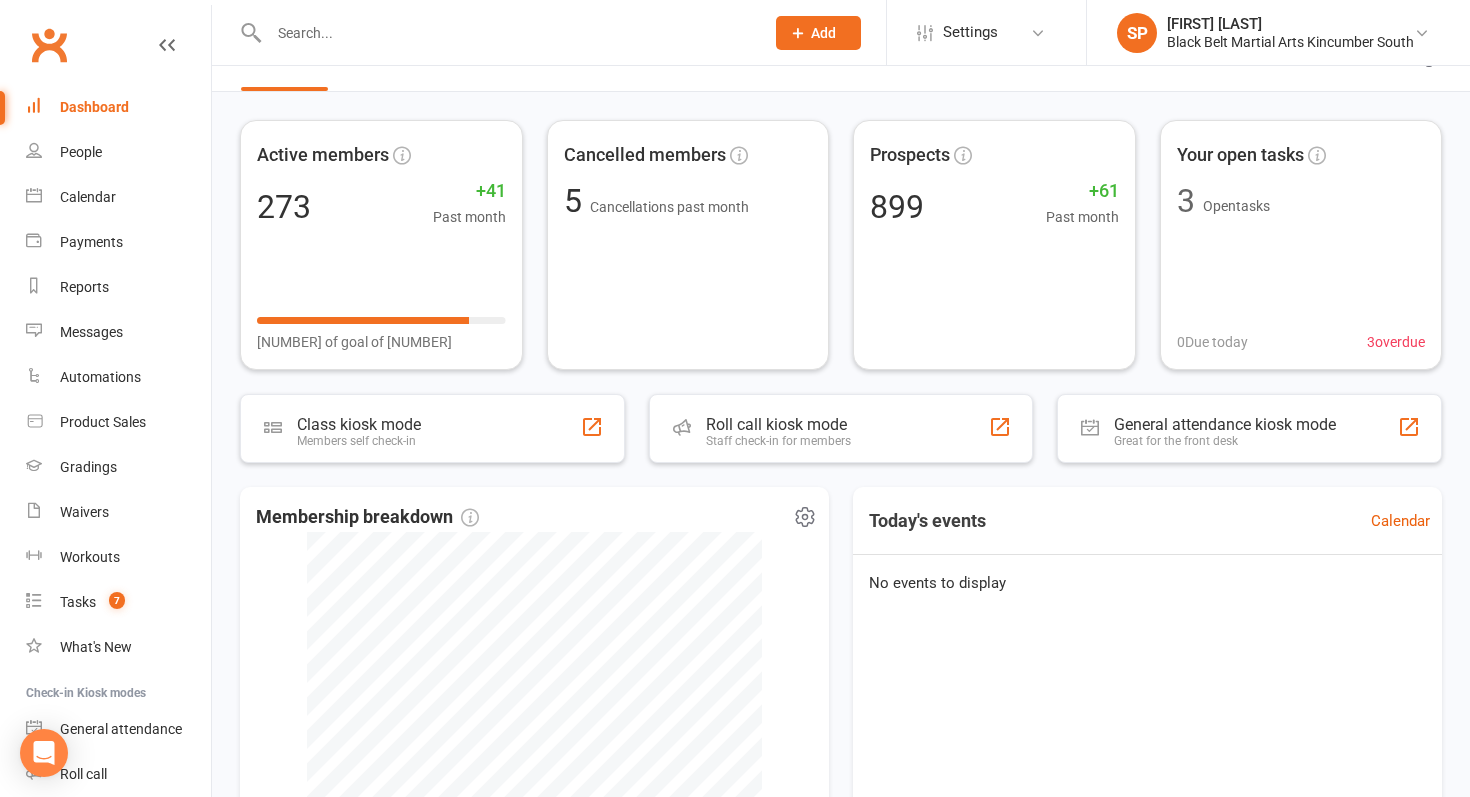 scroll, scrollTop: 0, scrollLeft: 0, axis: both 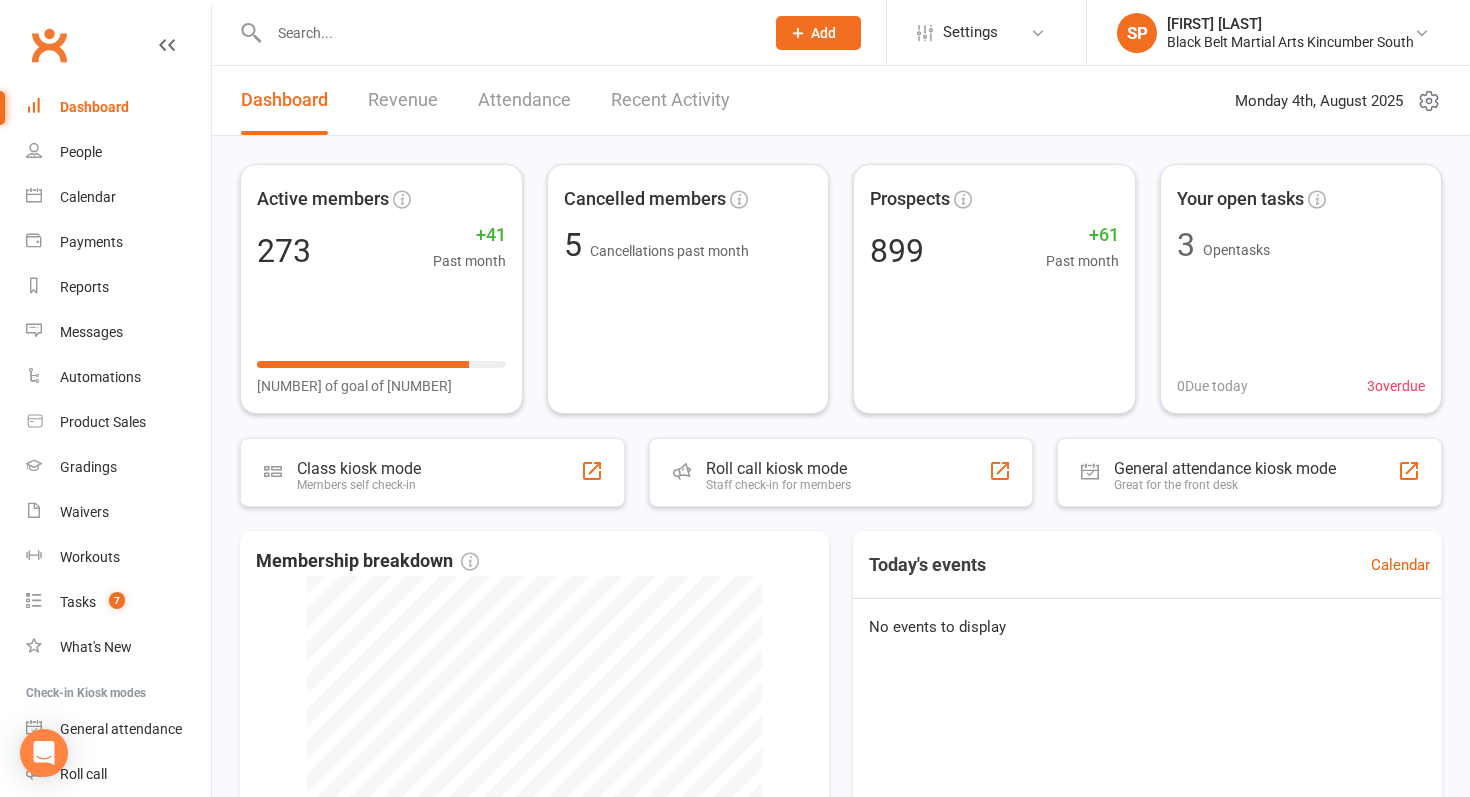 click at bounding box center [506, 33] 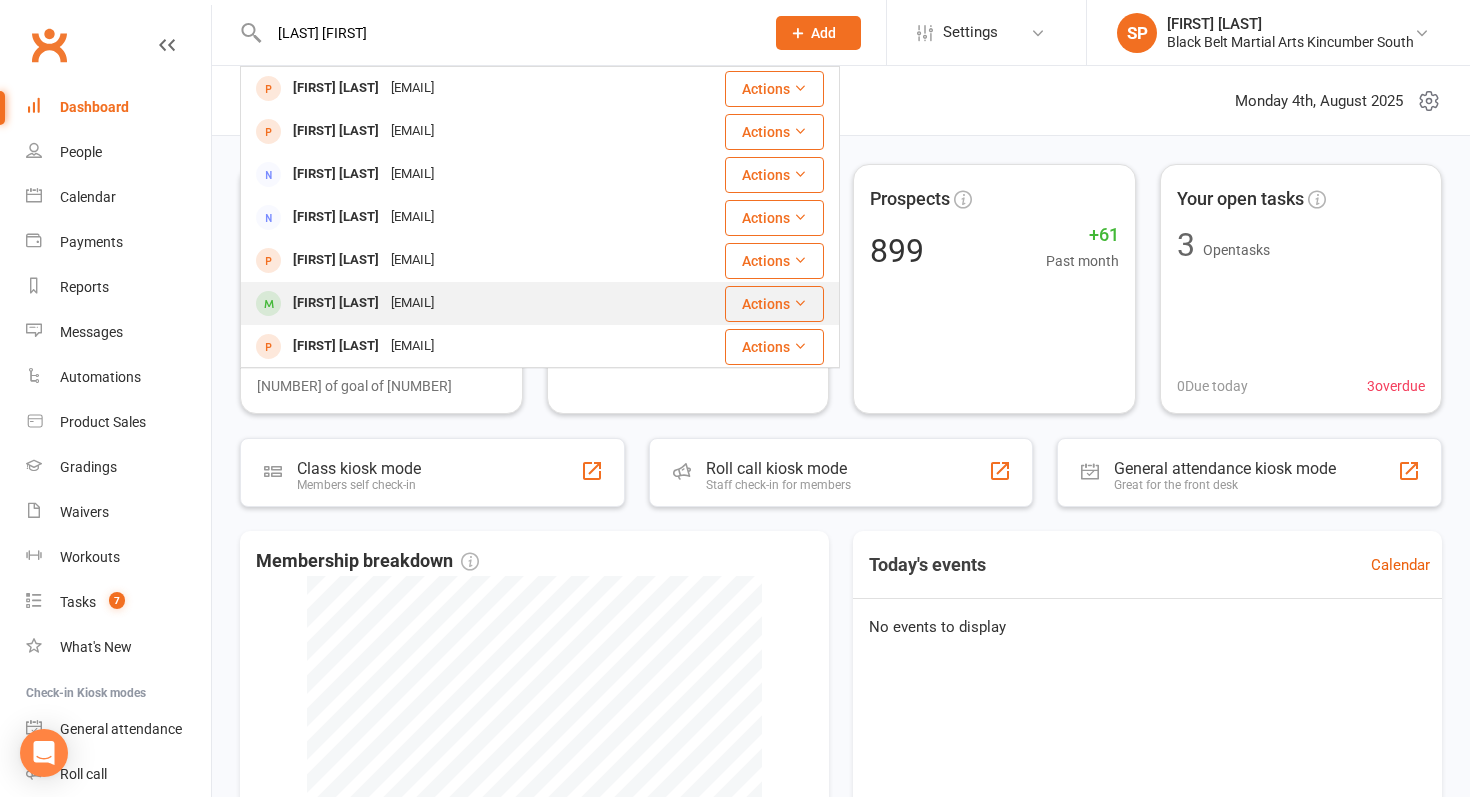 type on "[LAST] [FIRST]" 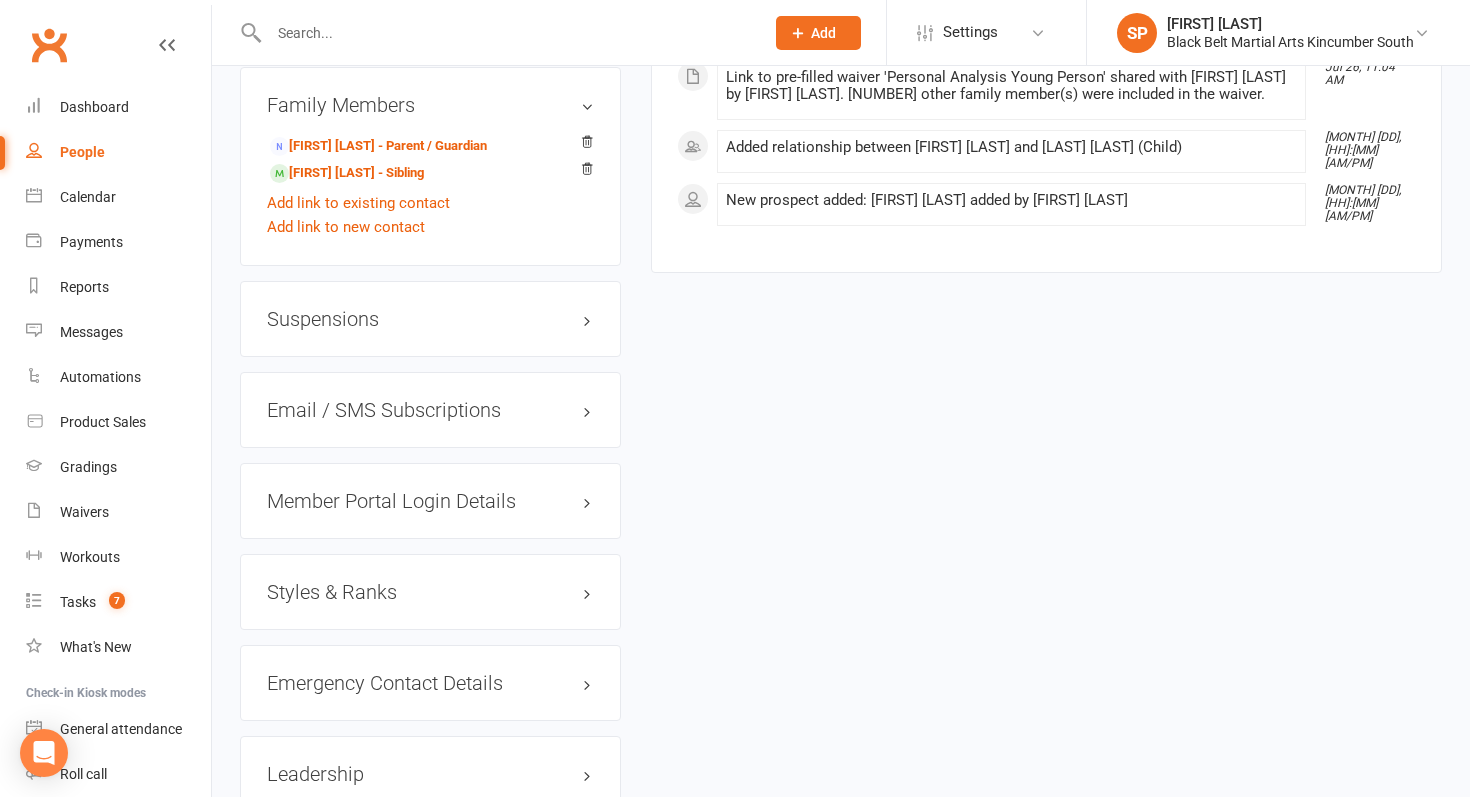 scroll, scrollTop: 1471, scrollLeft: 0, axis: vertical 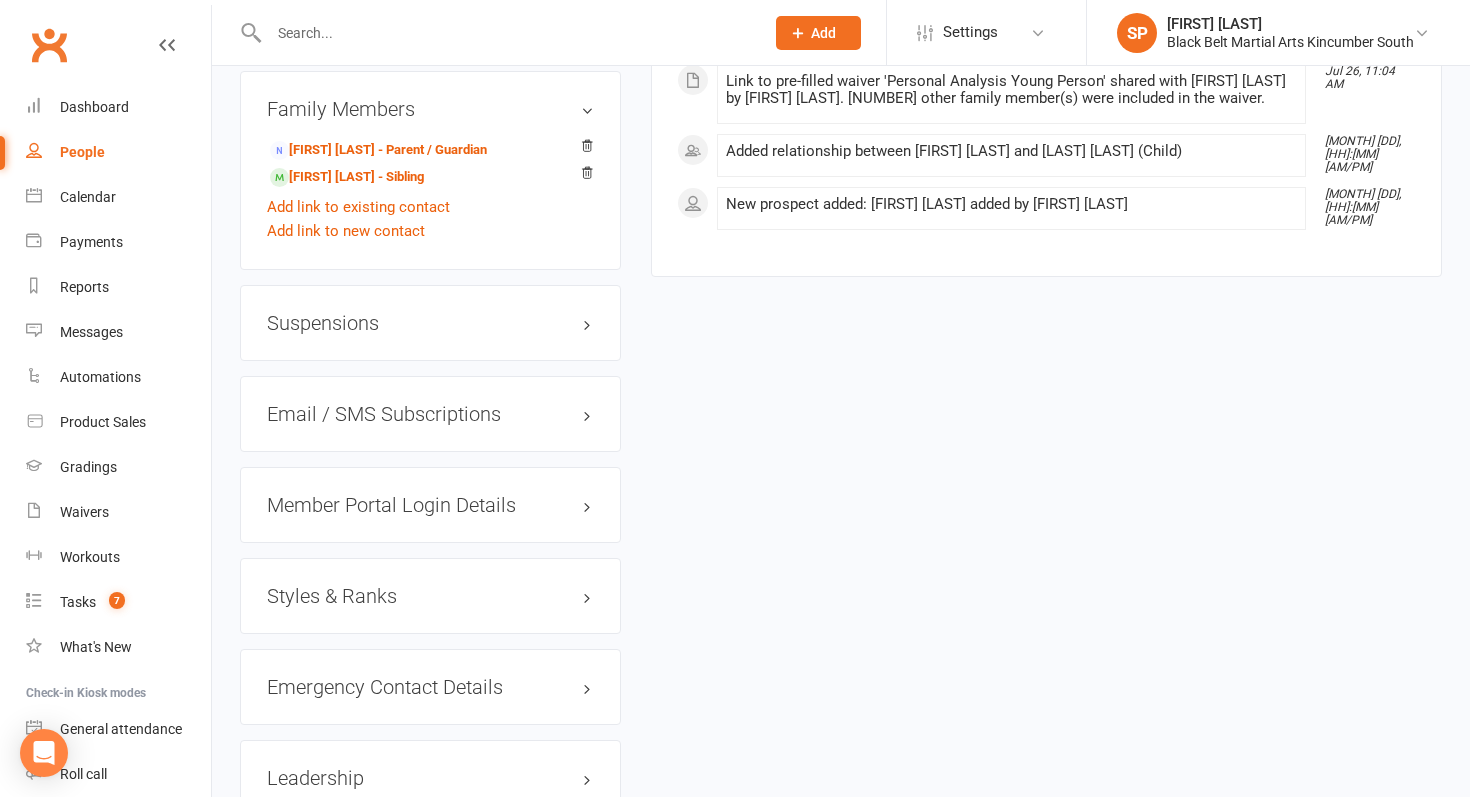click on "Member Portal Login Details" at bounding box center [430, 505] 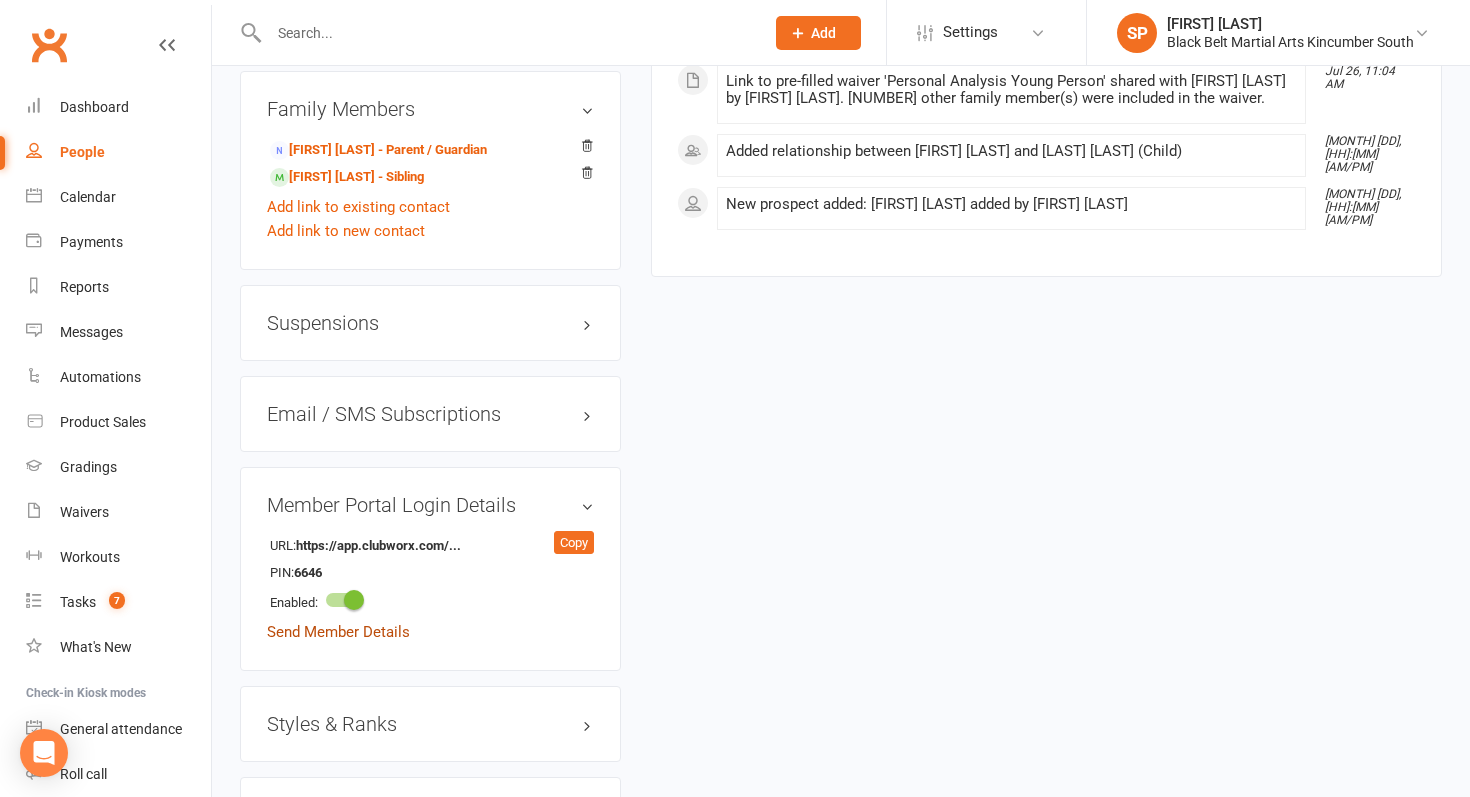click on "Send Member Details" at bounding box center [338, 632] 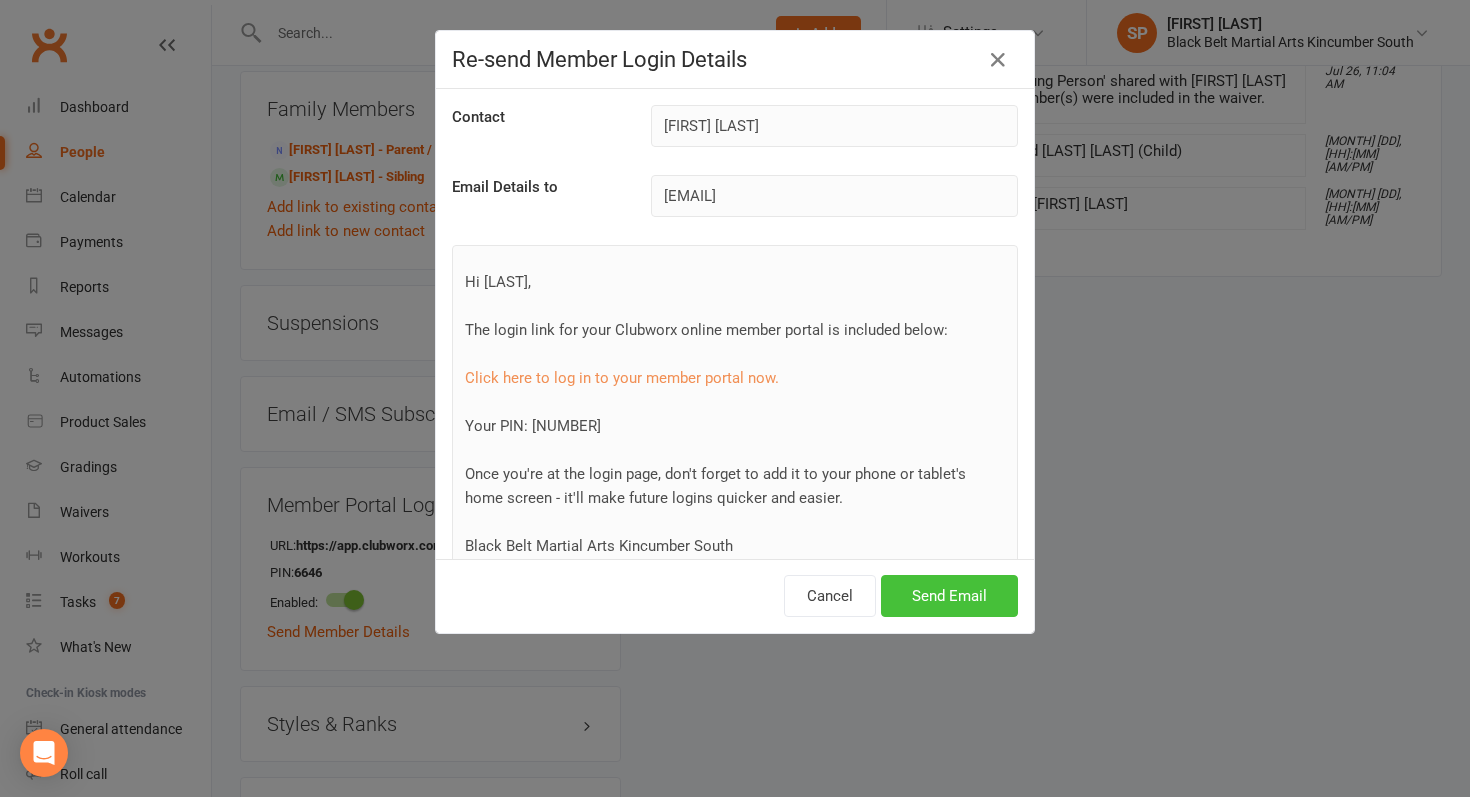 click on "Send Email" at bounding box center [949, 596] 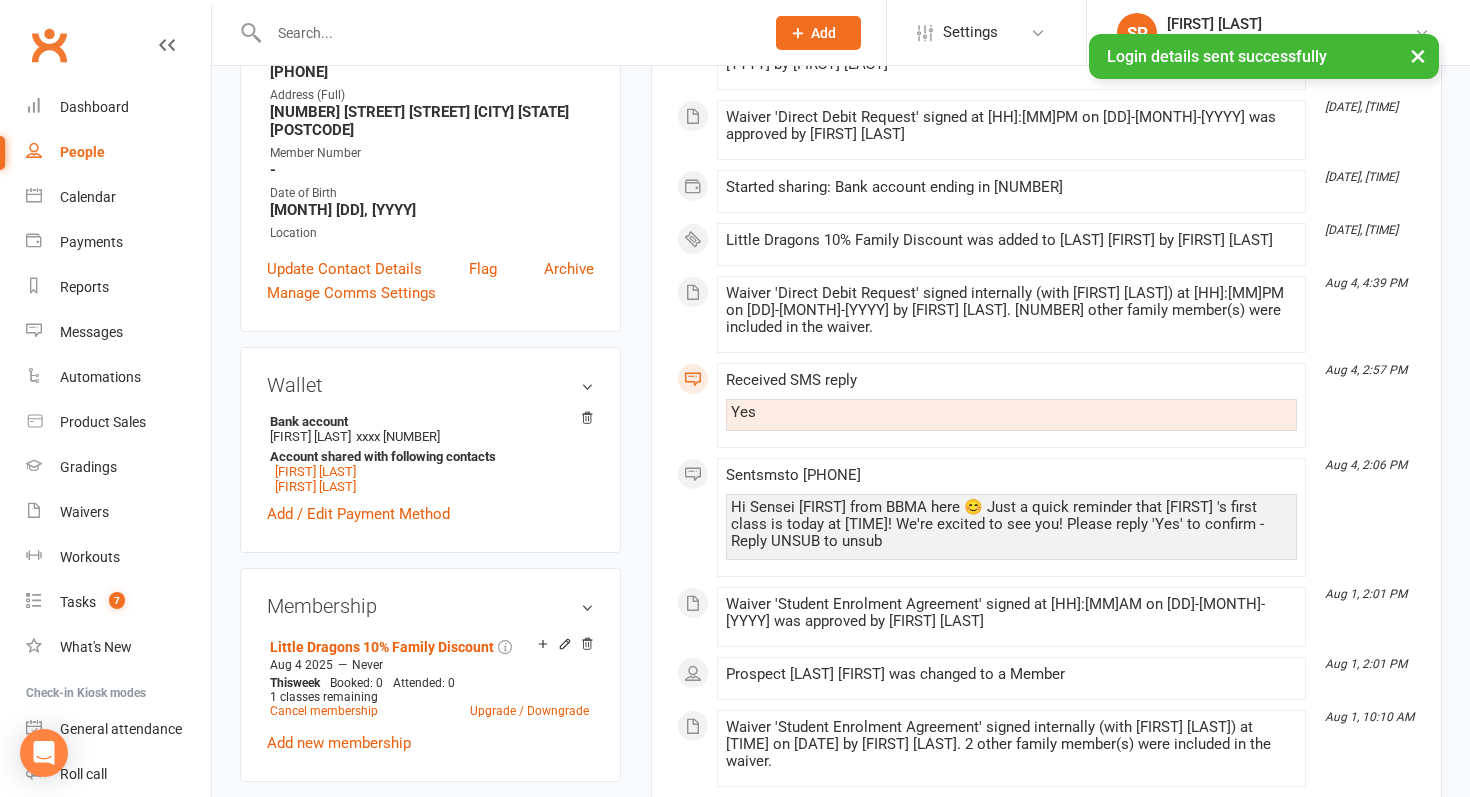 scroll, scrollTop: 0, scrollLeft: 0, axis: both 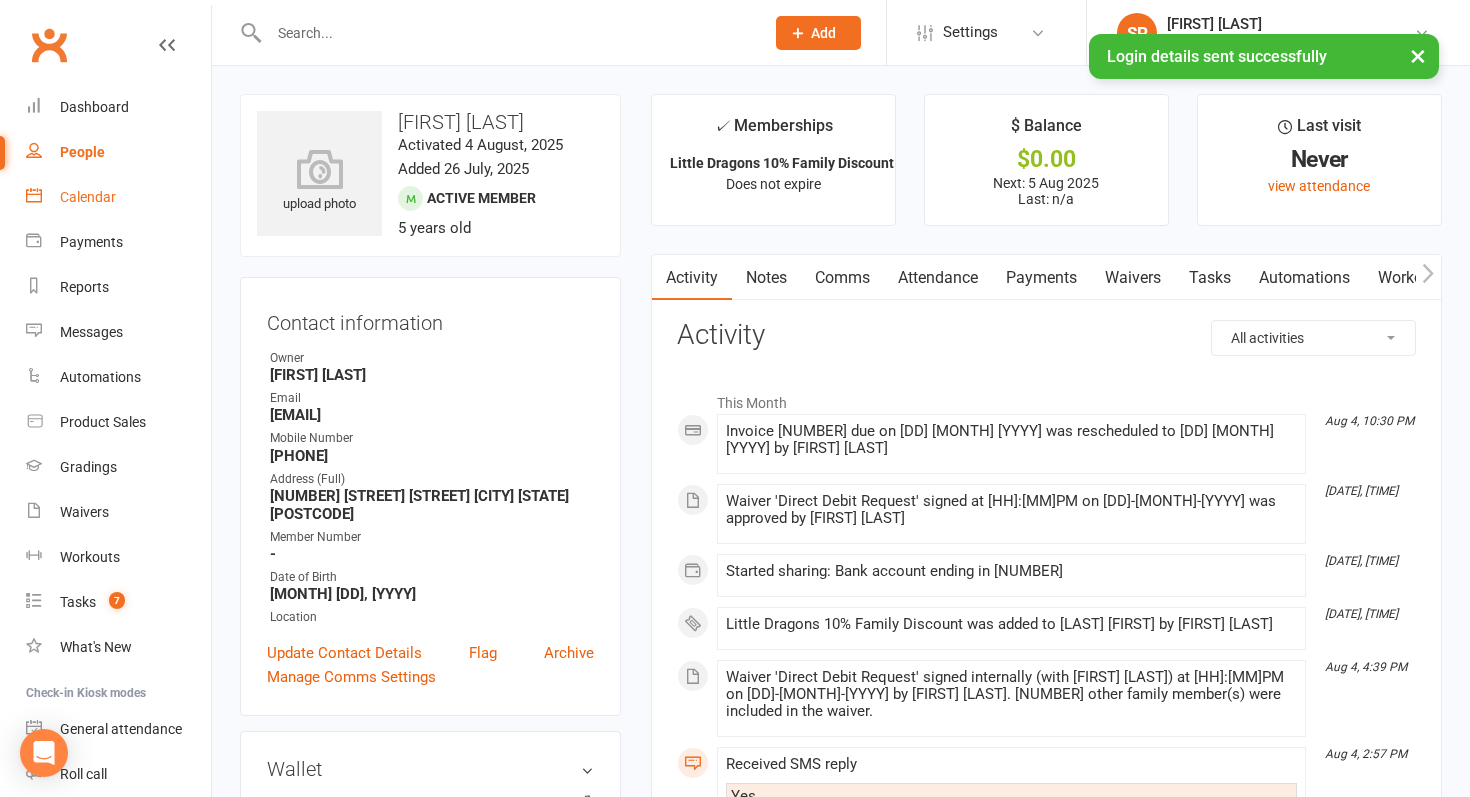 click on "Calendar" at bounding box center (88, 197) 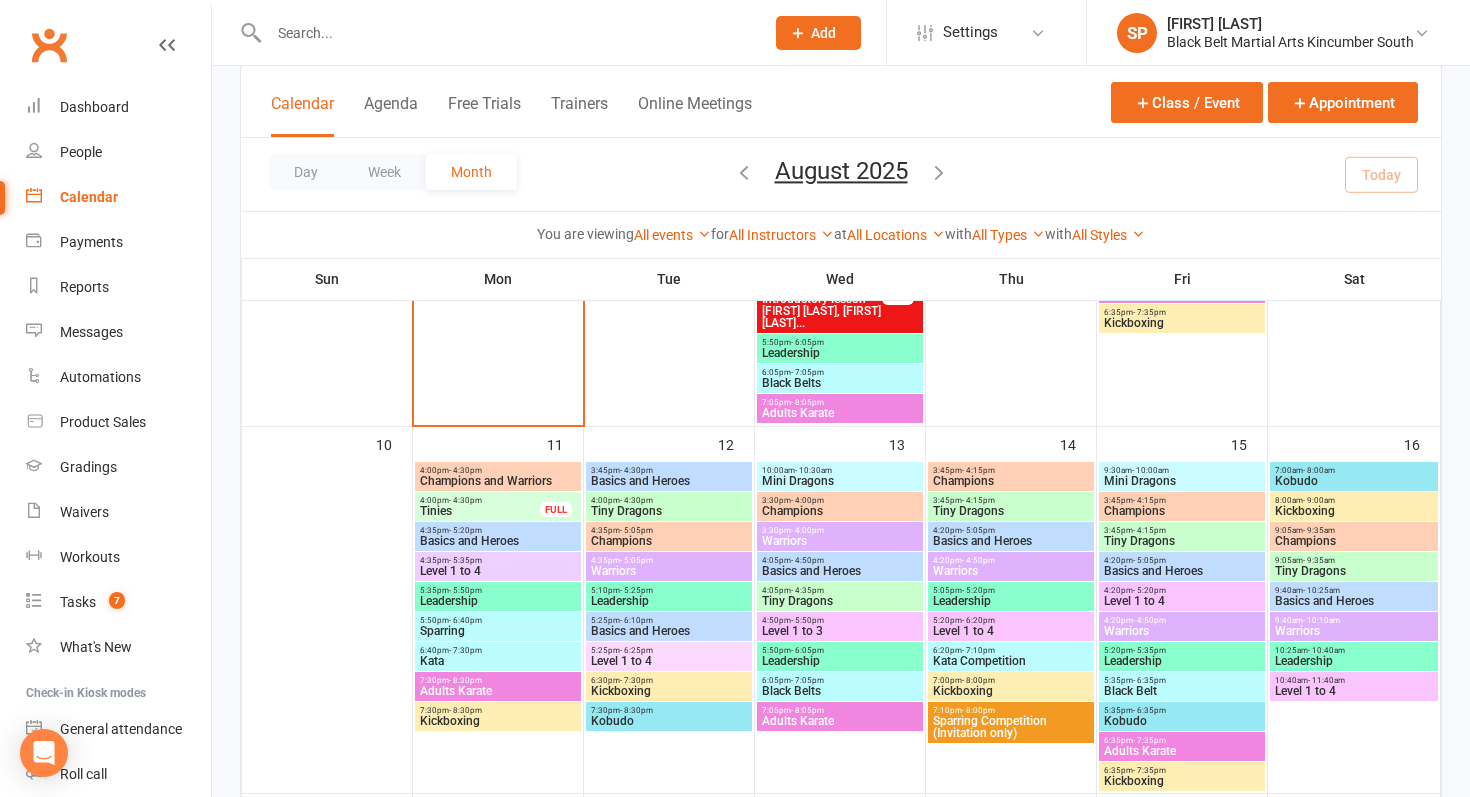 scroll, scrollTop: 1080, scrollLeft: 0, axis: vertical 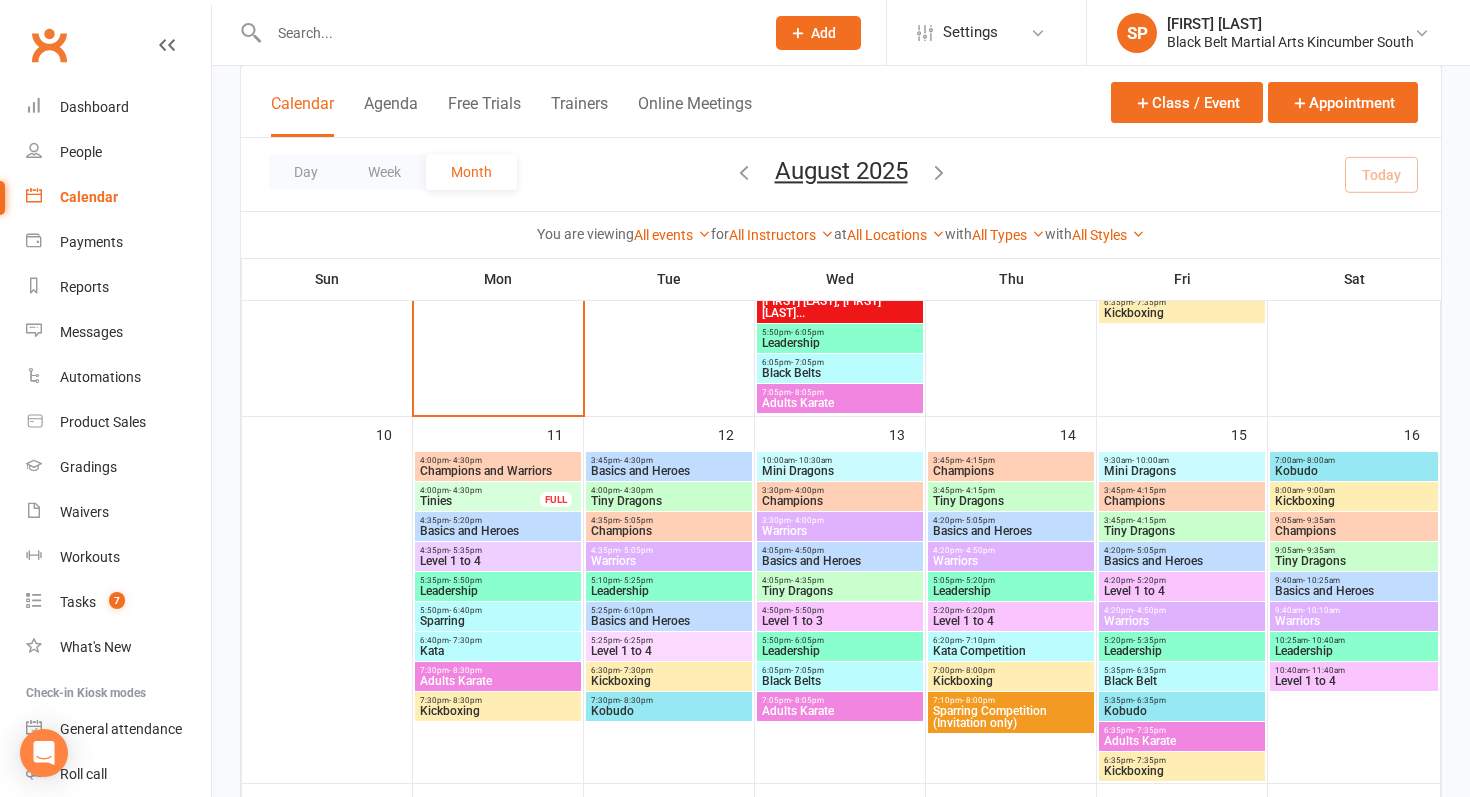 click on "[HH]:[MM]pm  - [HH]:[MM]pm Tinies FULL" at bounding box center [498, 496] 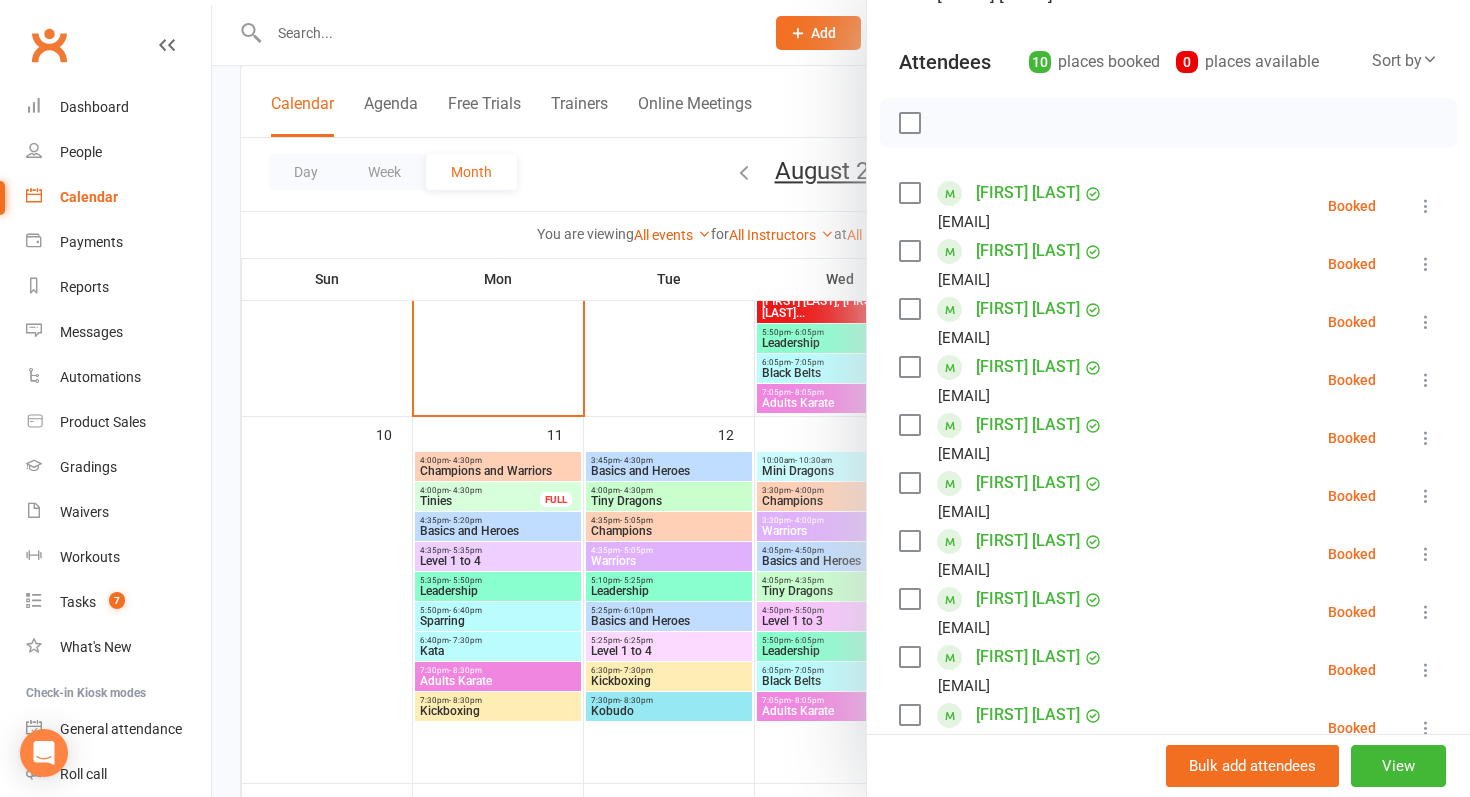 scroll, scrollTop: 0, scrollLeft: 0, axis: both 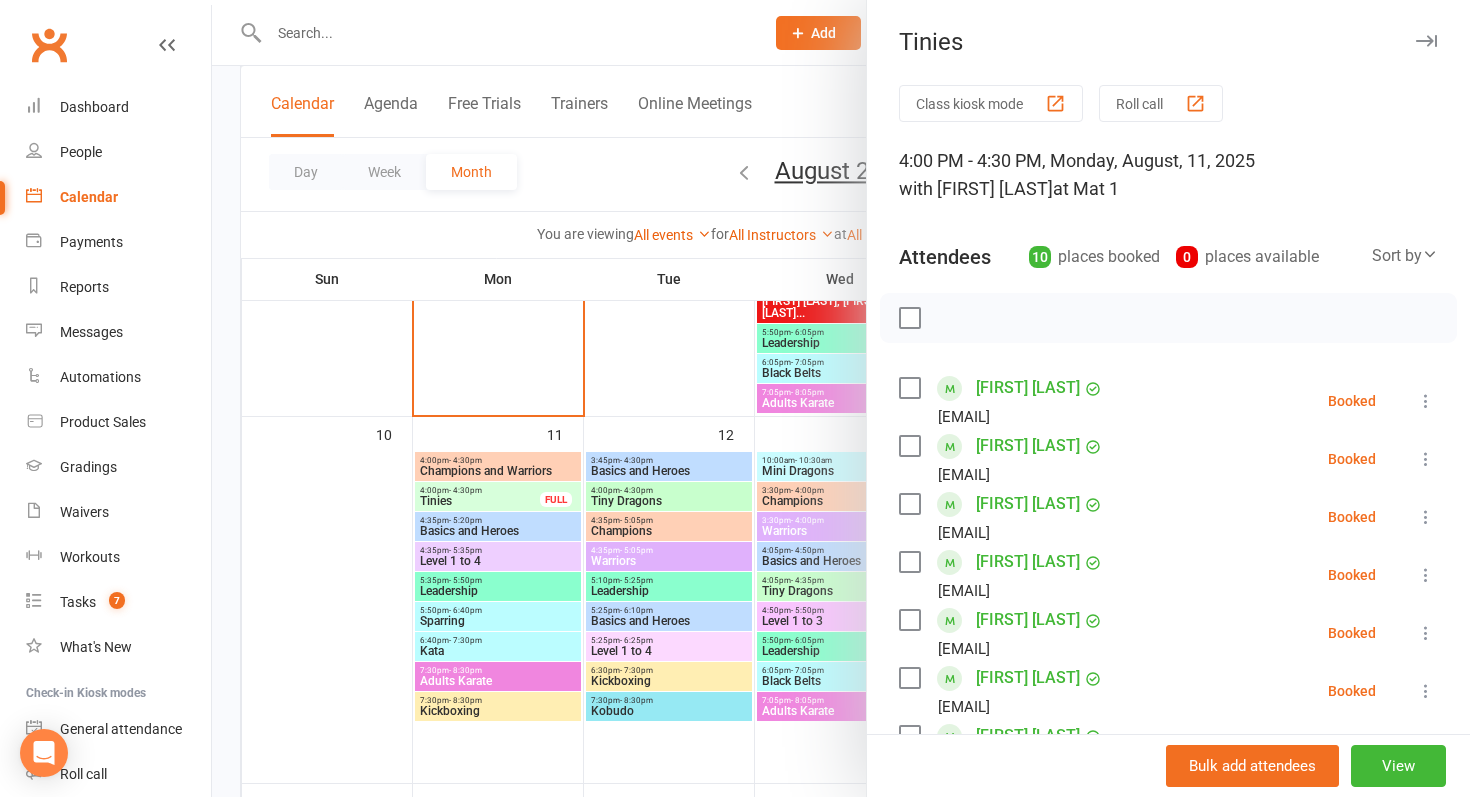 click at bounding box center [841, 398] 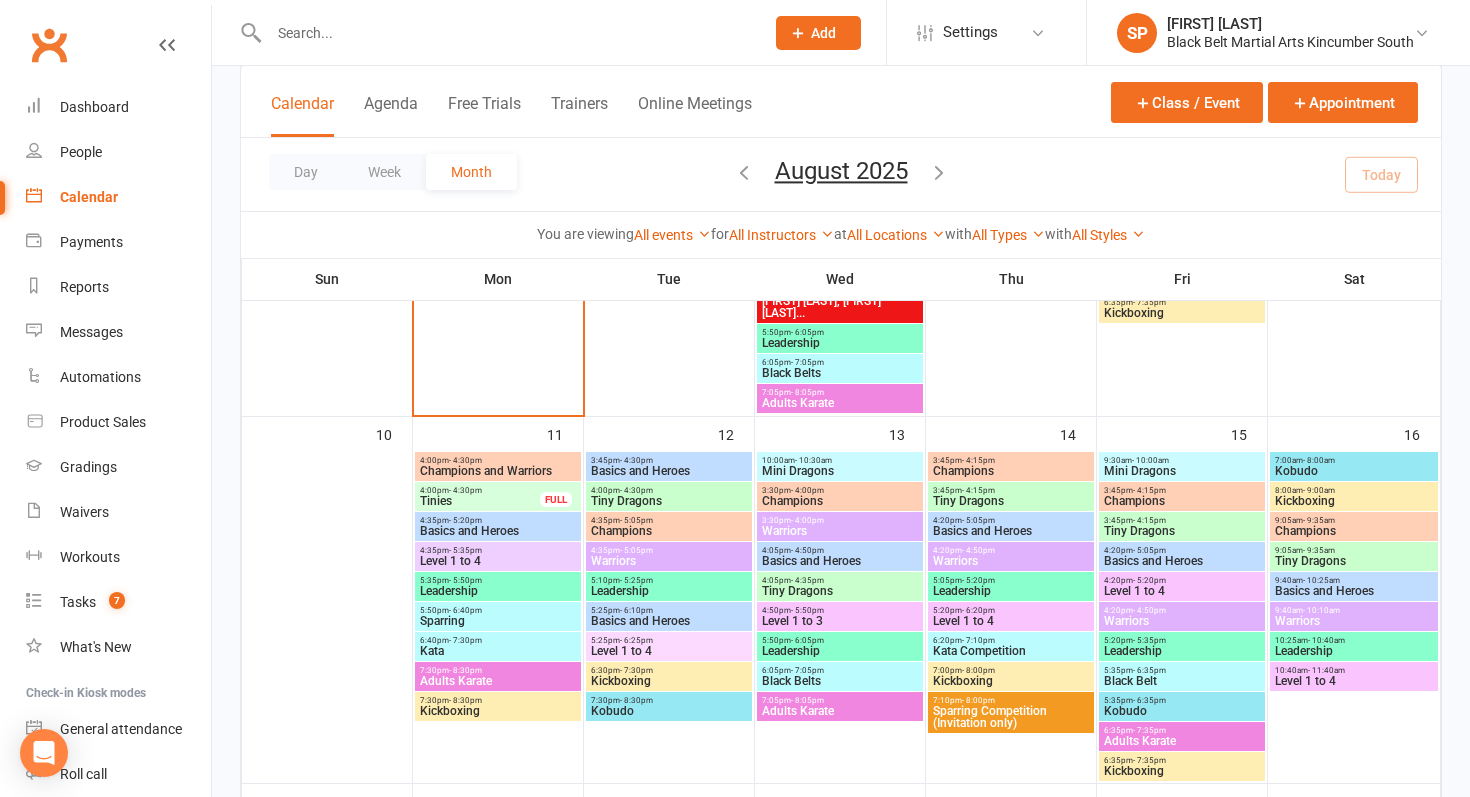 click at bounding box center (506, 33) 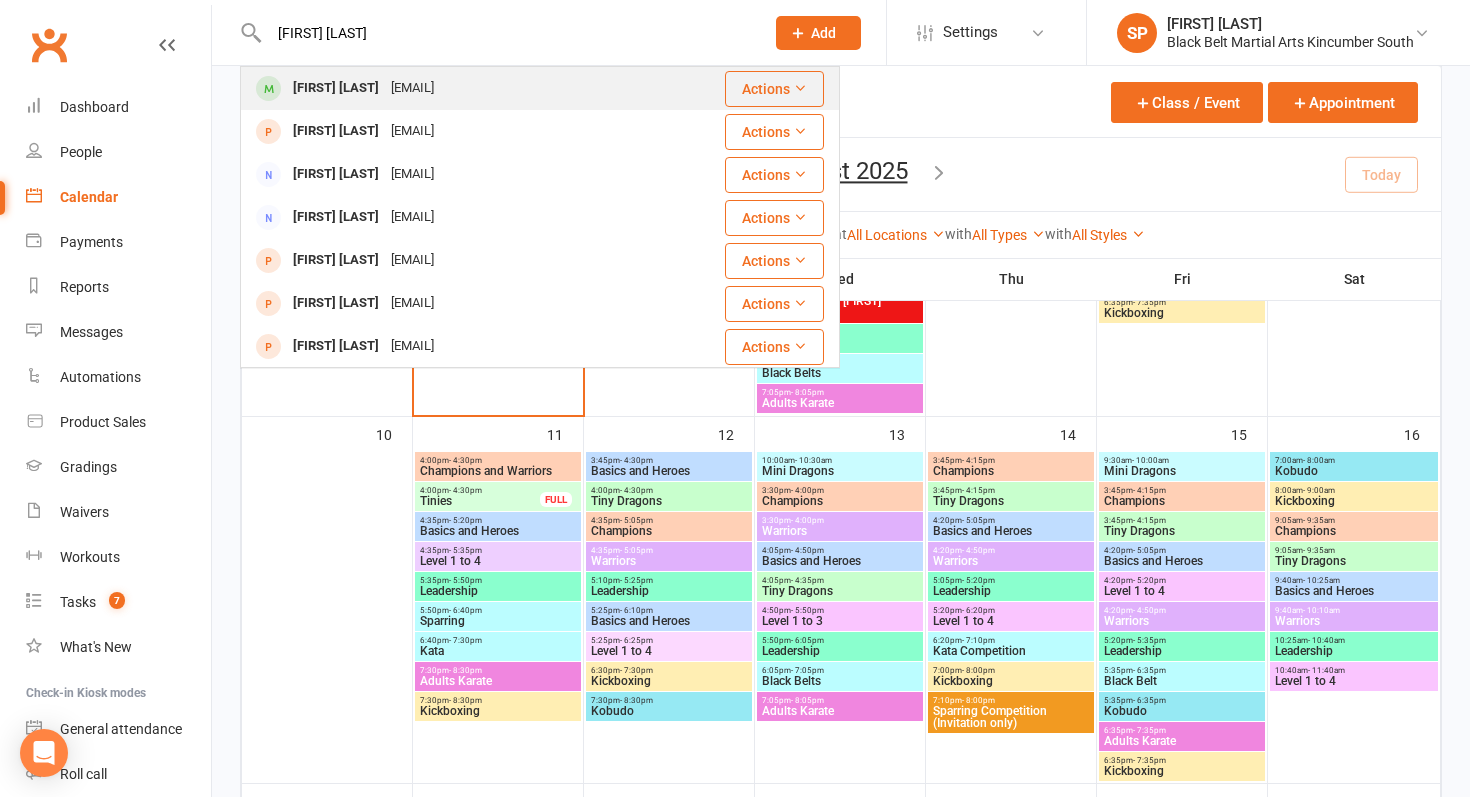 type on "[FIRST] [LAST]" 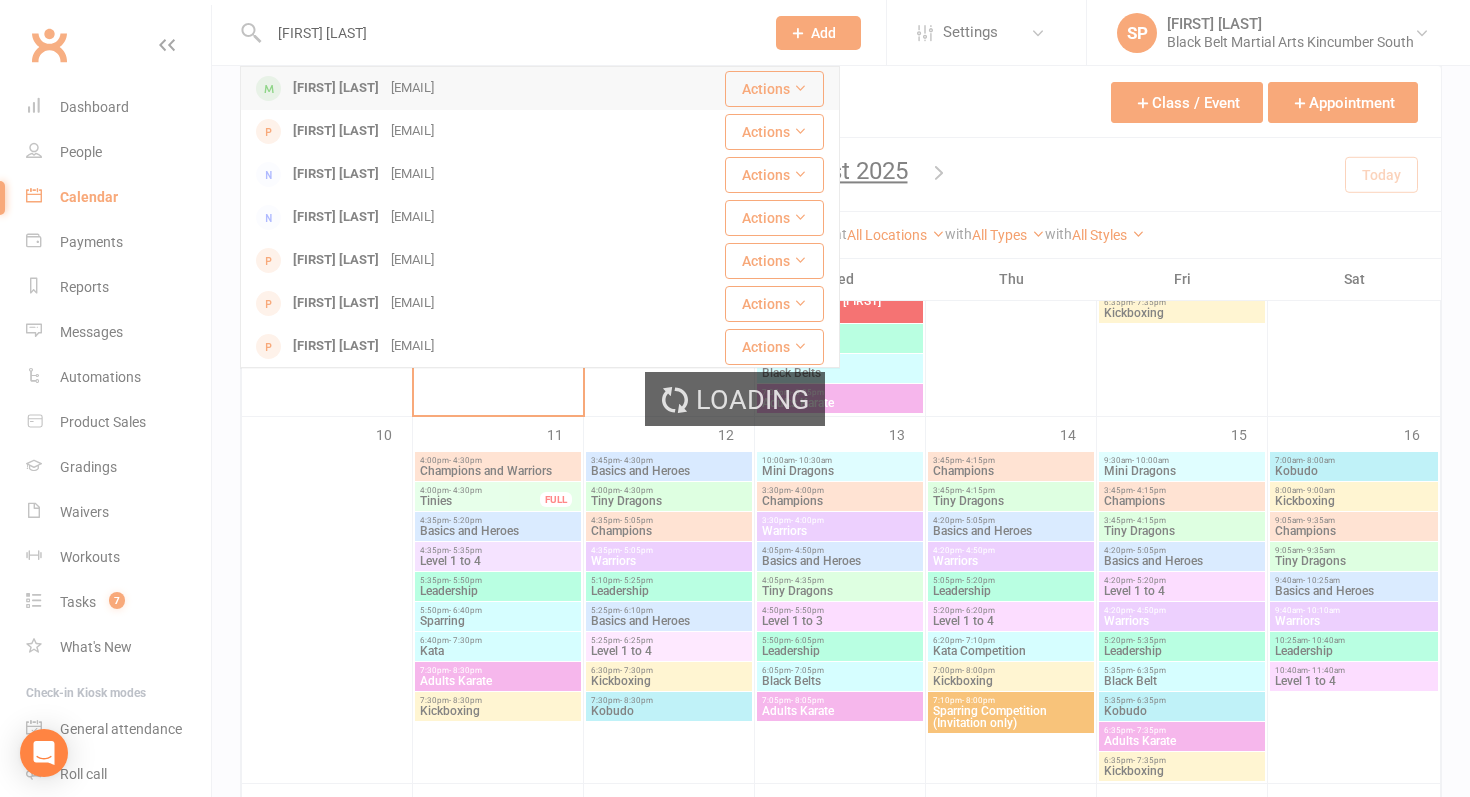 type 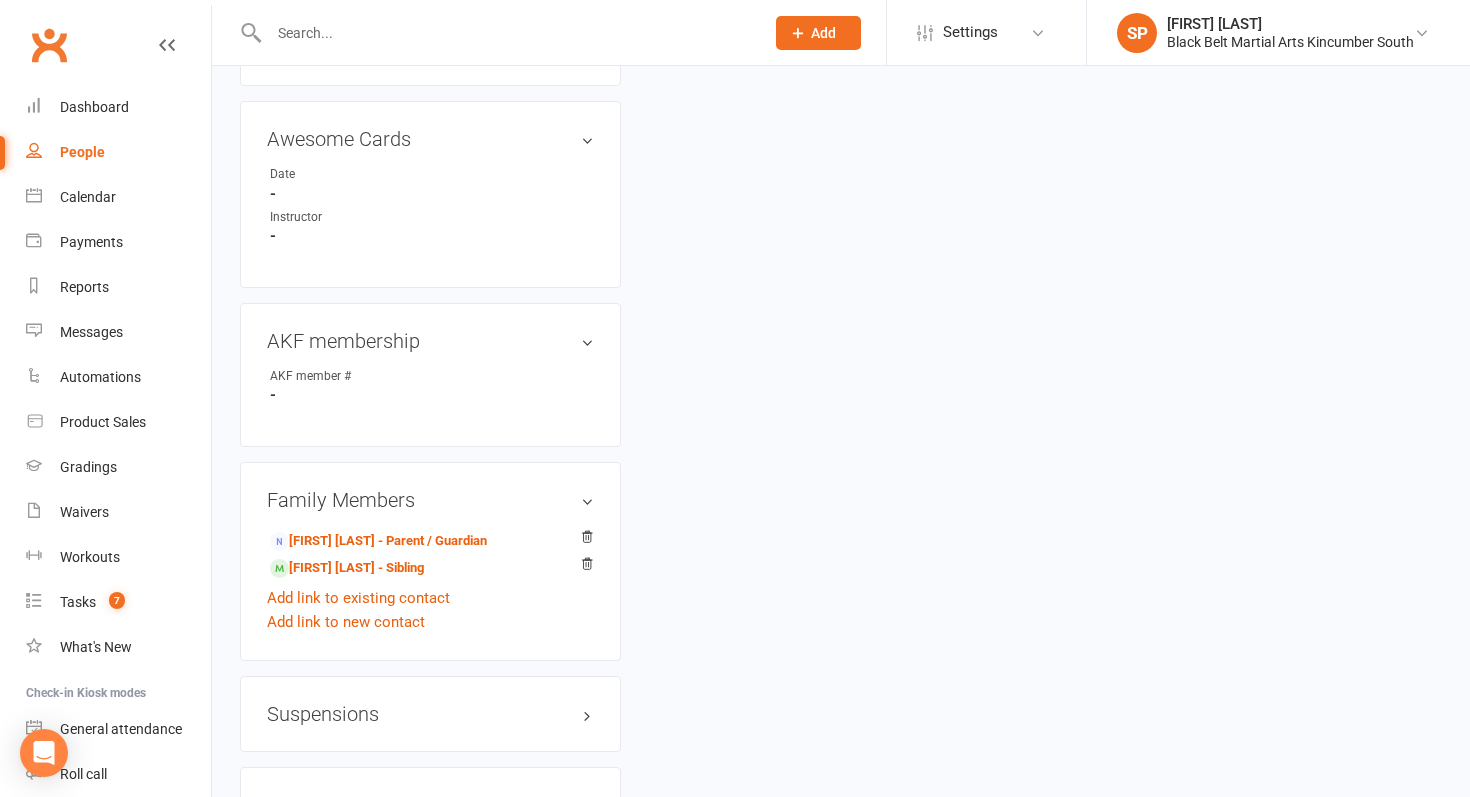 scroll, scrollTop: 0, scrollLeft: 0, axis: both 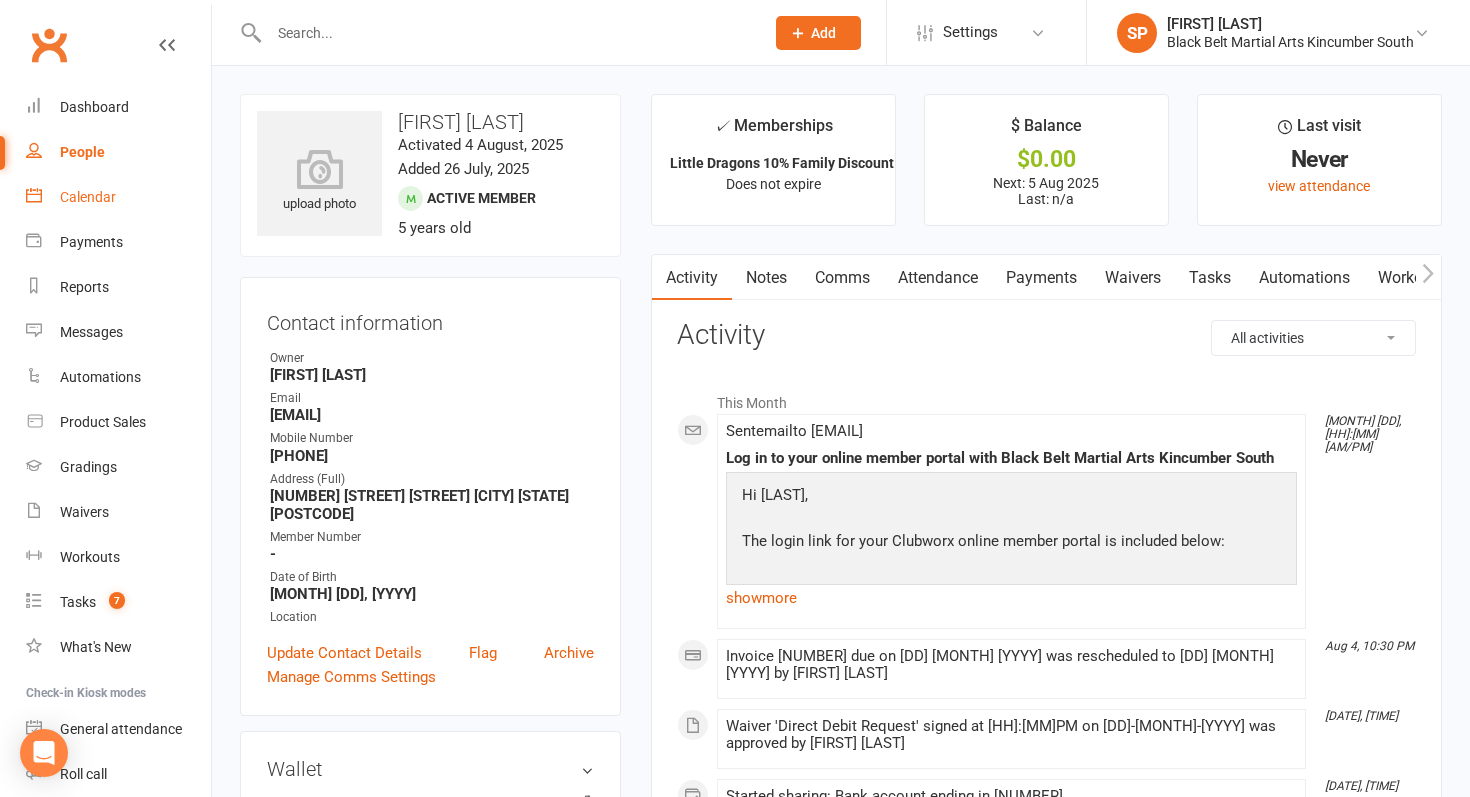 click on "Calendar" at bounding box center [118, 197] 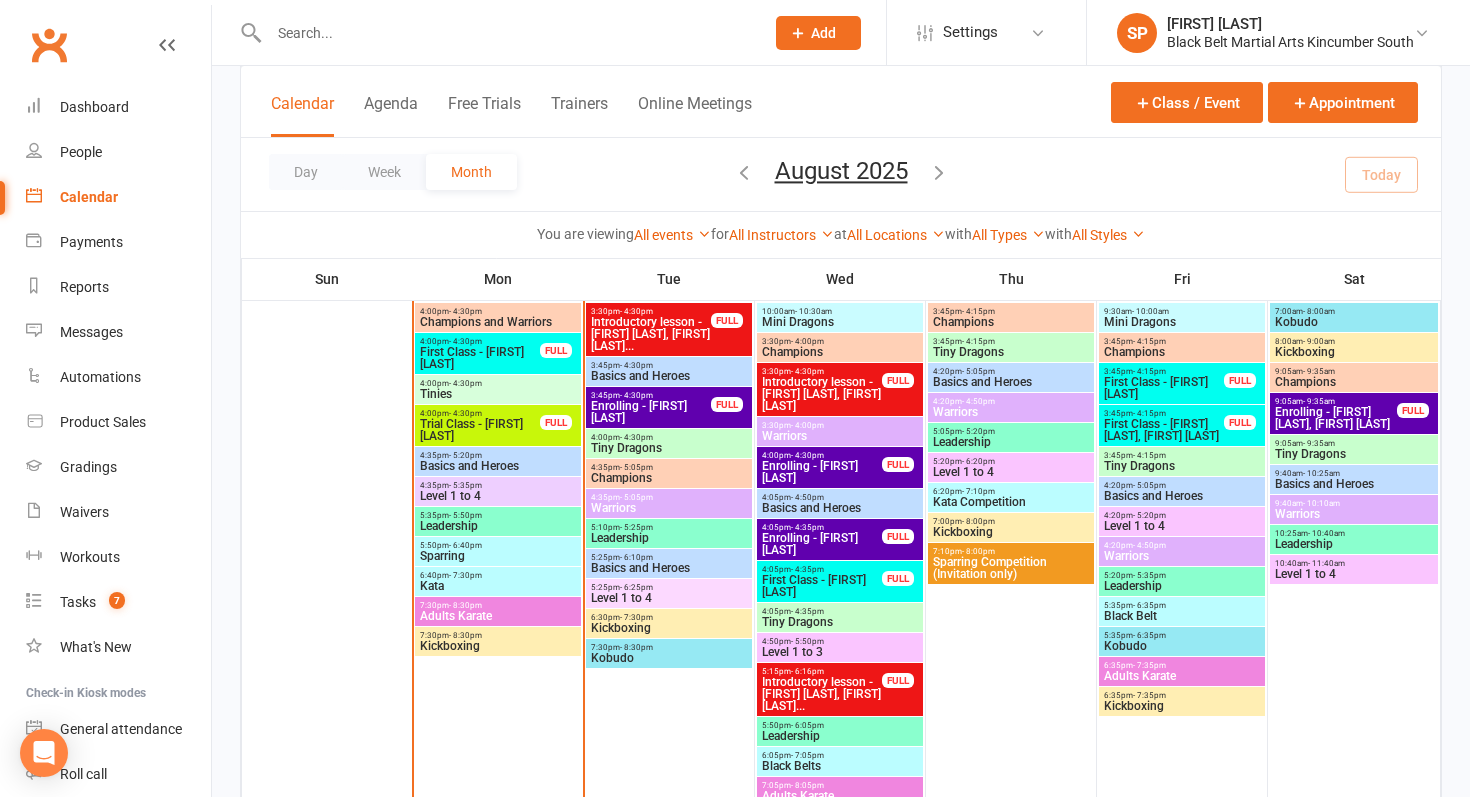 scroll, scrollTop: 594, scrollLeft: 0, axis: vertical 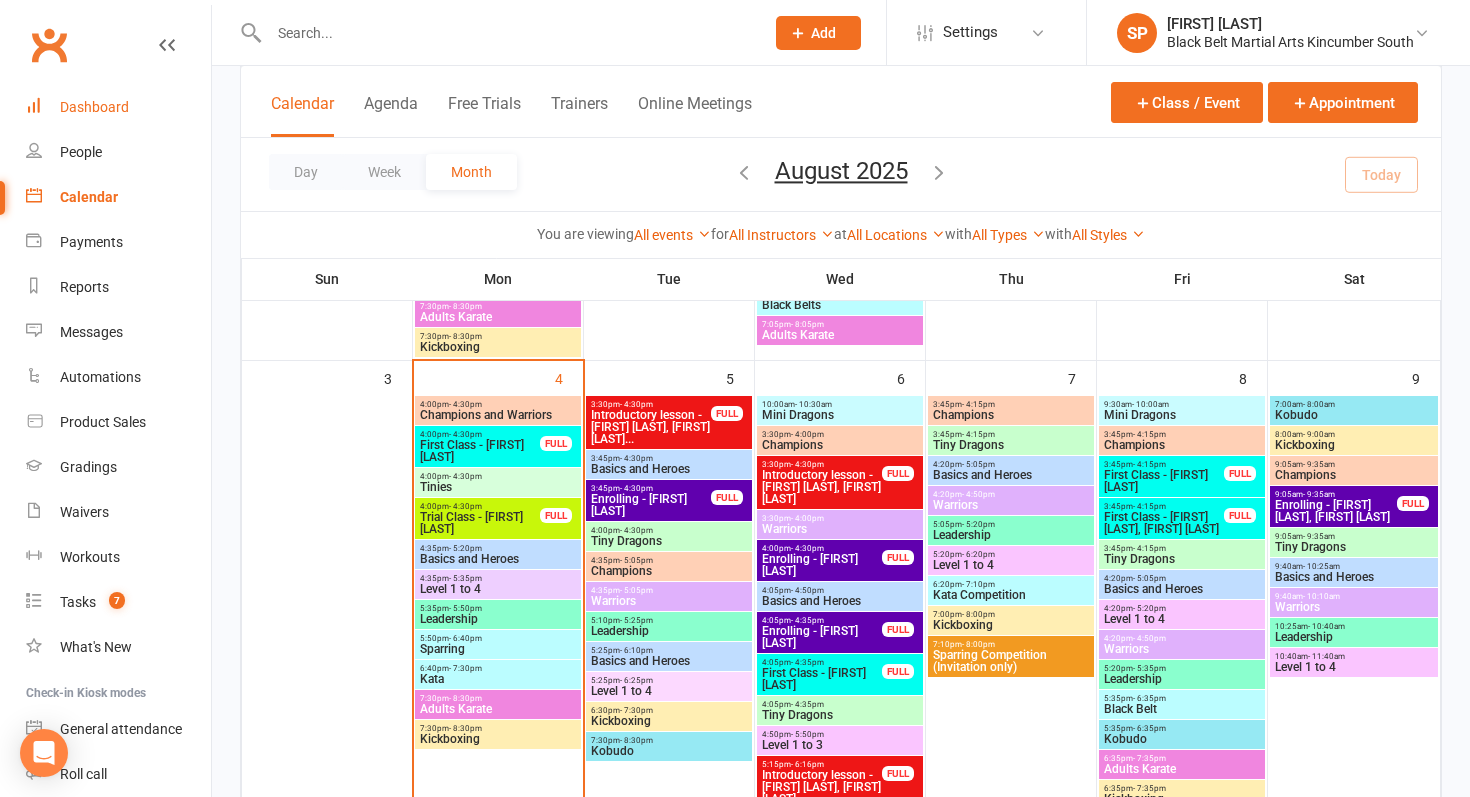 click on "Dashboard" at bounding box center [118, 107] 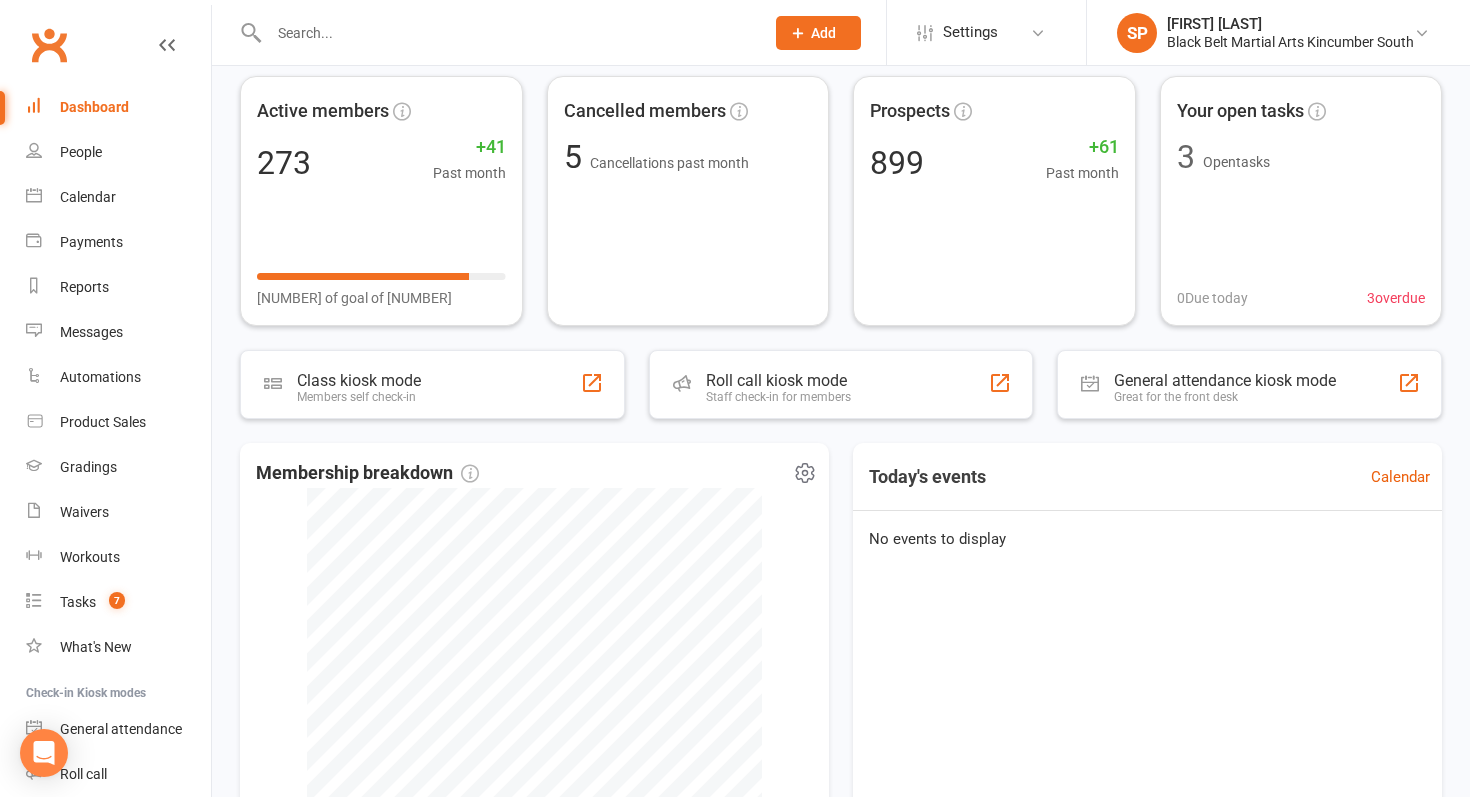 scroll, scrollTop: 0, scrollLeft: 0, axis: both 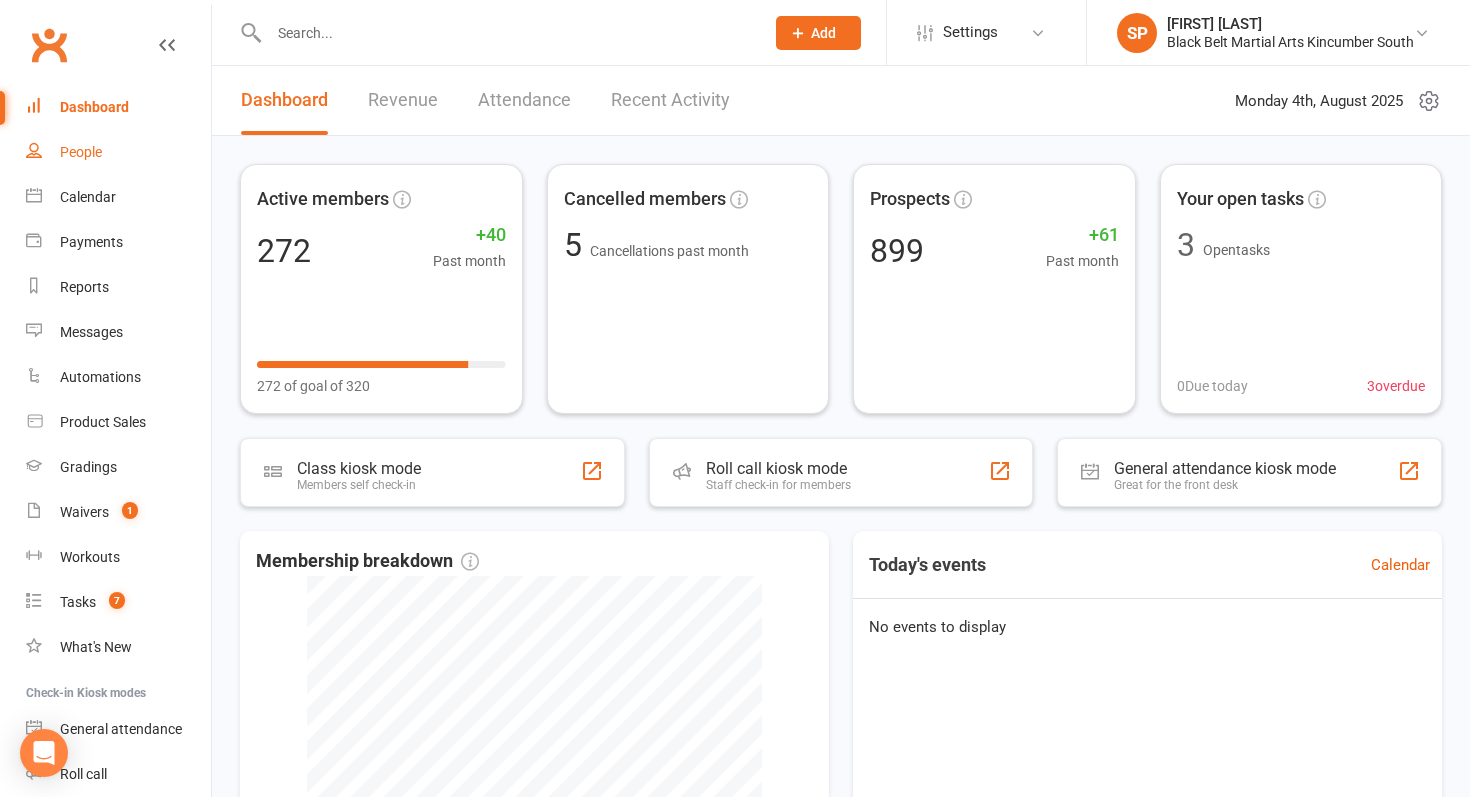 click on "People" at bounding box center [118, 152] 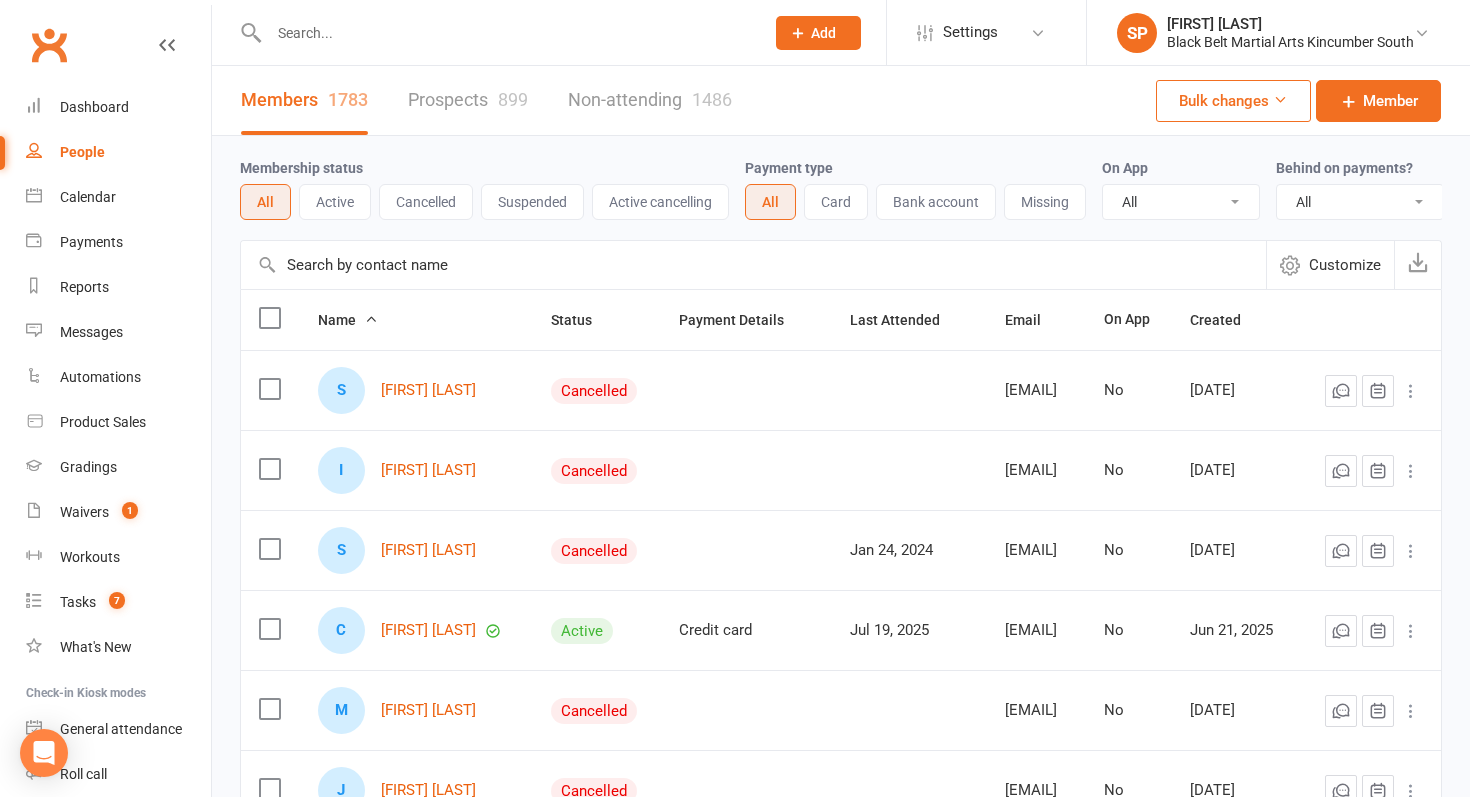 click on "Prospects 899" at bounding box center [468, 100] 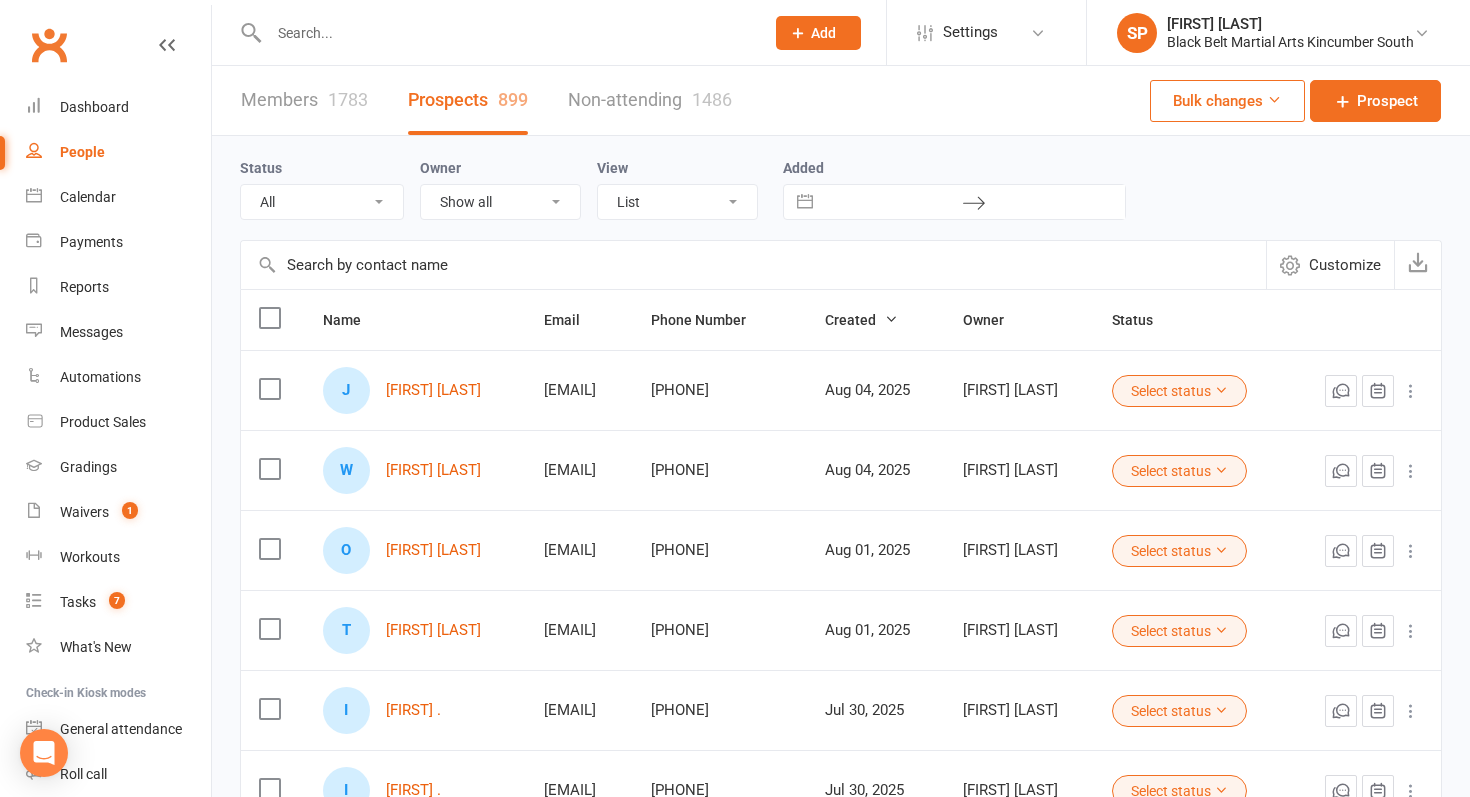 click at bounding box center [892, 202] 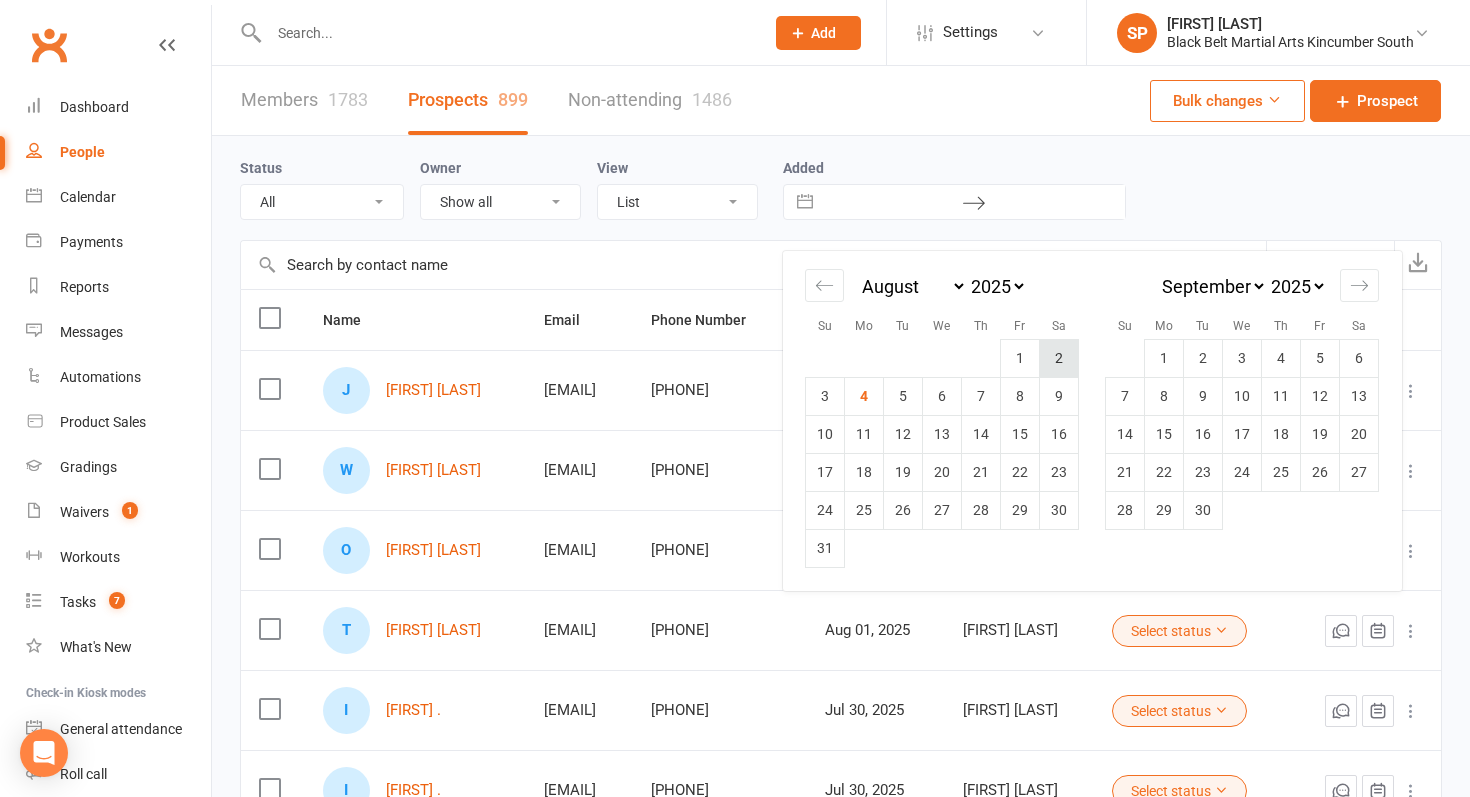 click on "2" at bounding box center (1059, 358) 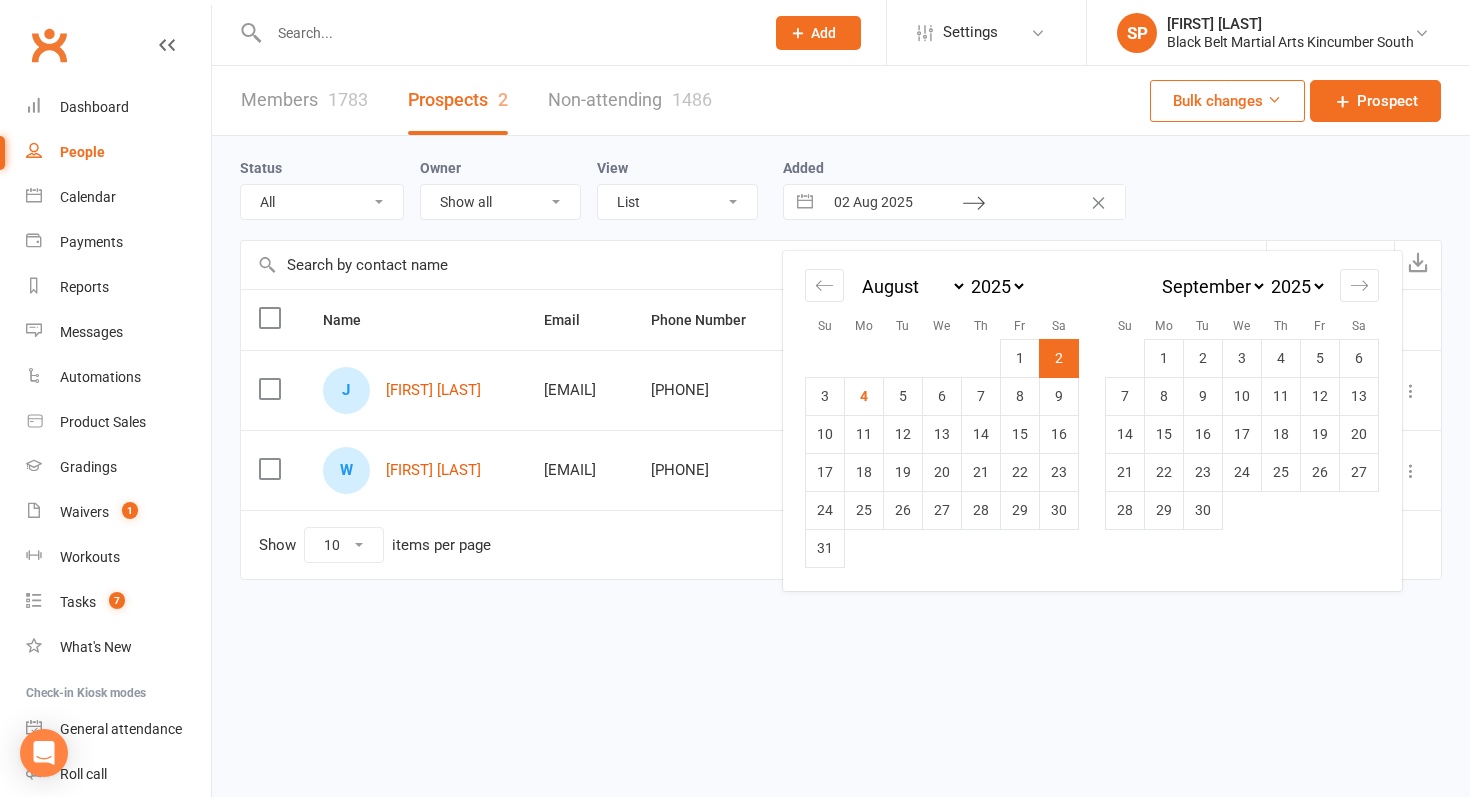 click on "2" at bounding box center (1059, 358) 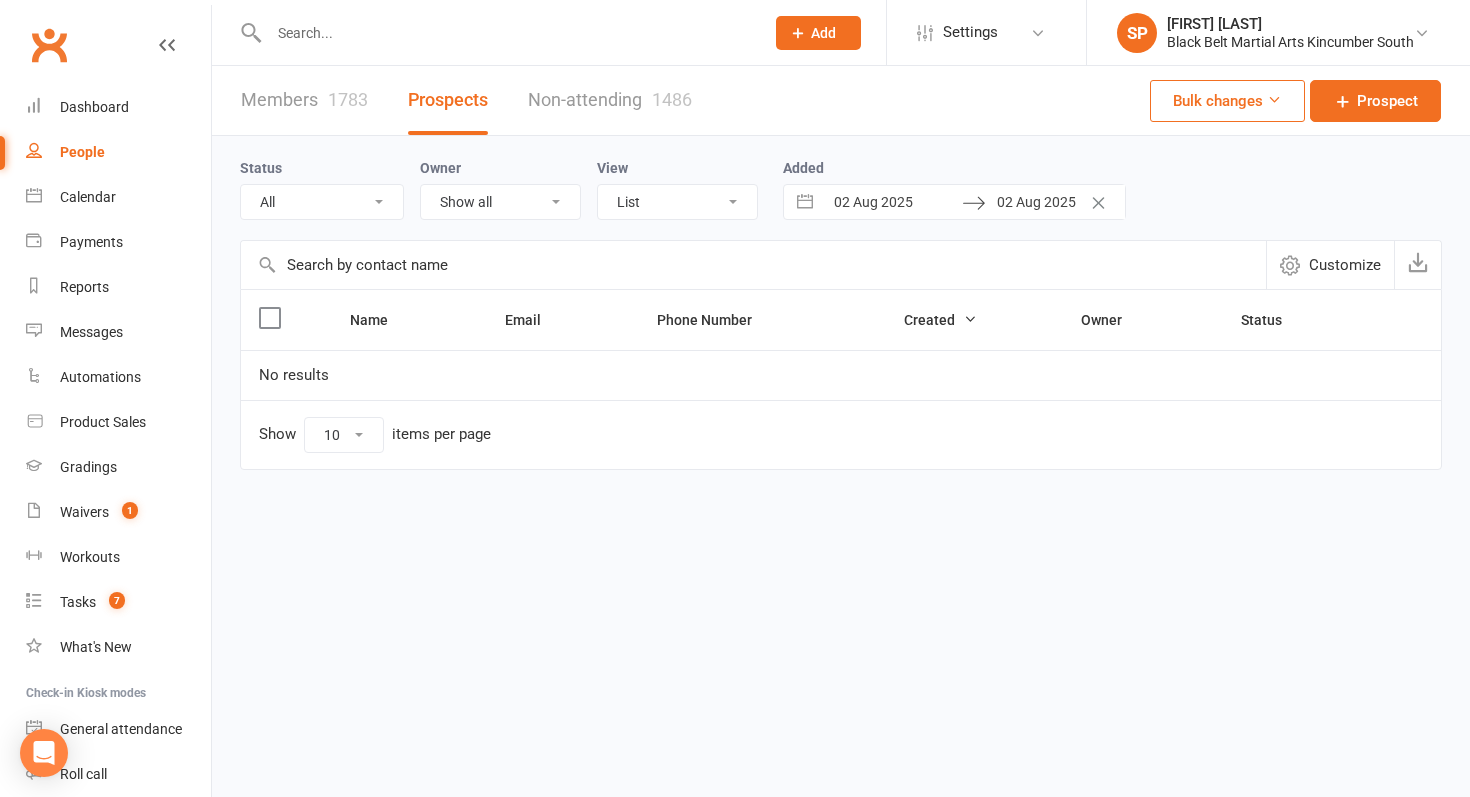 click at bounding box center [506, 33] 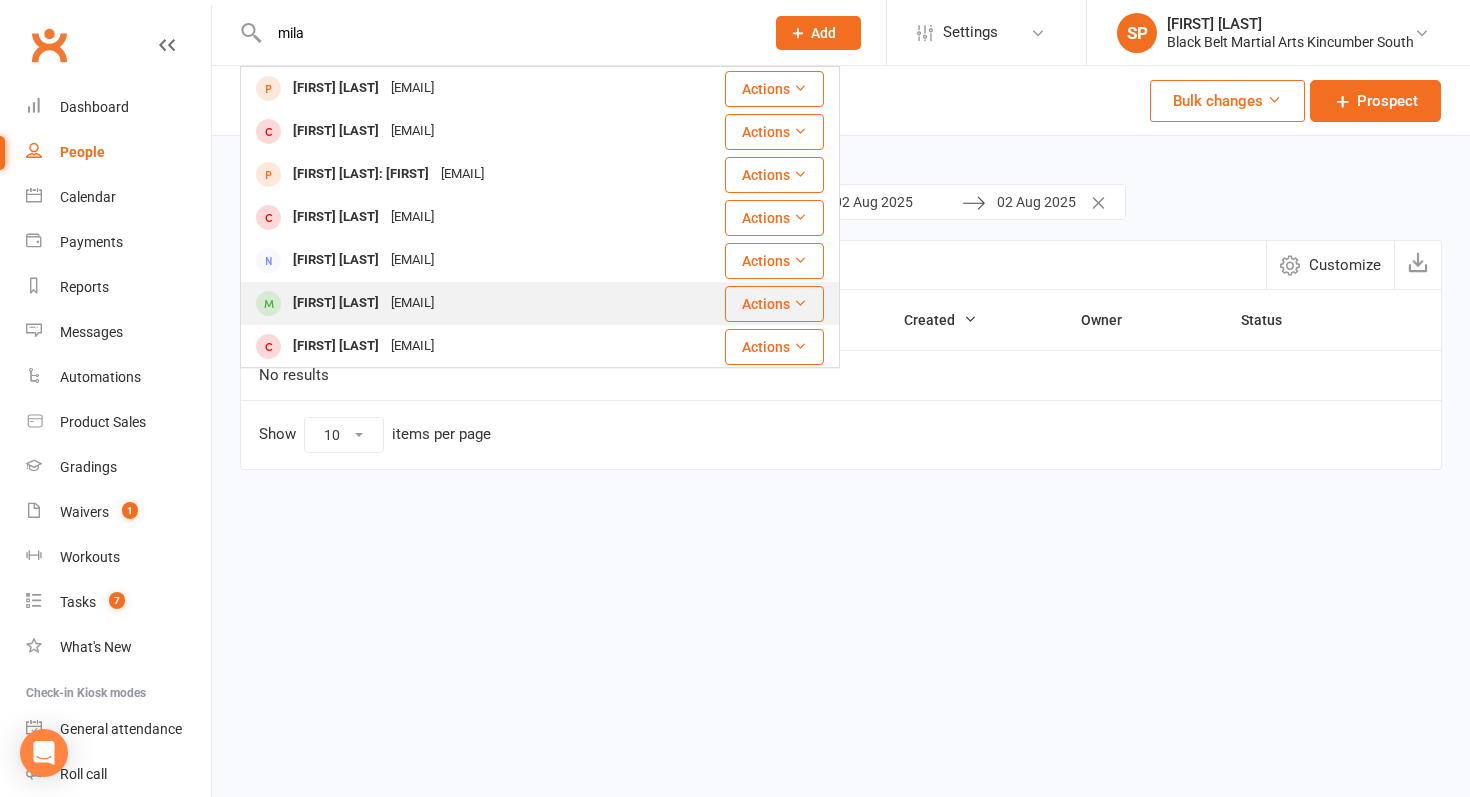 type on "mila" 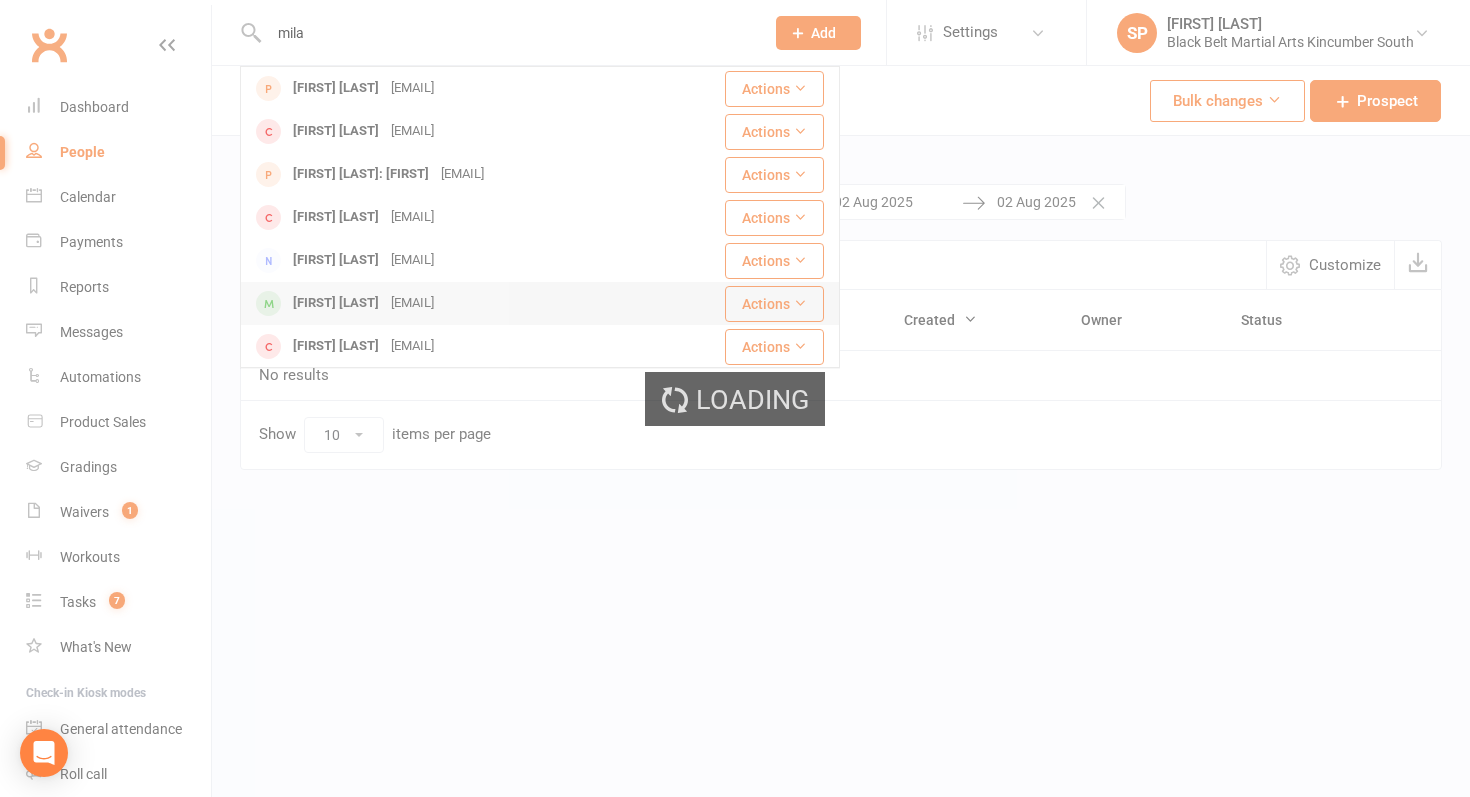 type 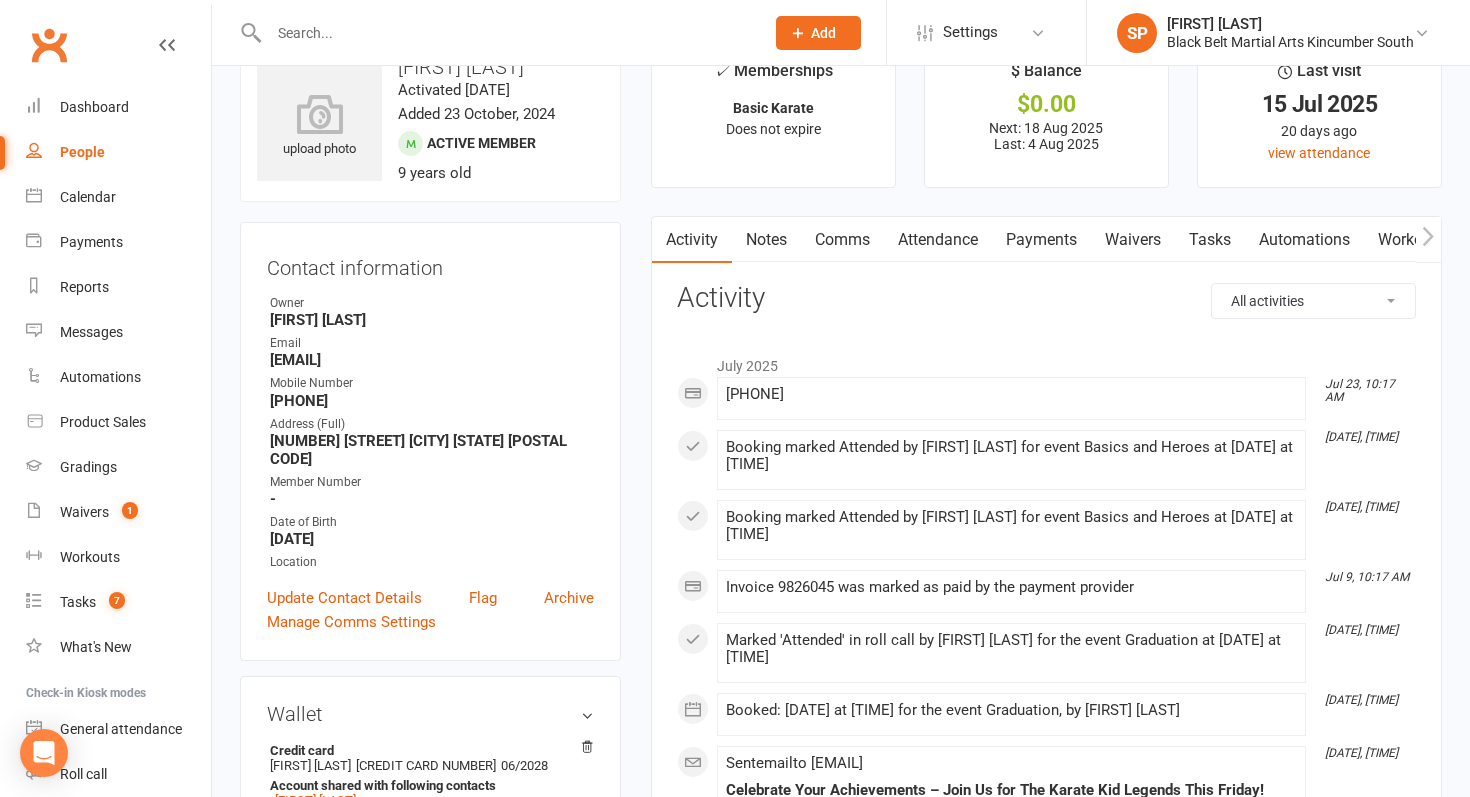 scroll, scrollTop: 54, scrollLeft: 0, axis: vertical 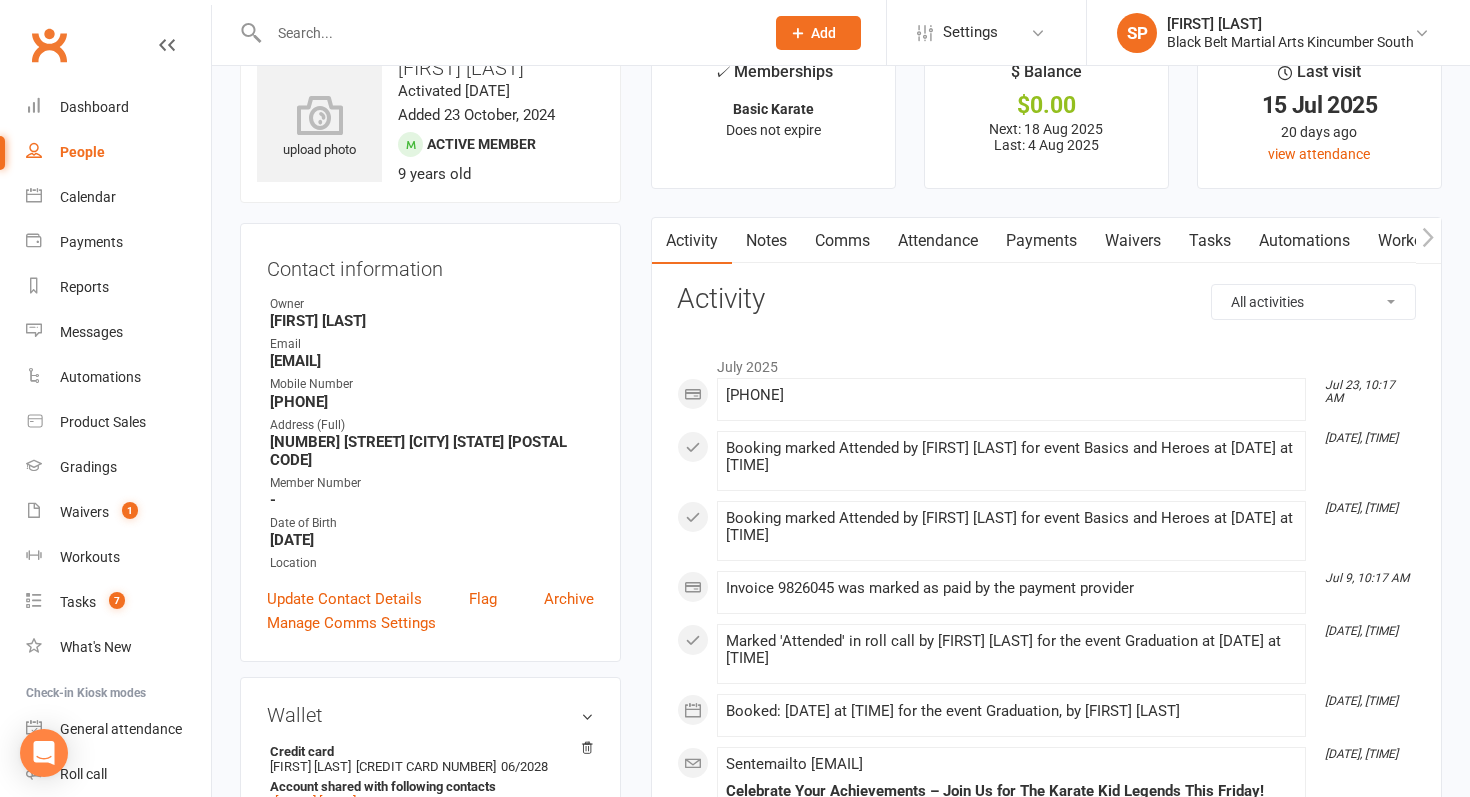 click on "Attendance" at bounding box center [938, 241] 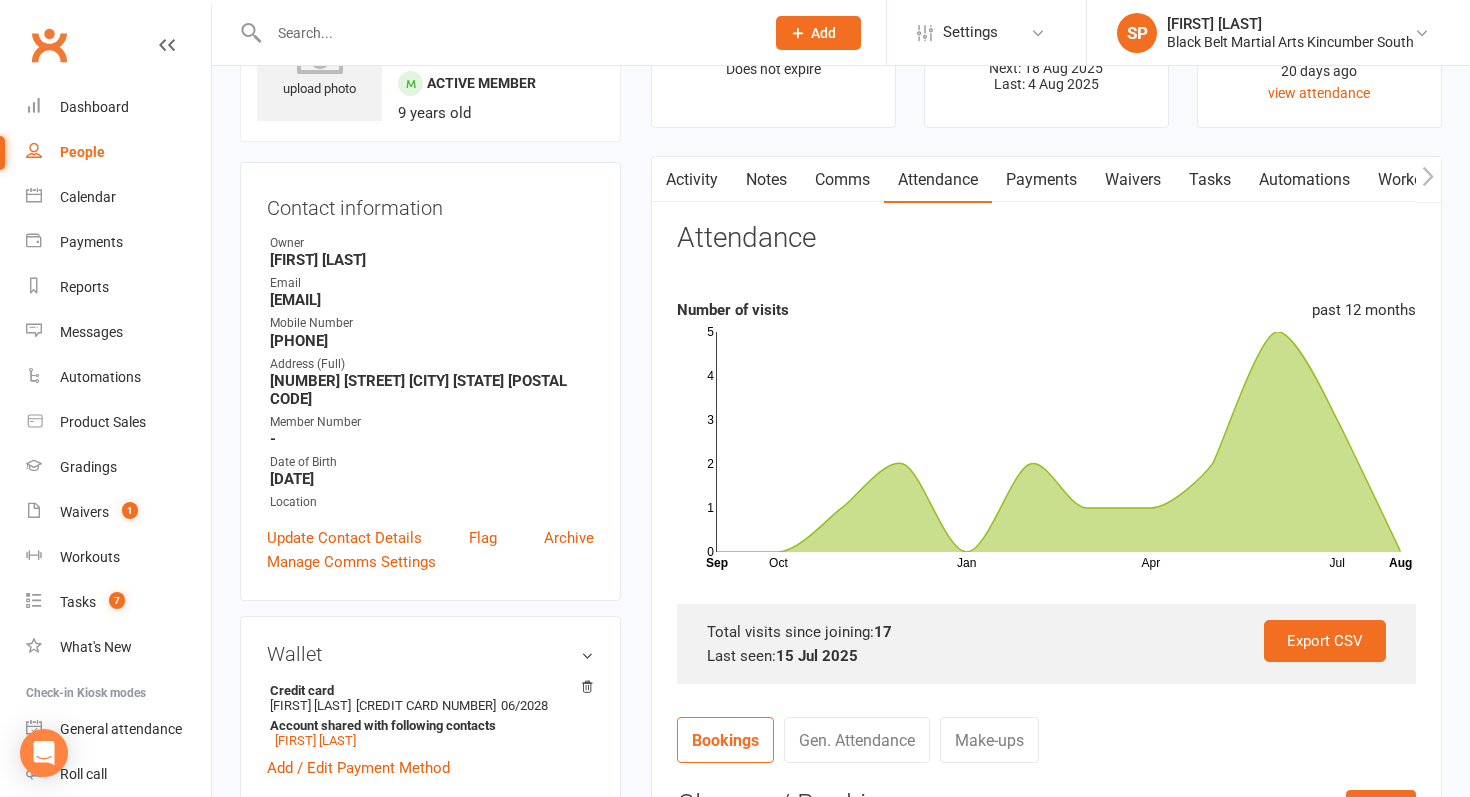 scroll, scrollTop: 82, scrollLeft: 0, axis: vertical 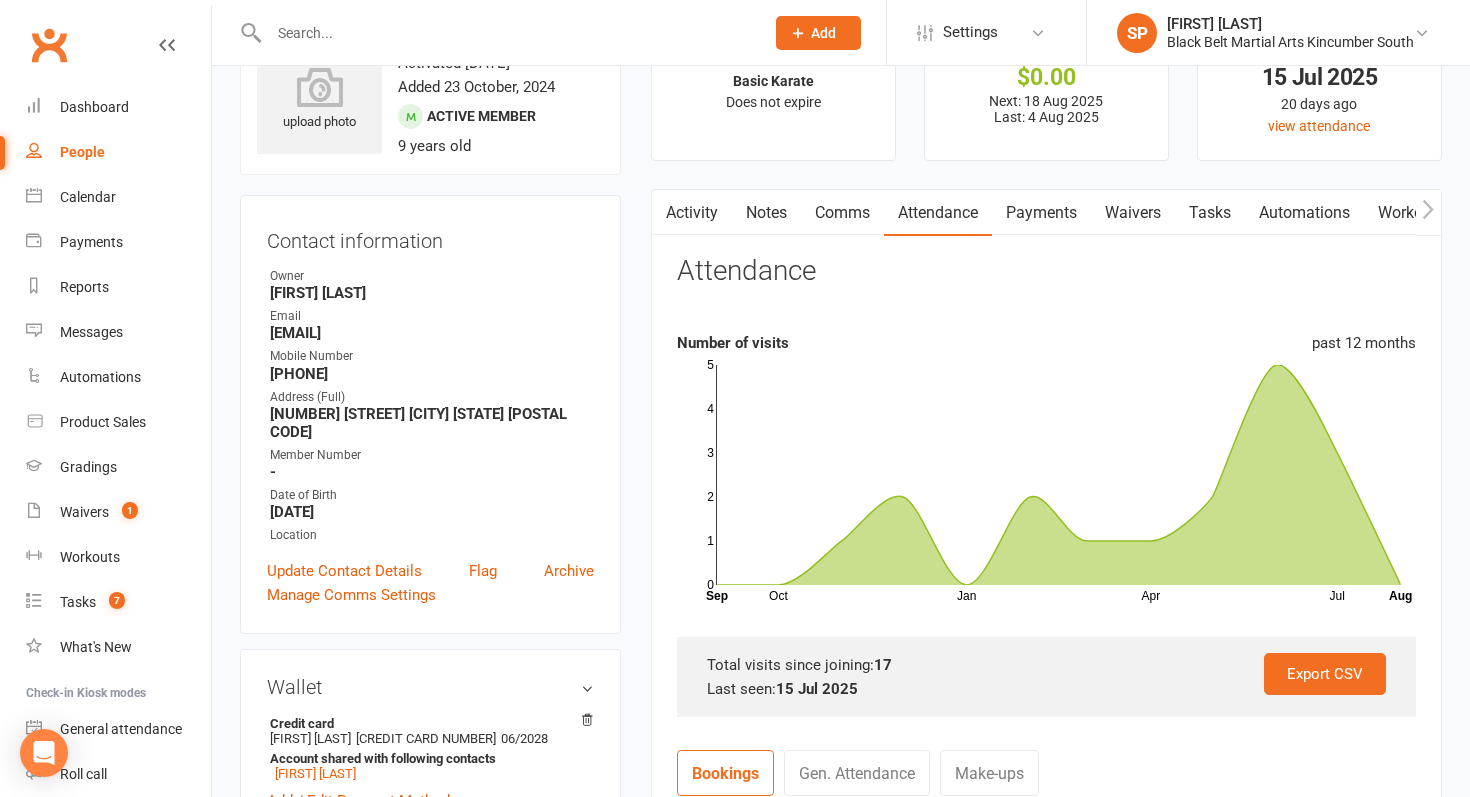 click on "Payments" at bounding box center [1041, 213] 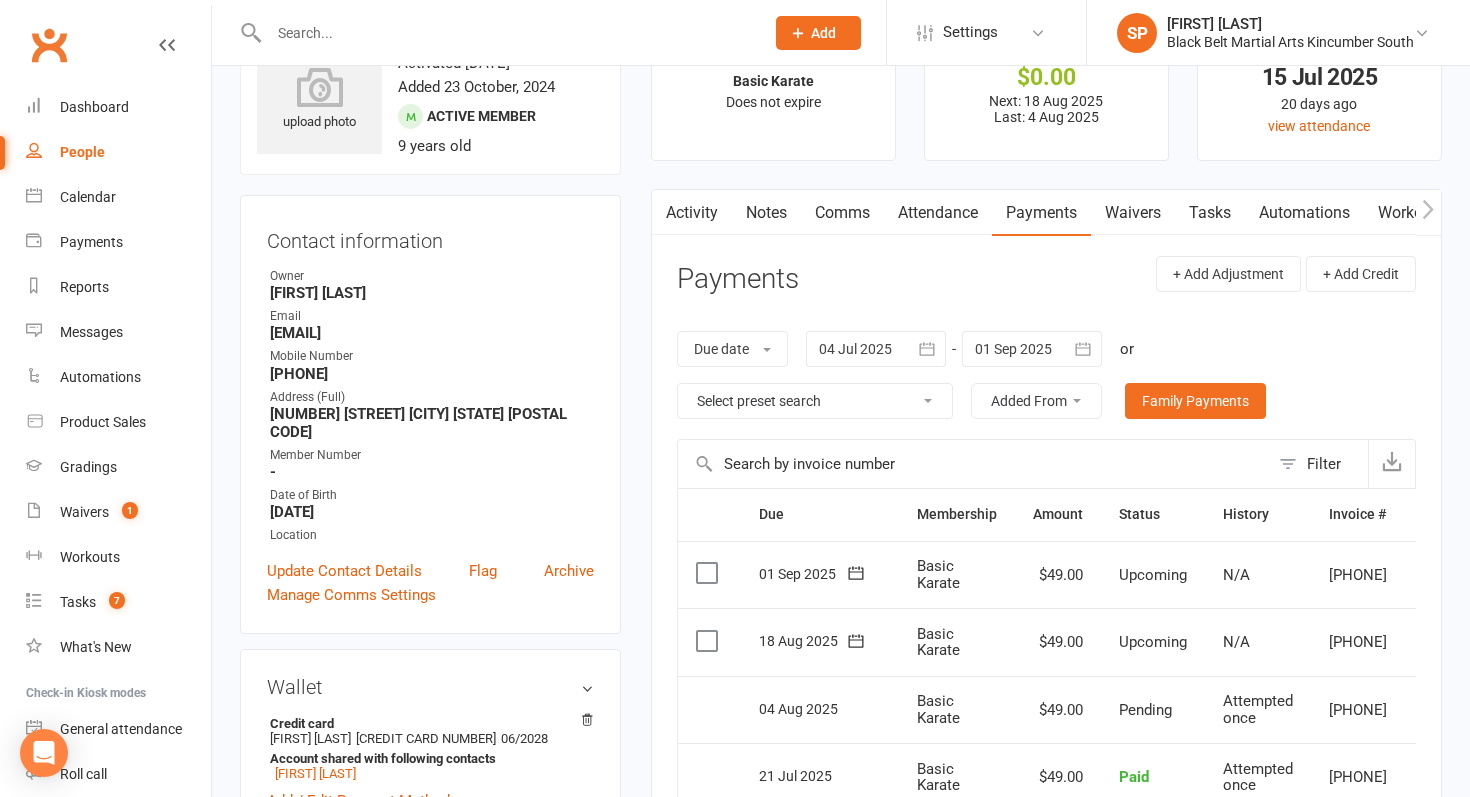 click on "Attendance" at bounding box center (938, 213) 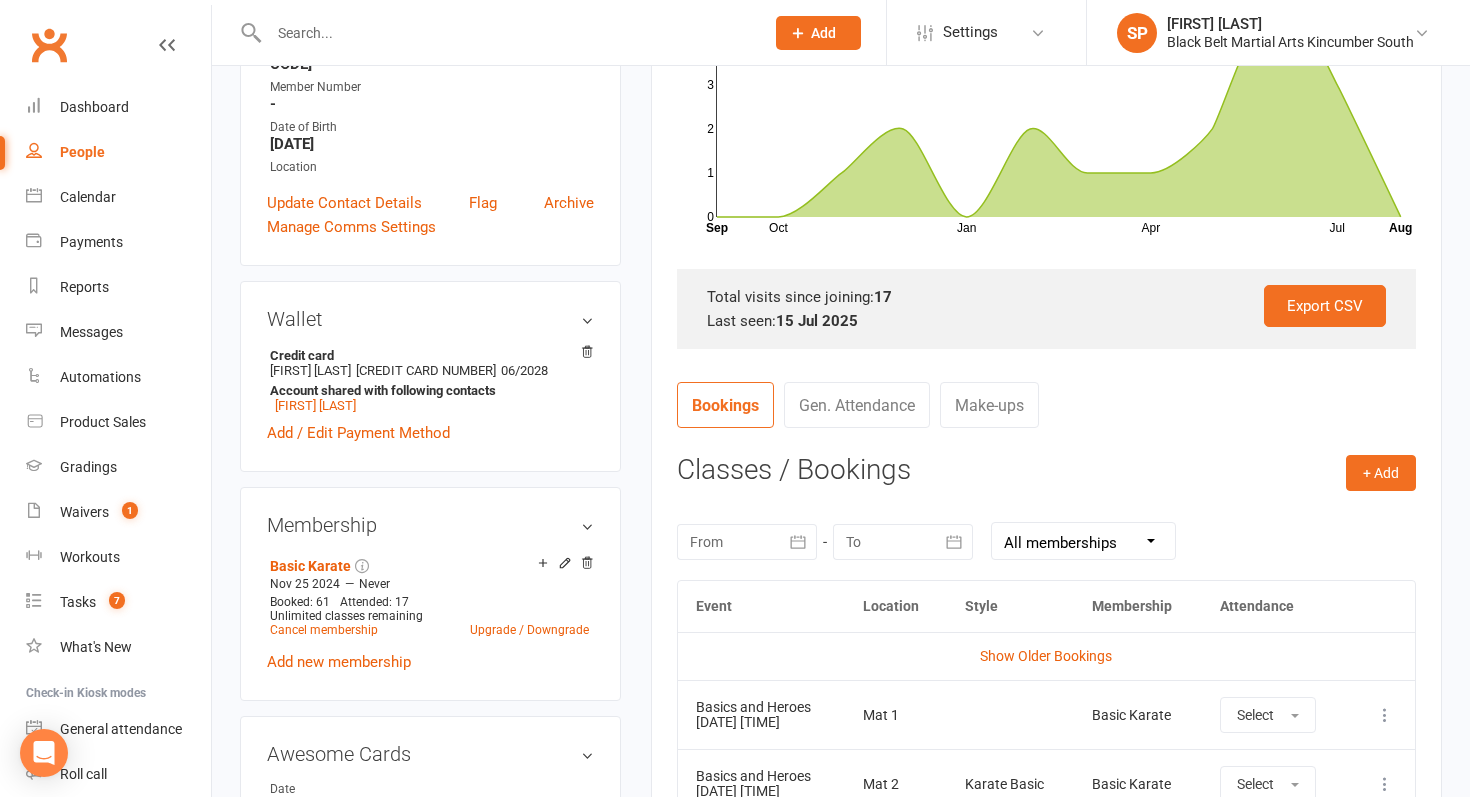 scroll, scrollTop: 0, scrollLeft: 0, axis: both 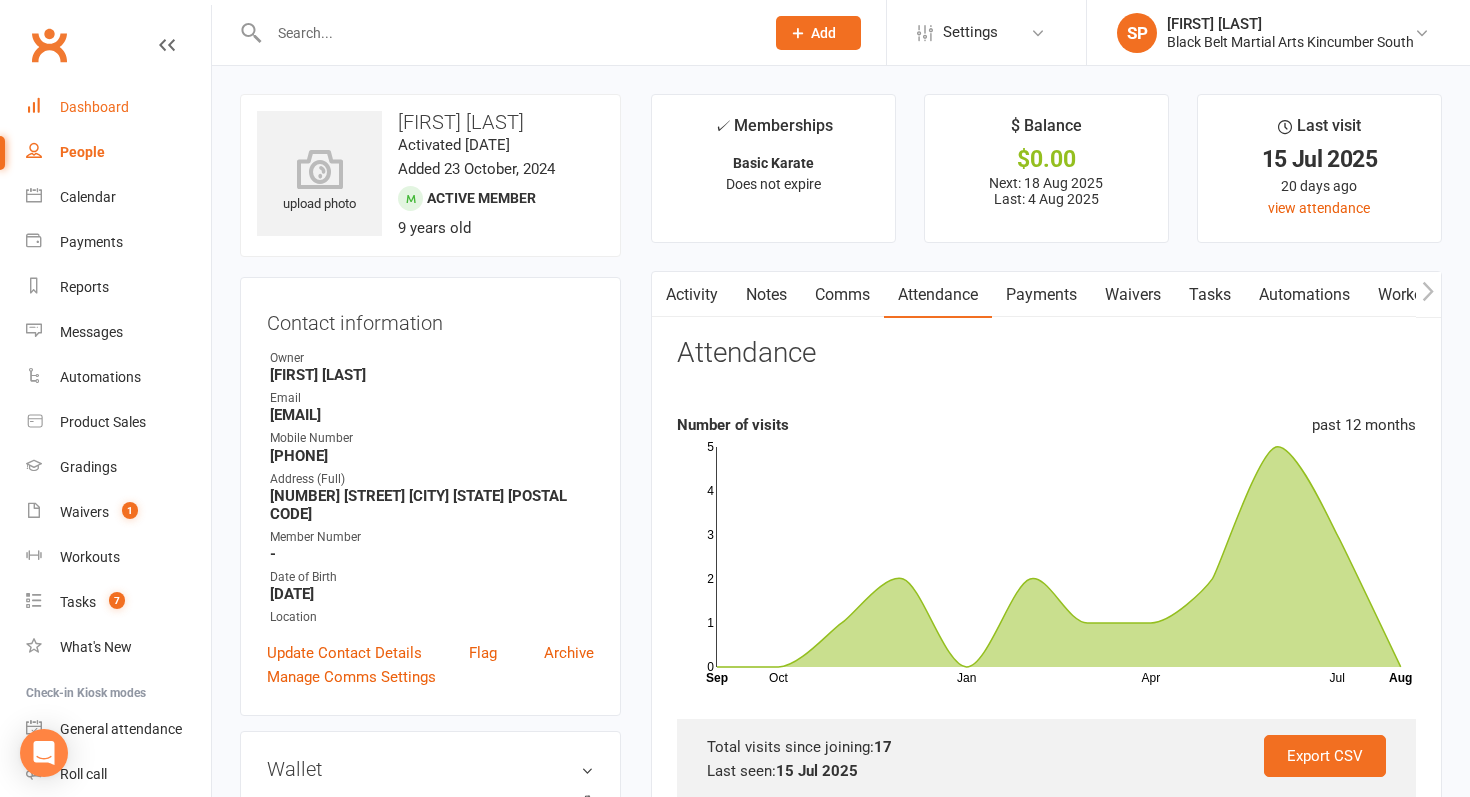 click on "Dashboard" at bounding box center [118, 107] 